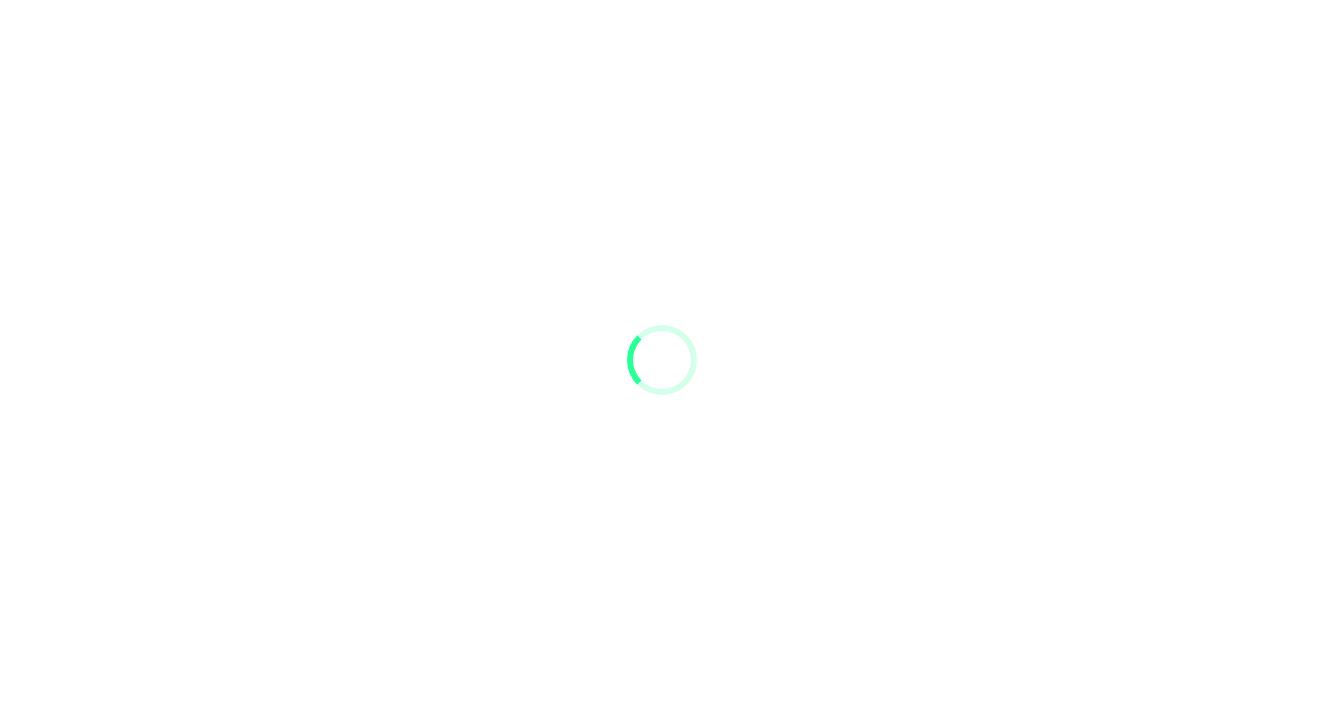 scroll, scrollTop: 0, scrollLeft: 0, axis: both 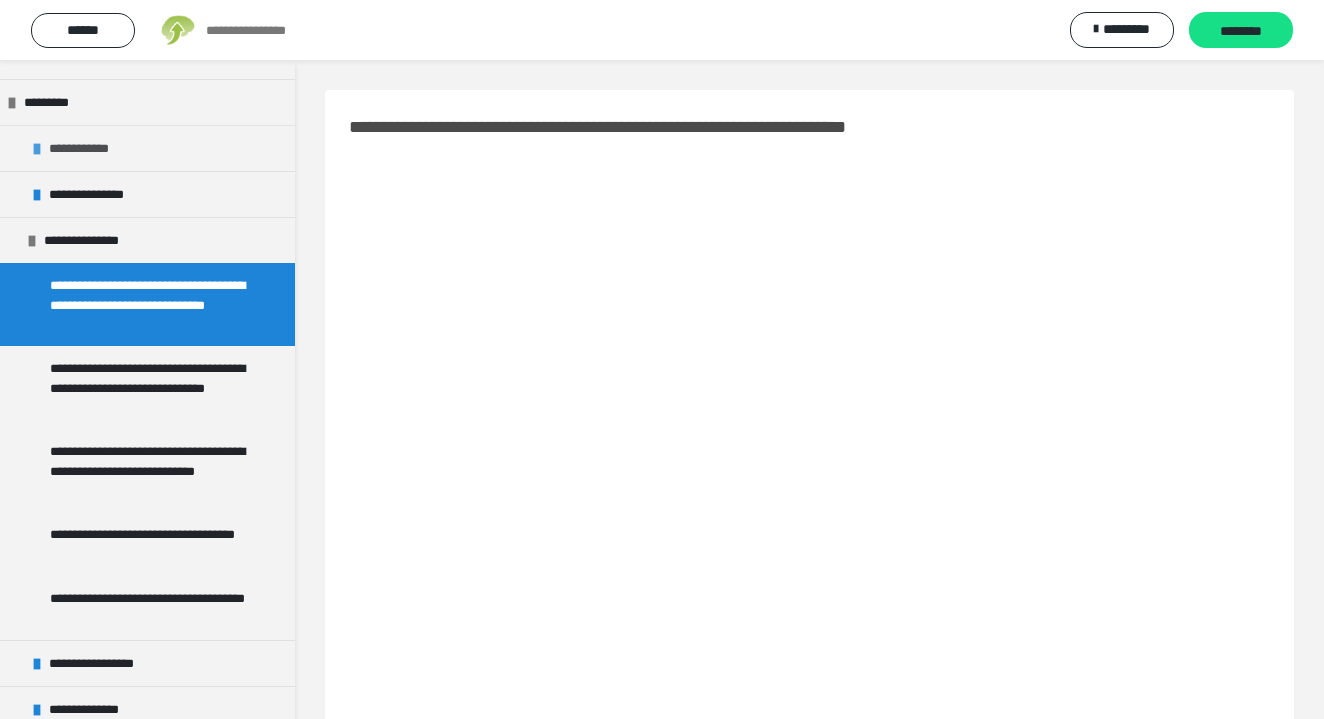 click at bounding box center (37, 149) 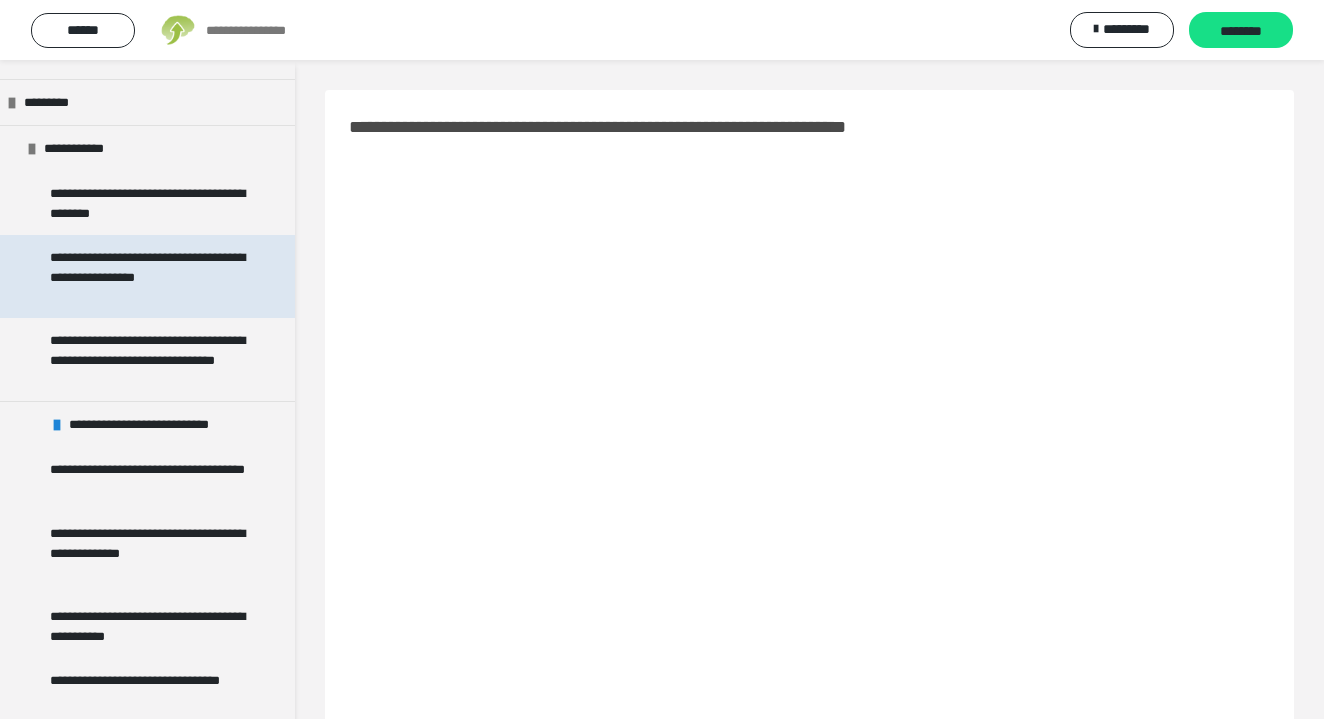 click on "**********" at bounding box center (149, 276) 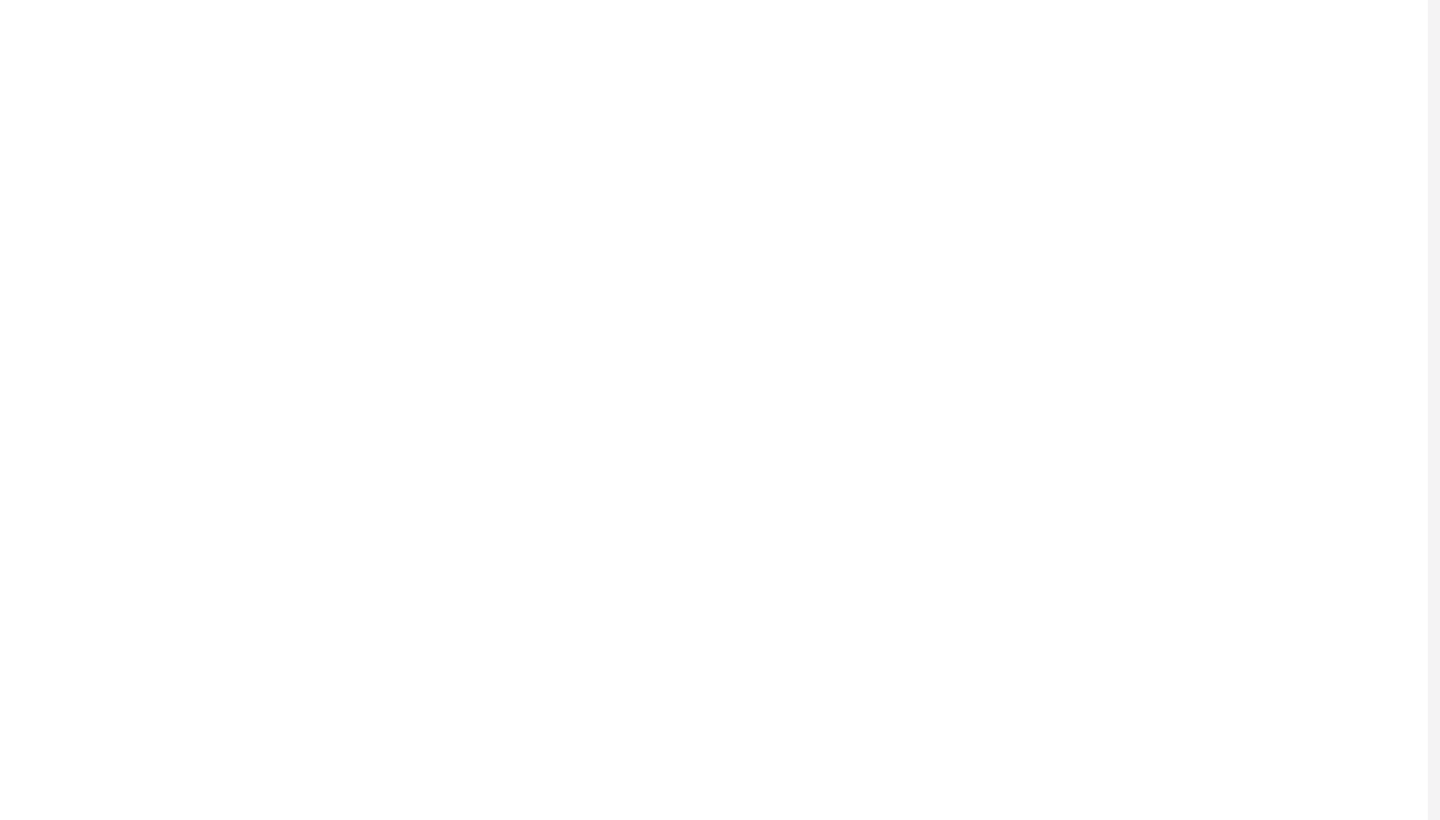 scroll, scrollTop: 3, scrollLeft: 0, axis: vertical 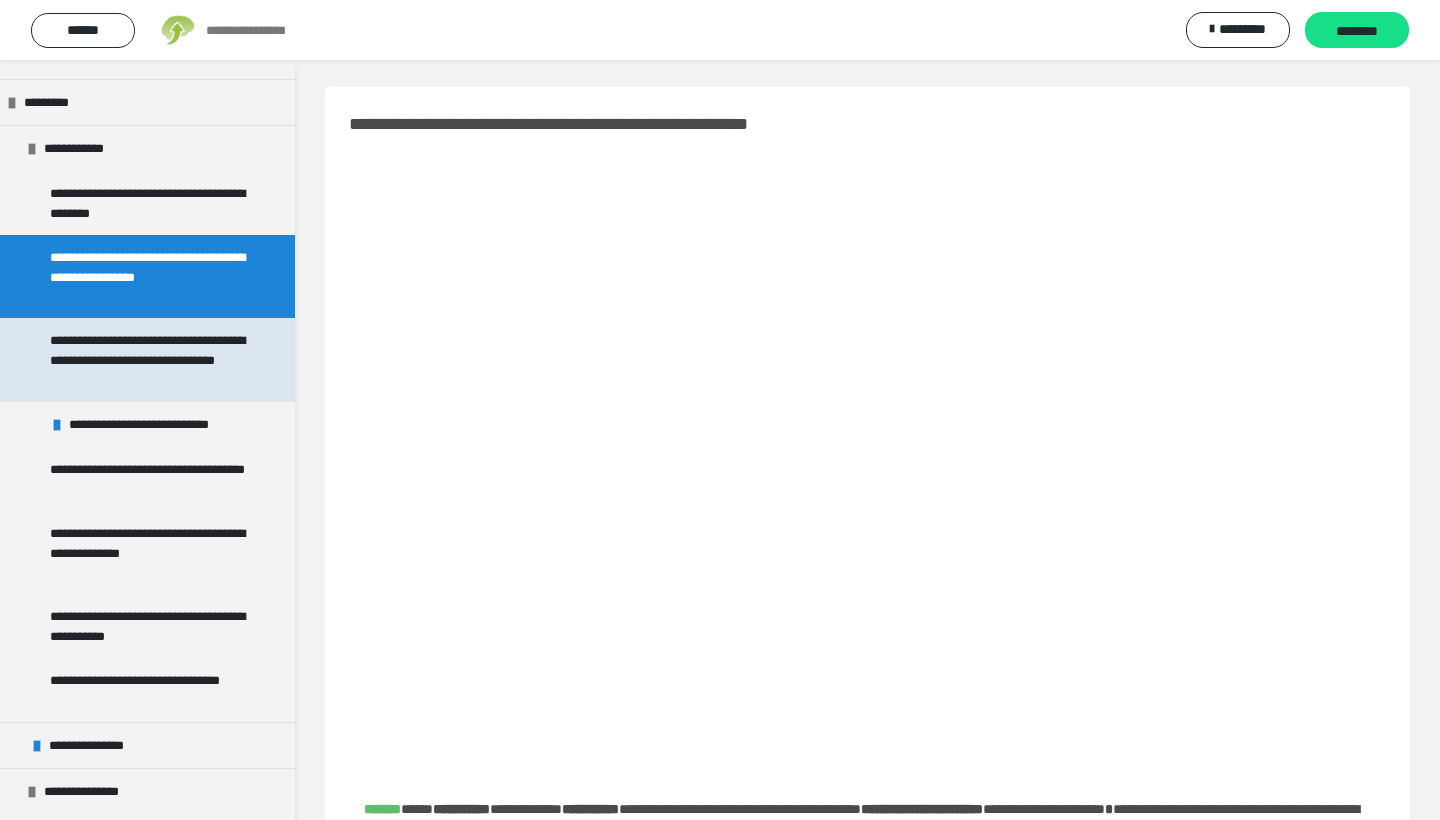 click on "**********" at bounding box center [149, 359] 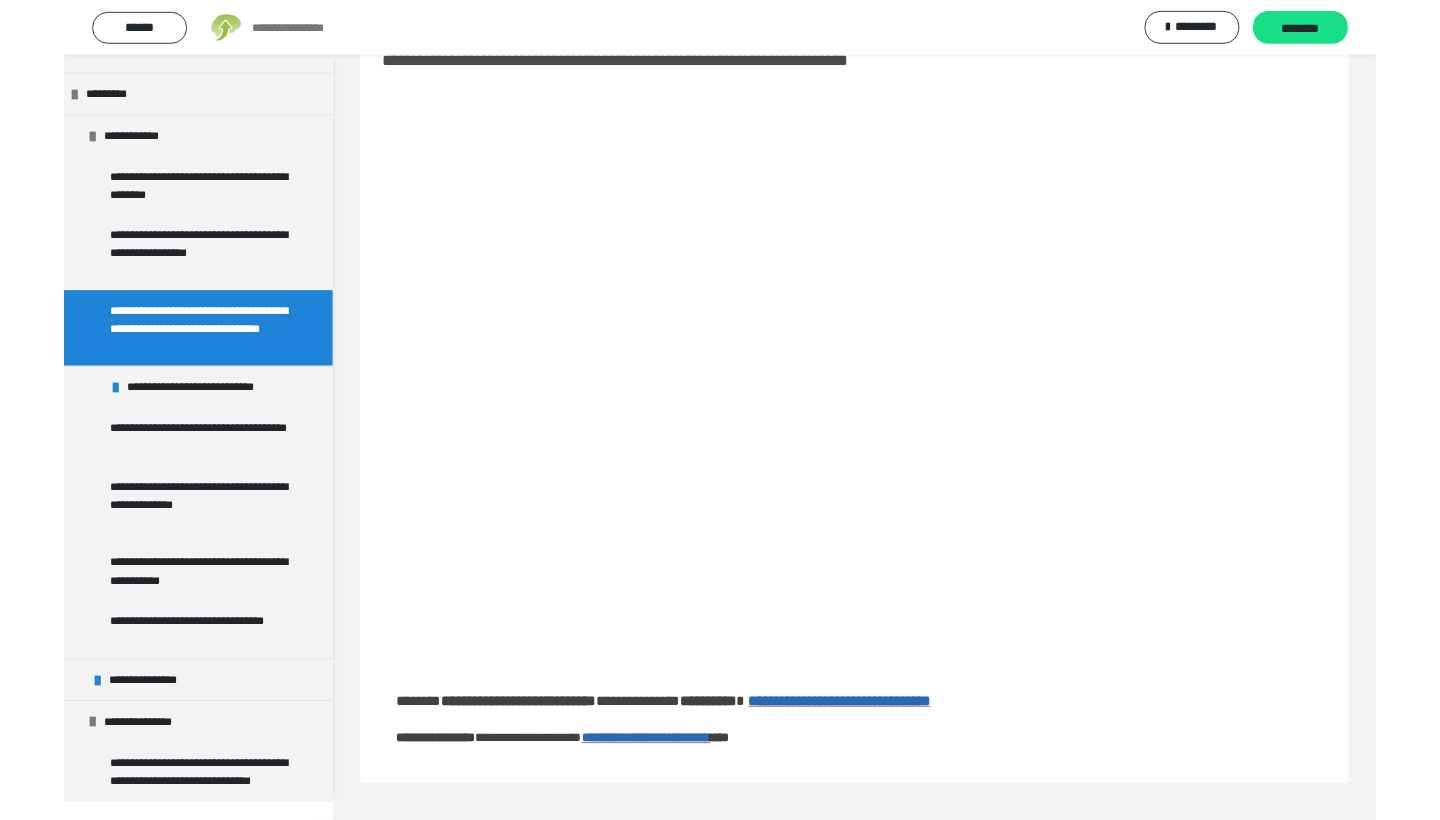 scroll, scrollTop: 0, scrollLeft: 0, axis: both 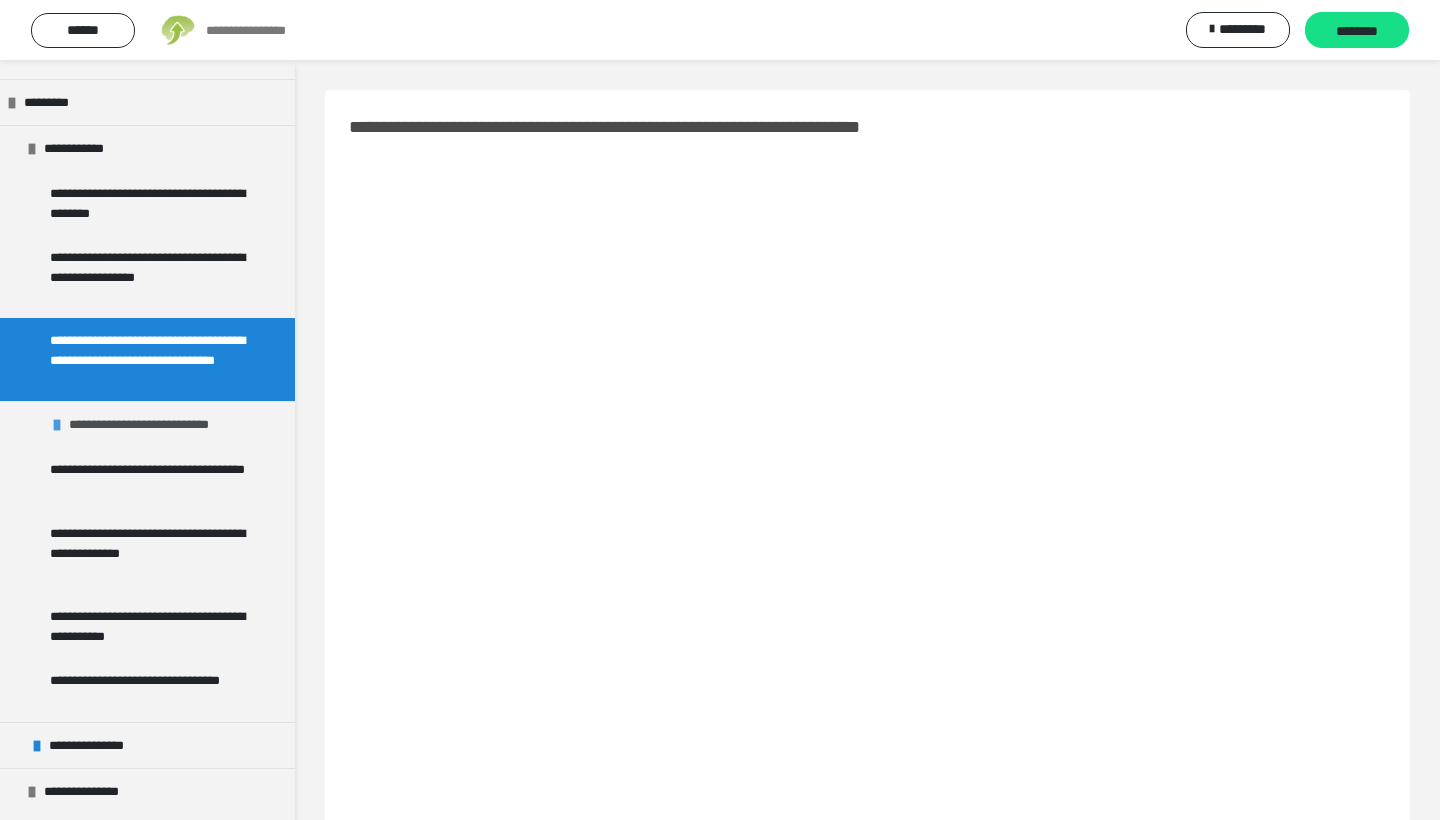 click at bounding box center [57, 425] 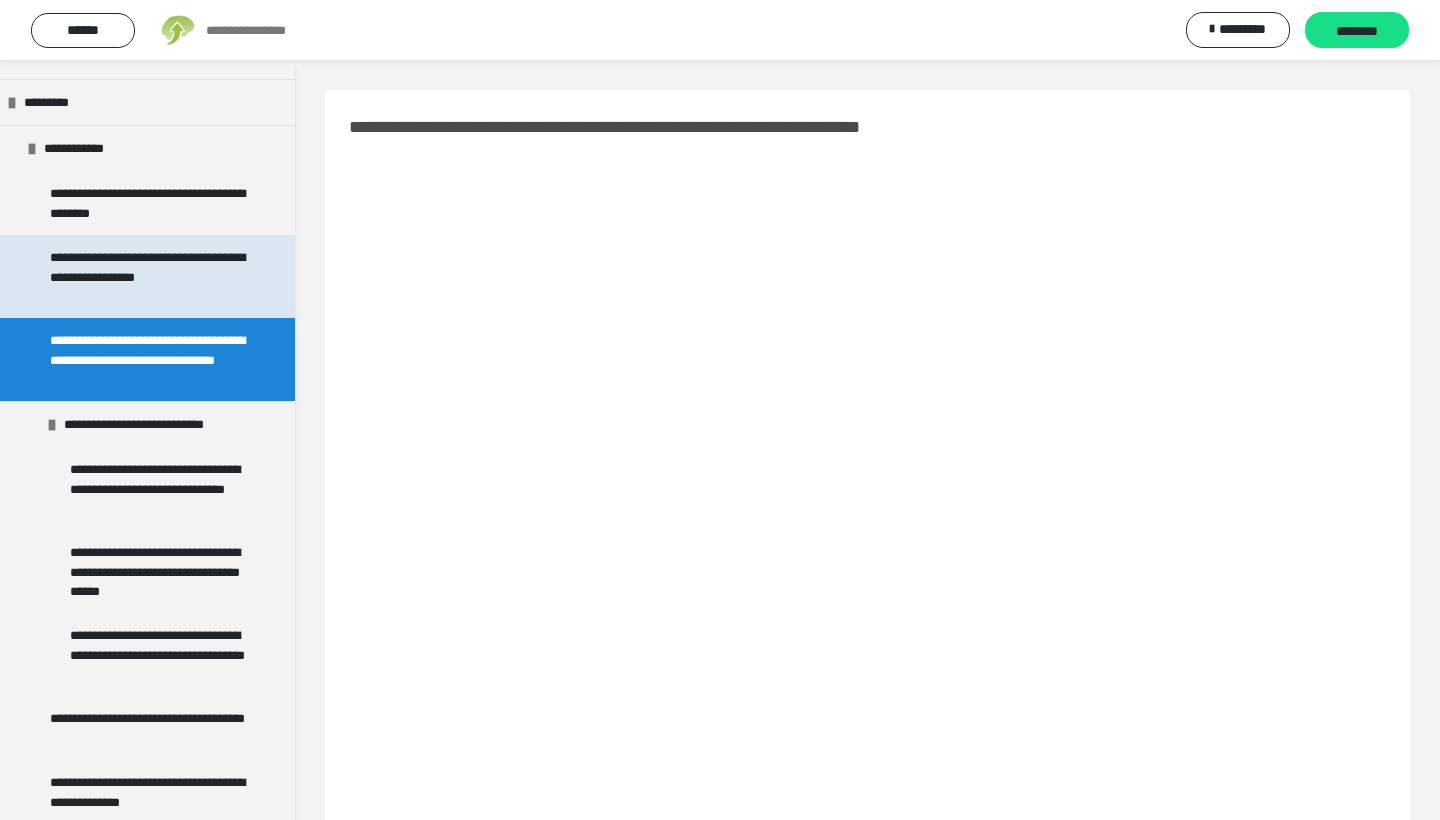 click on "**********" at bounding box center (149, 276) 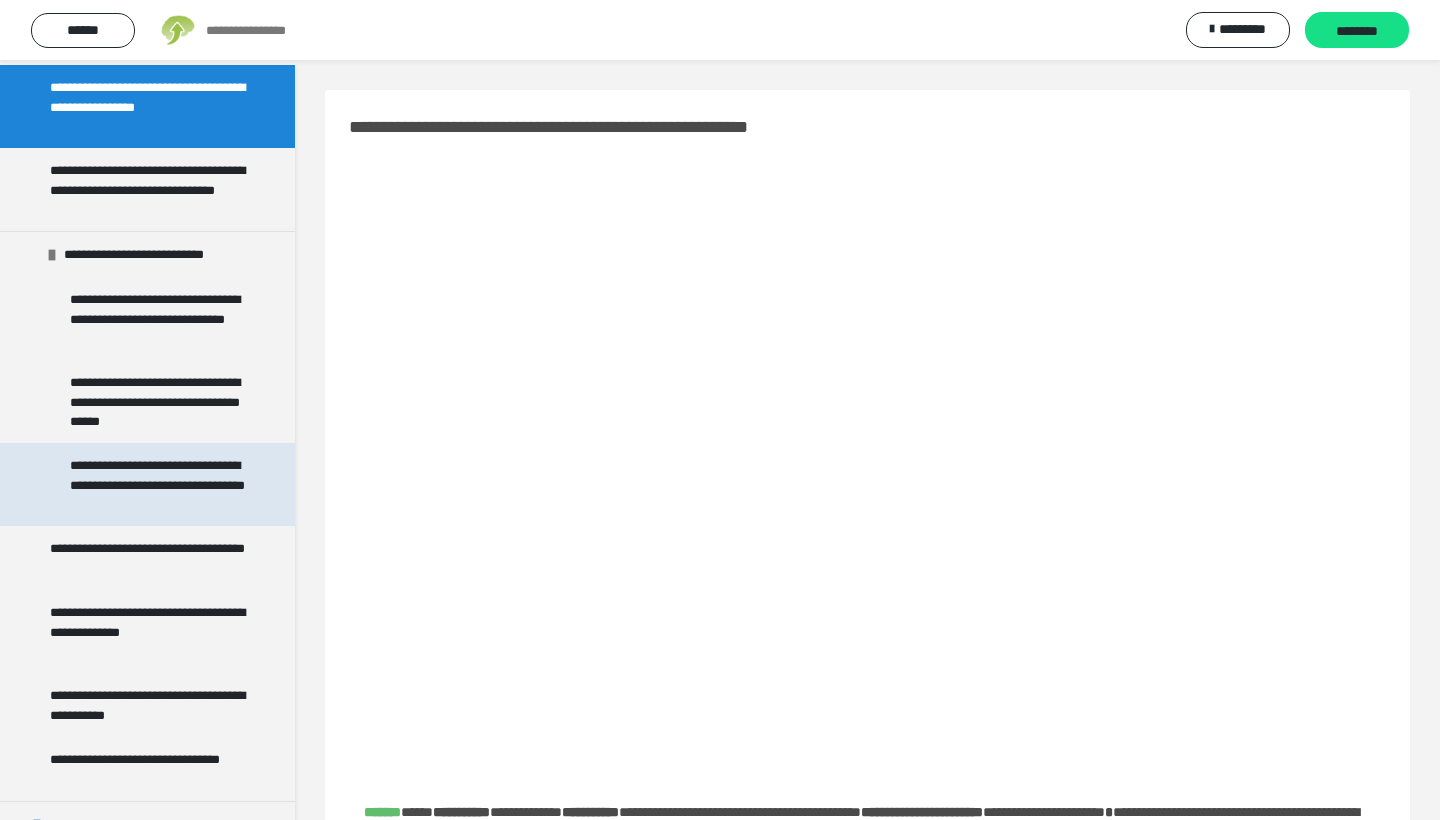 scroll, scrollTop: 427, scrollLeft: 0, axis: vertical 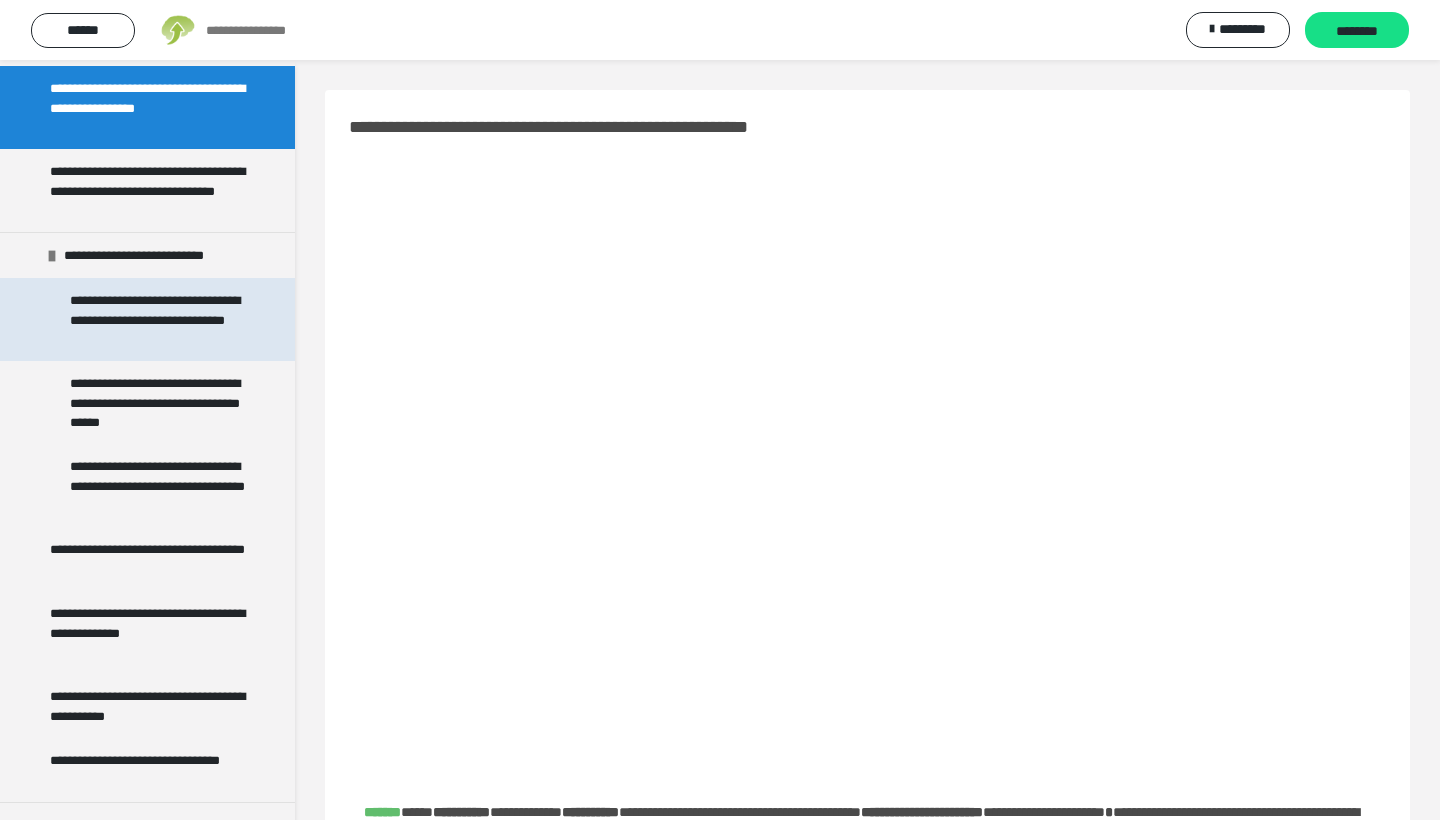 click on "**********" at bounding box center [159, 319] 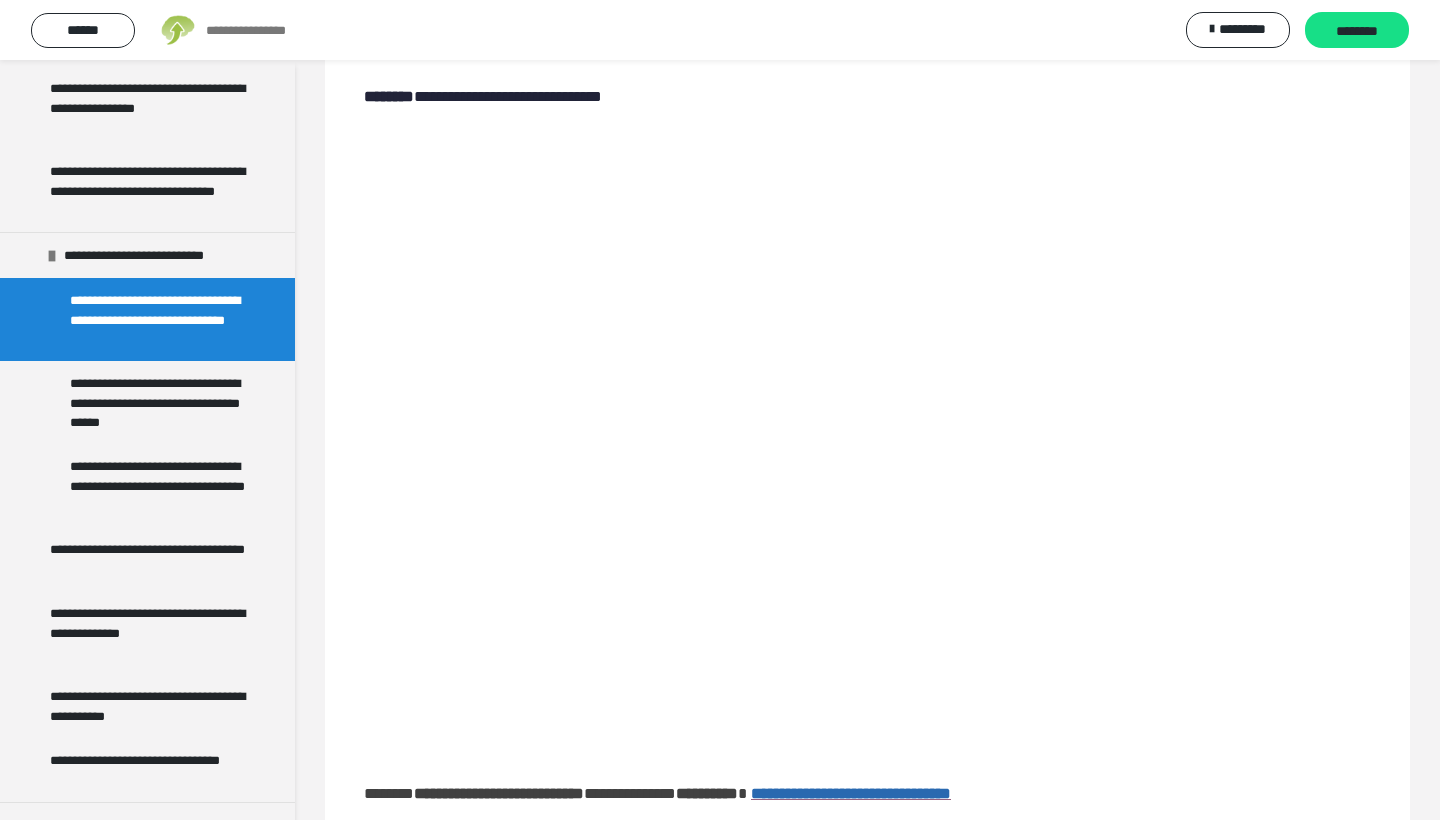 scroll, scrollTop: 130, scrollLeft: 0, axis: vertical 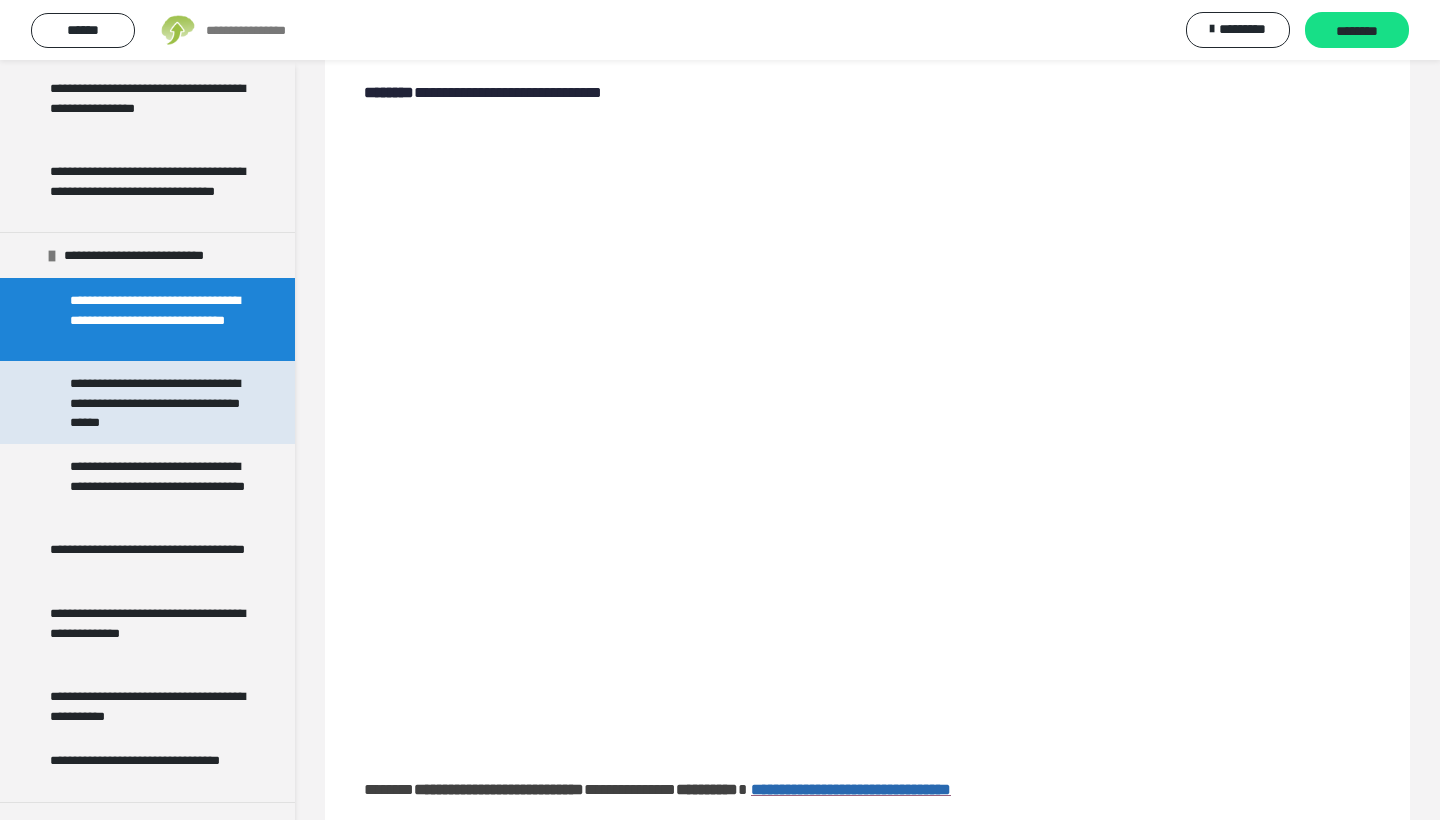 click on "**********" at bounding box center (159, 402) 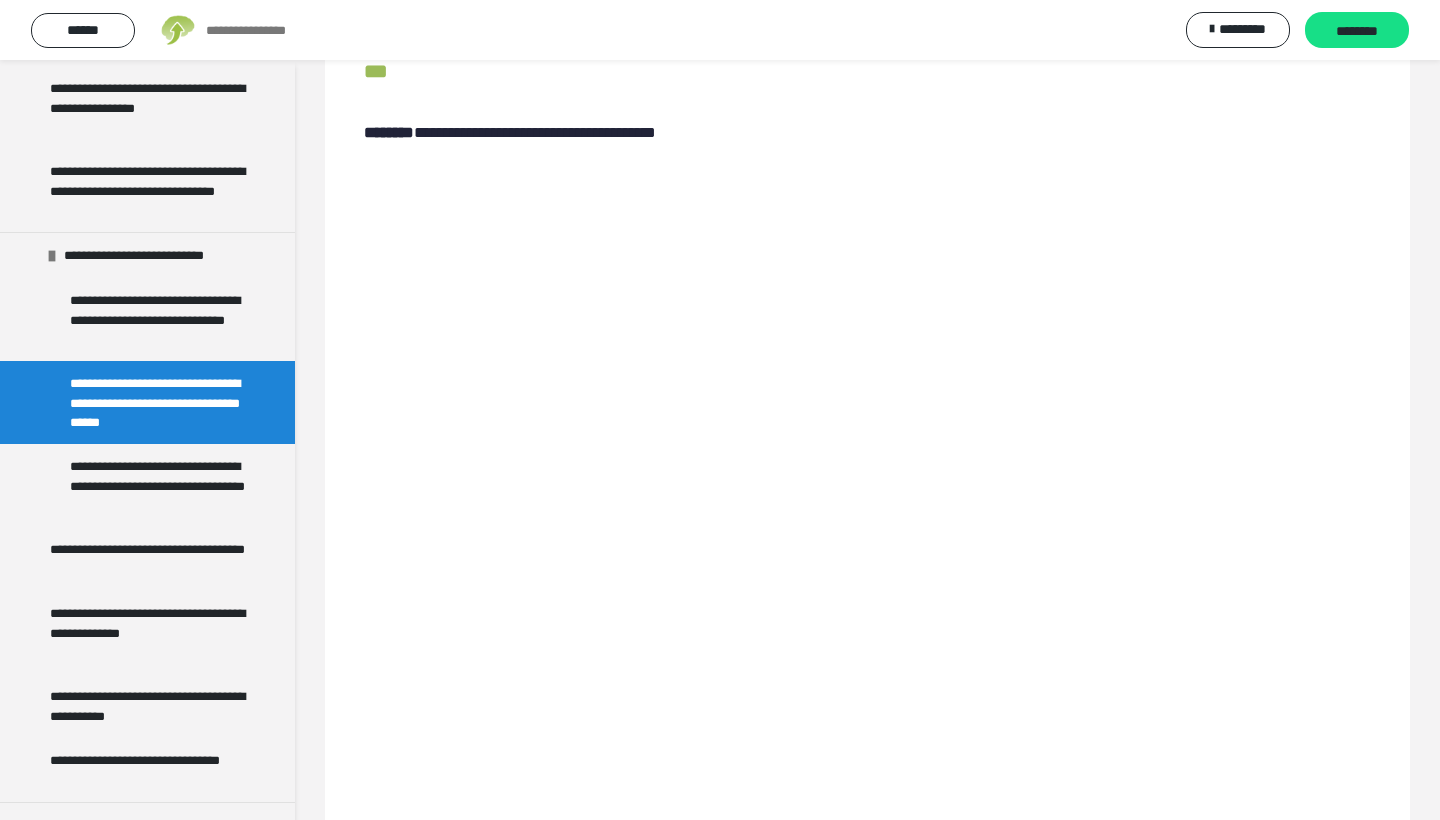scroll, scrollTop: 96, scrollLeft: 0, axis: vertical 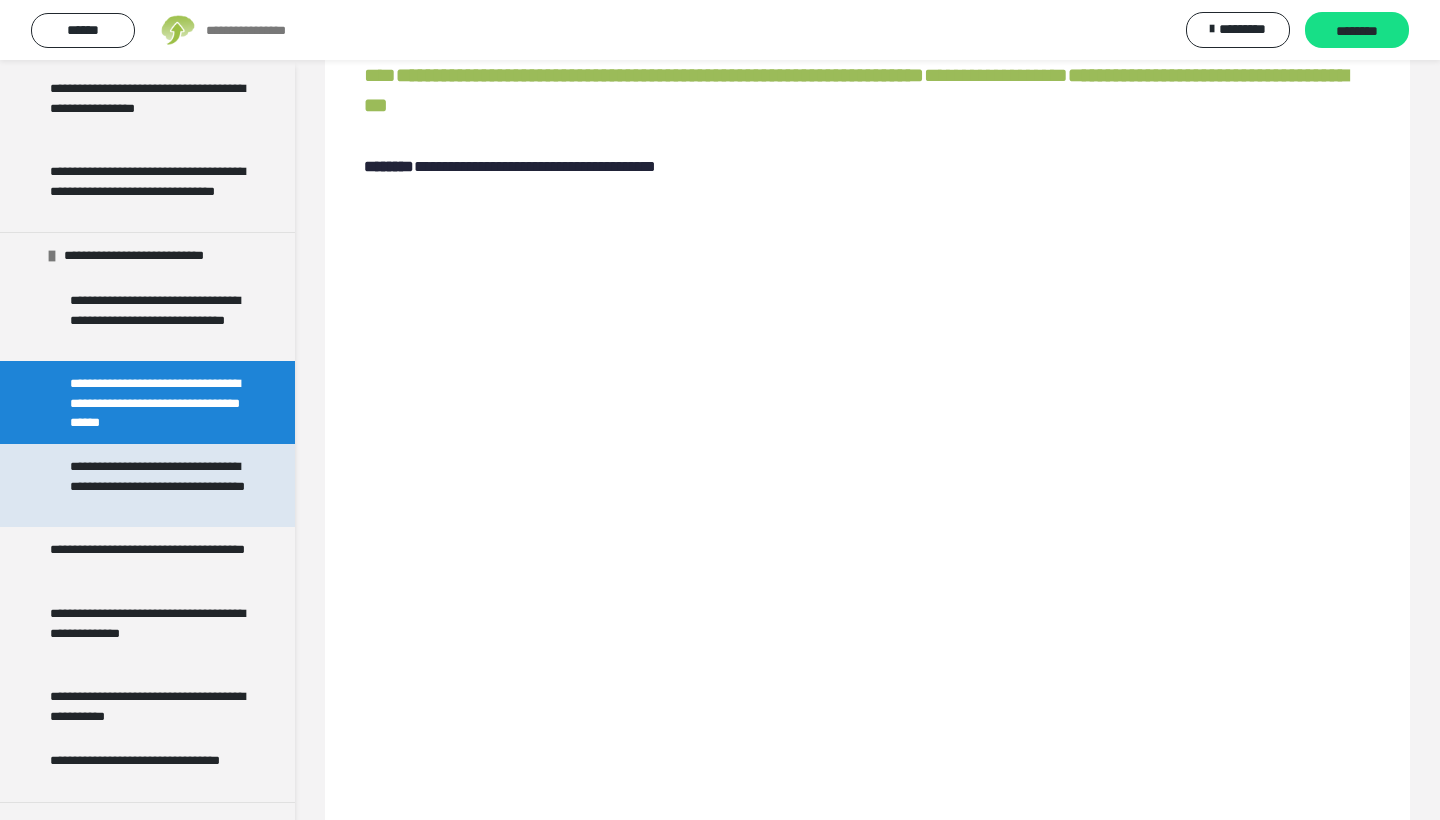 click on "**********" at bounding box center (159, 485) 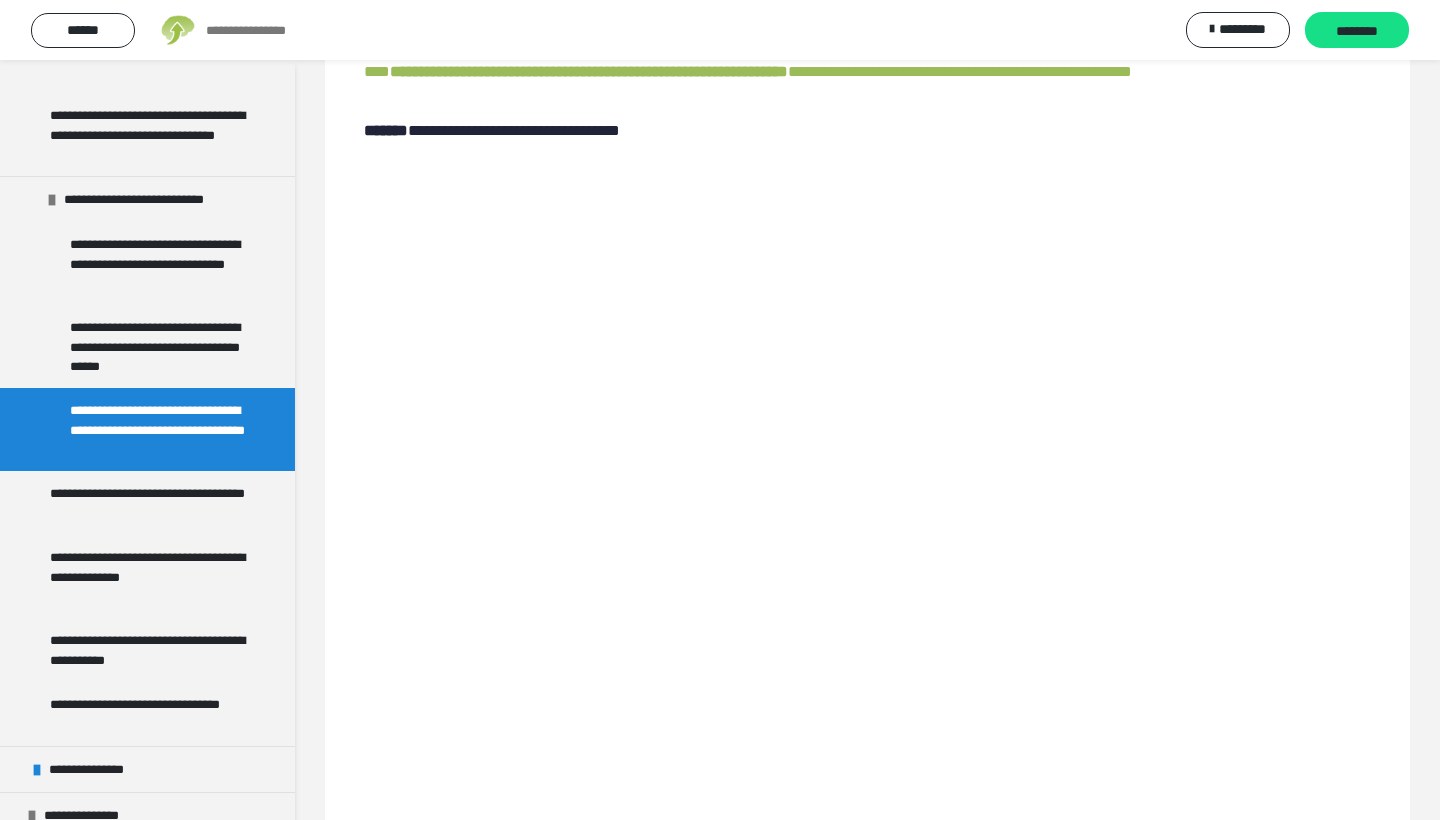scroll, scrollTop: 490, scrollLeft: 0, axis: vertical 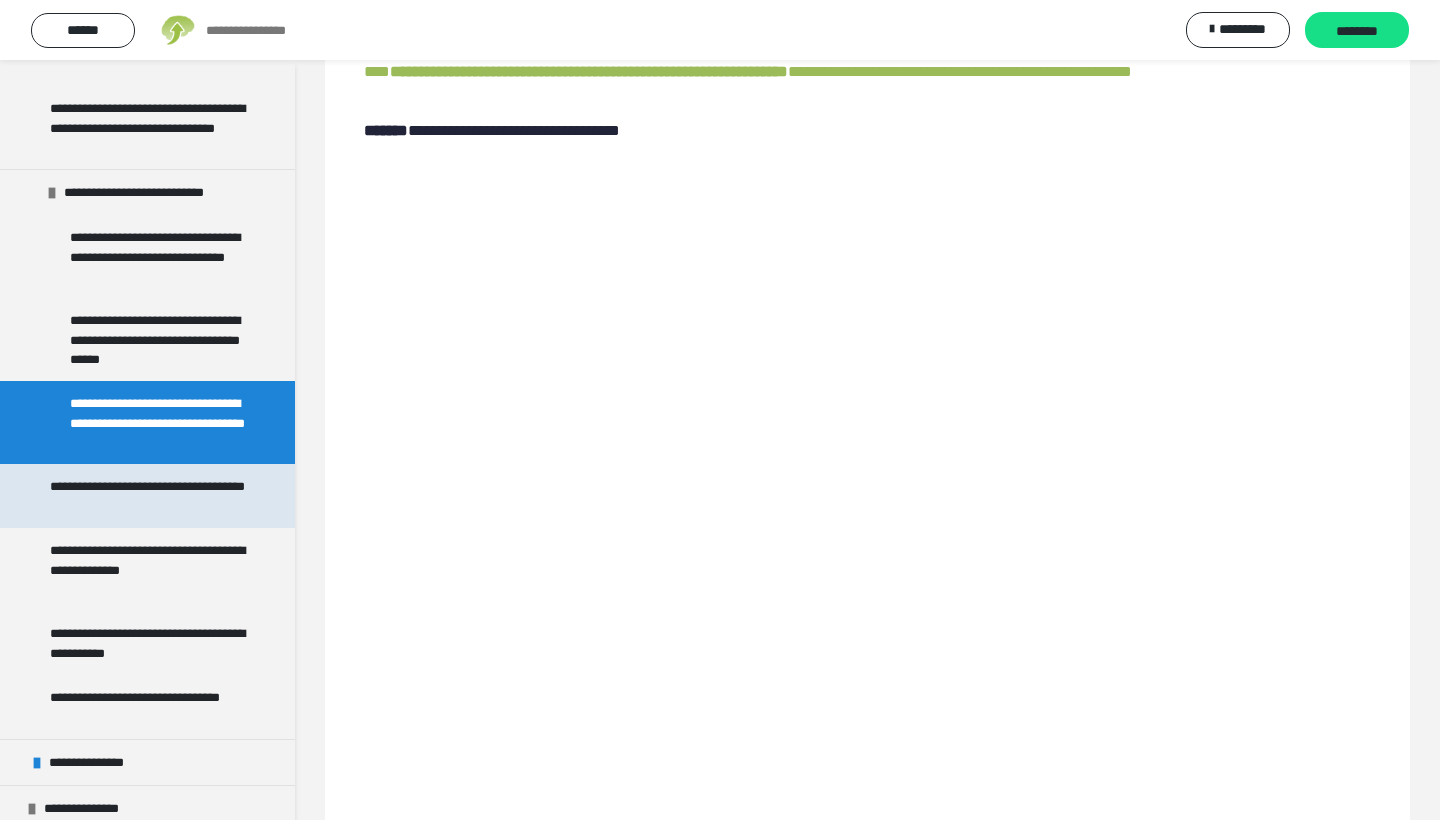click on "**********" at bounding box center (149, 496) 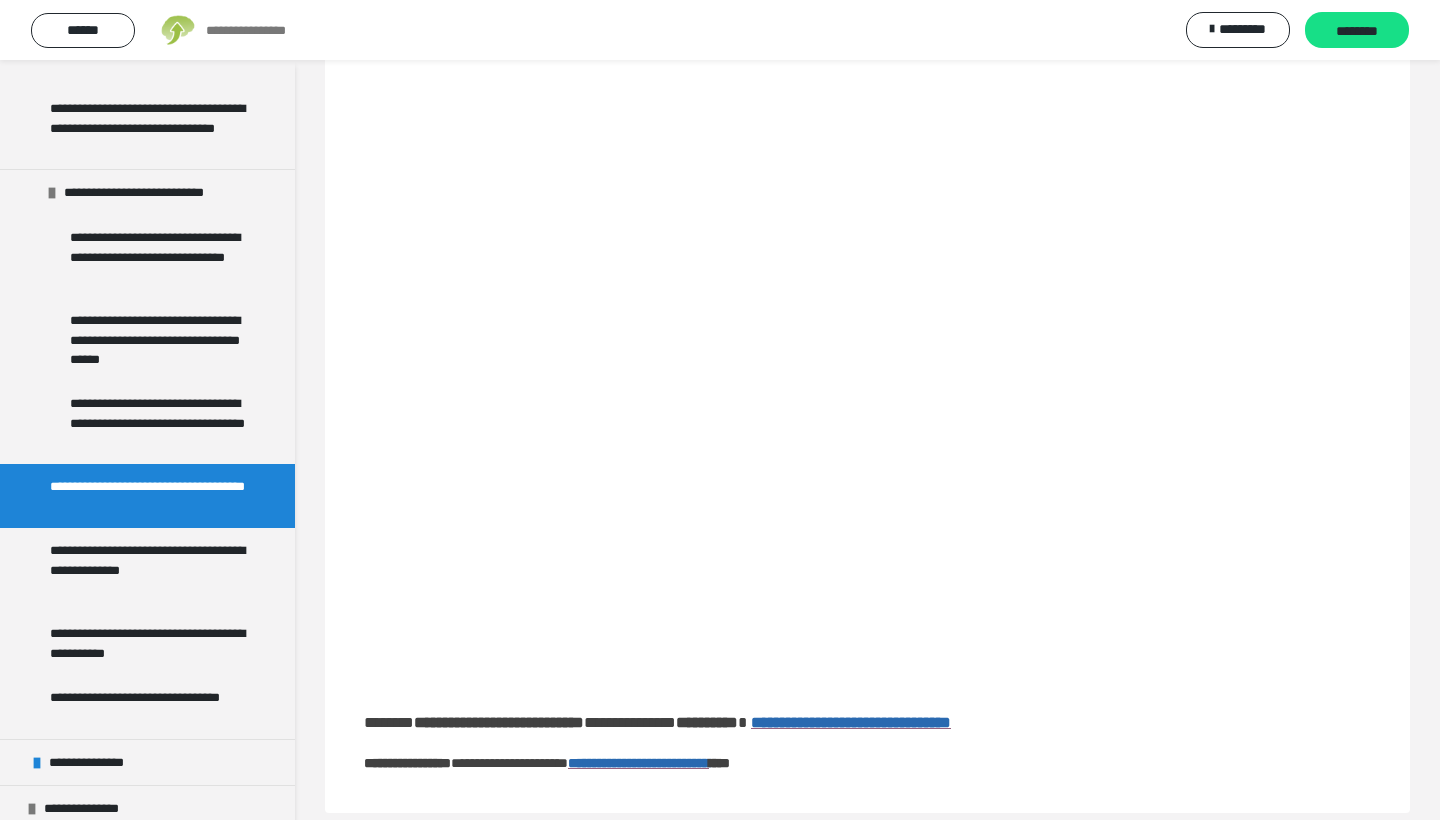 scroll, scrollTop: 109, scrollLeft: 0, axis: vertical 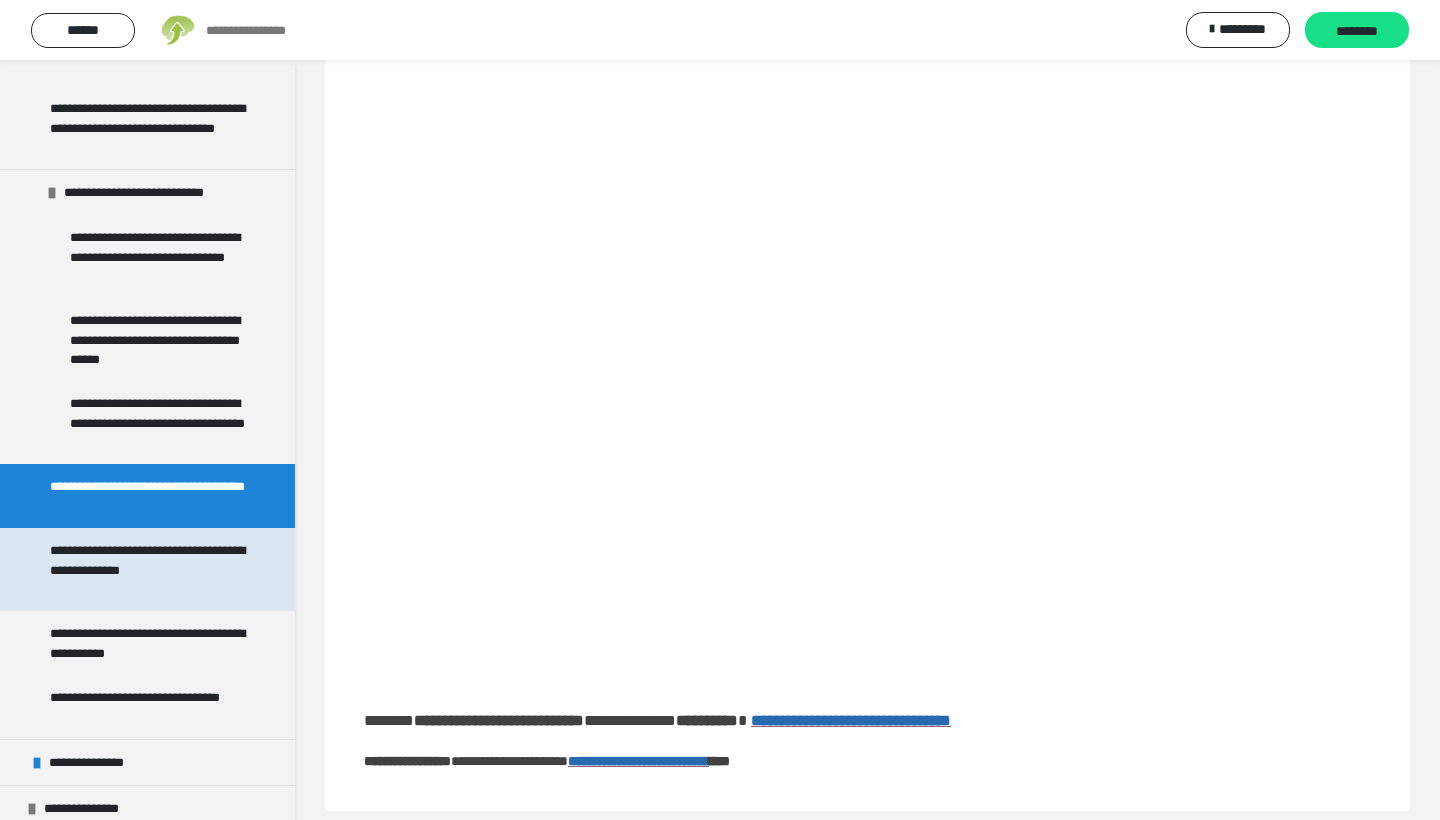 click on "**********" at bounding box center [149, 569] 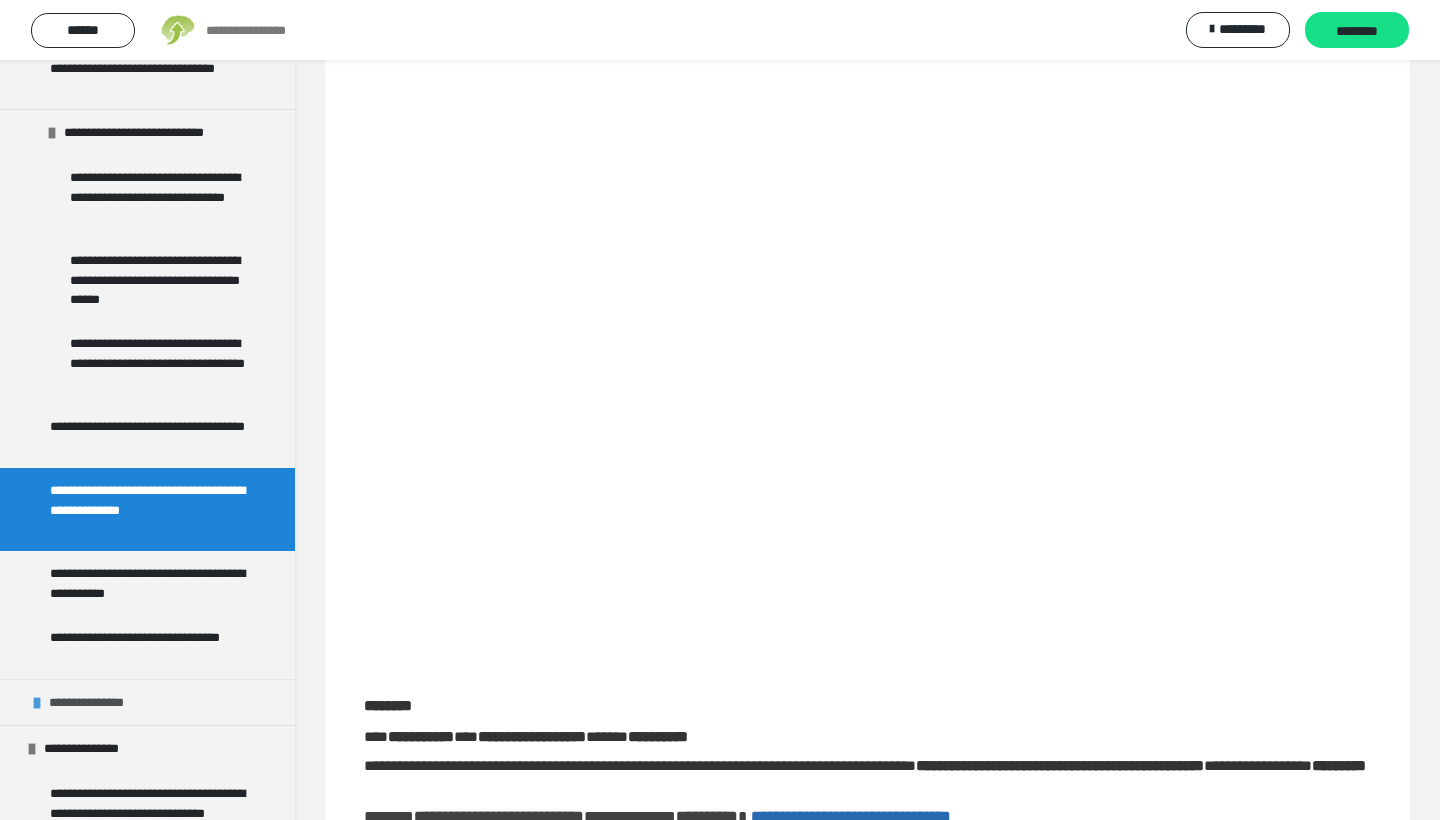 scroll, scrollTop: 605, scrollLeft: 0, axis: vertical 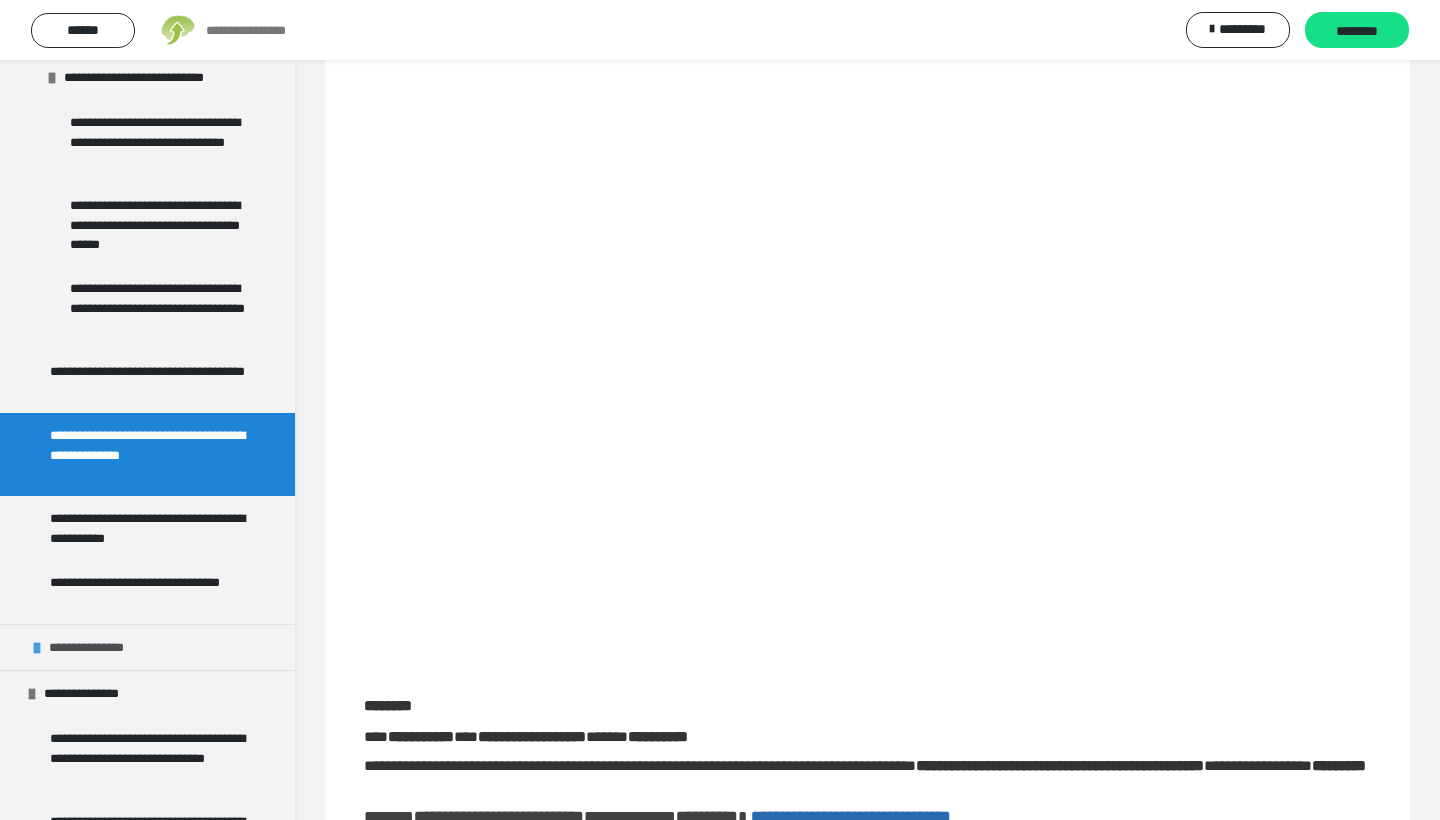 click at bounding box center [37, 648] 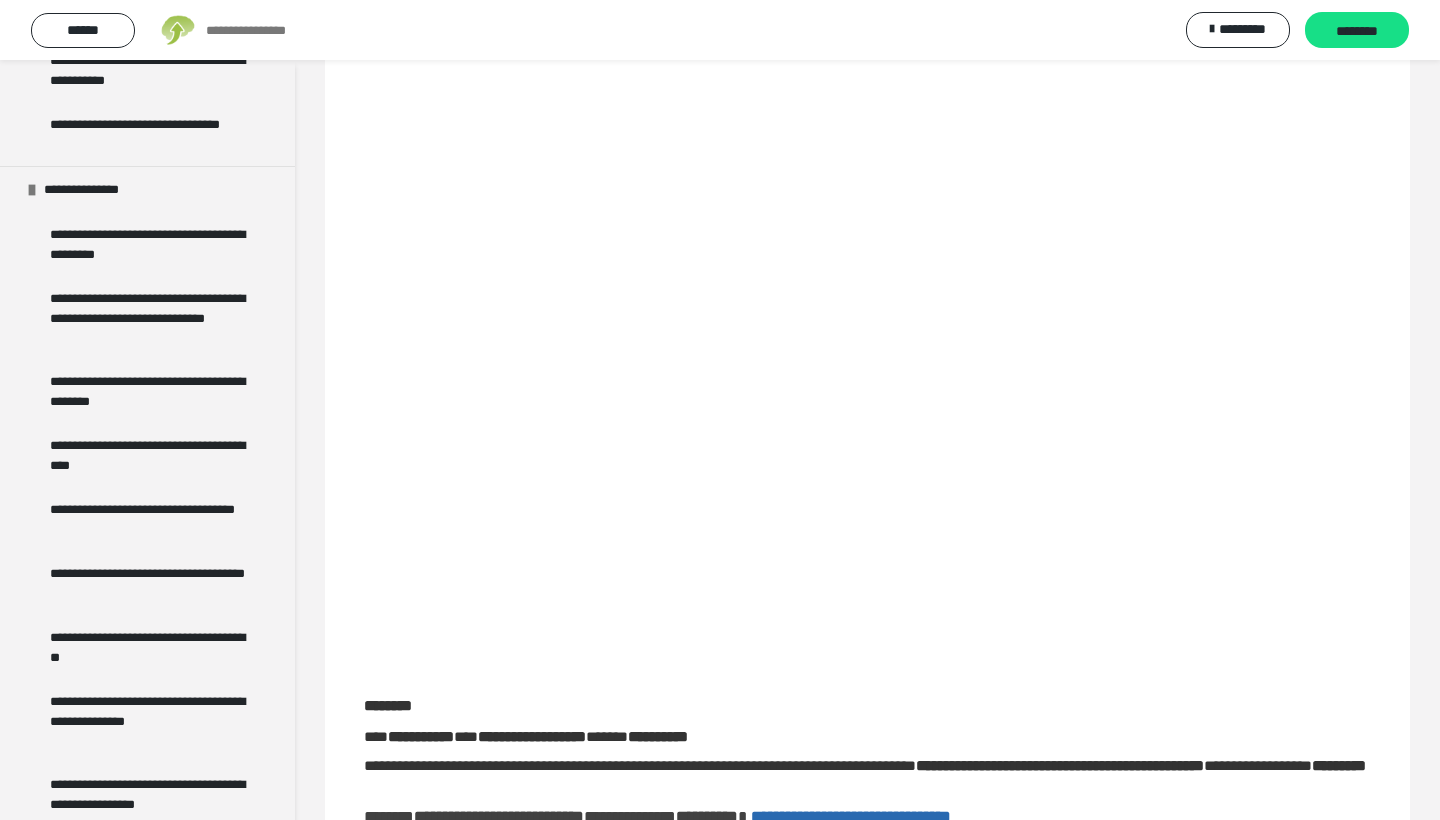 scroll, scrollTop: 1021, scrollLeft: 0, axis: vertical 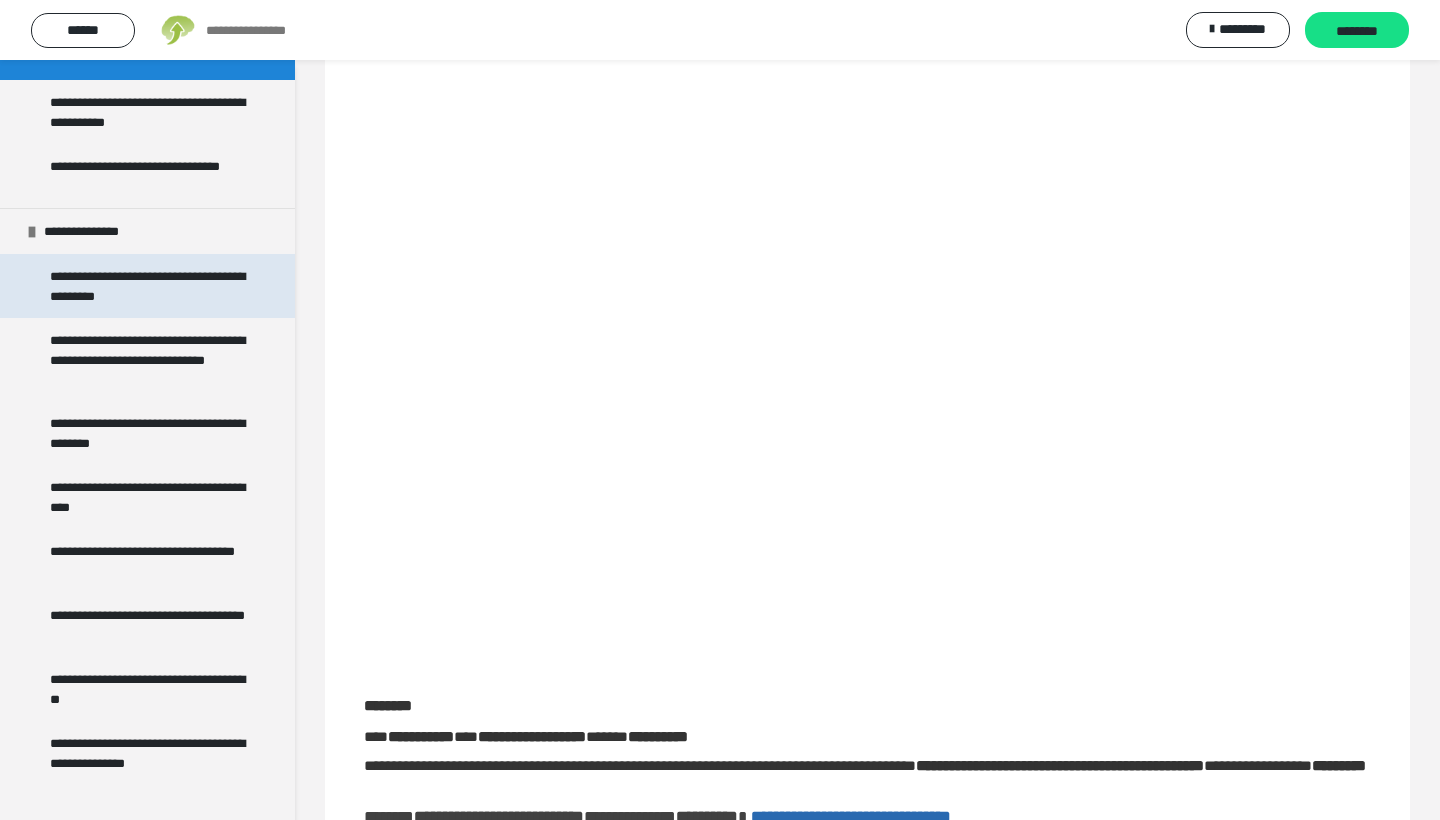 click on "**********" at bounding box center [147, 286] 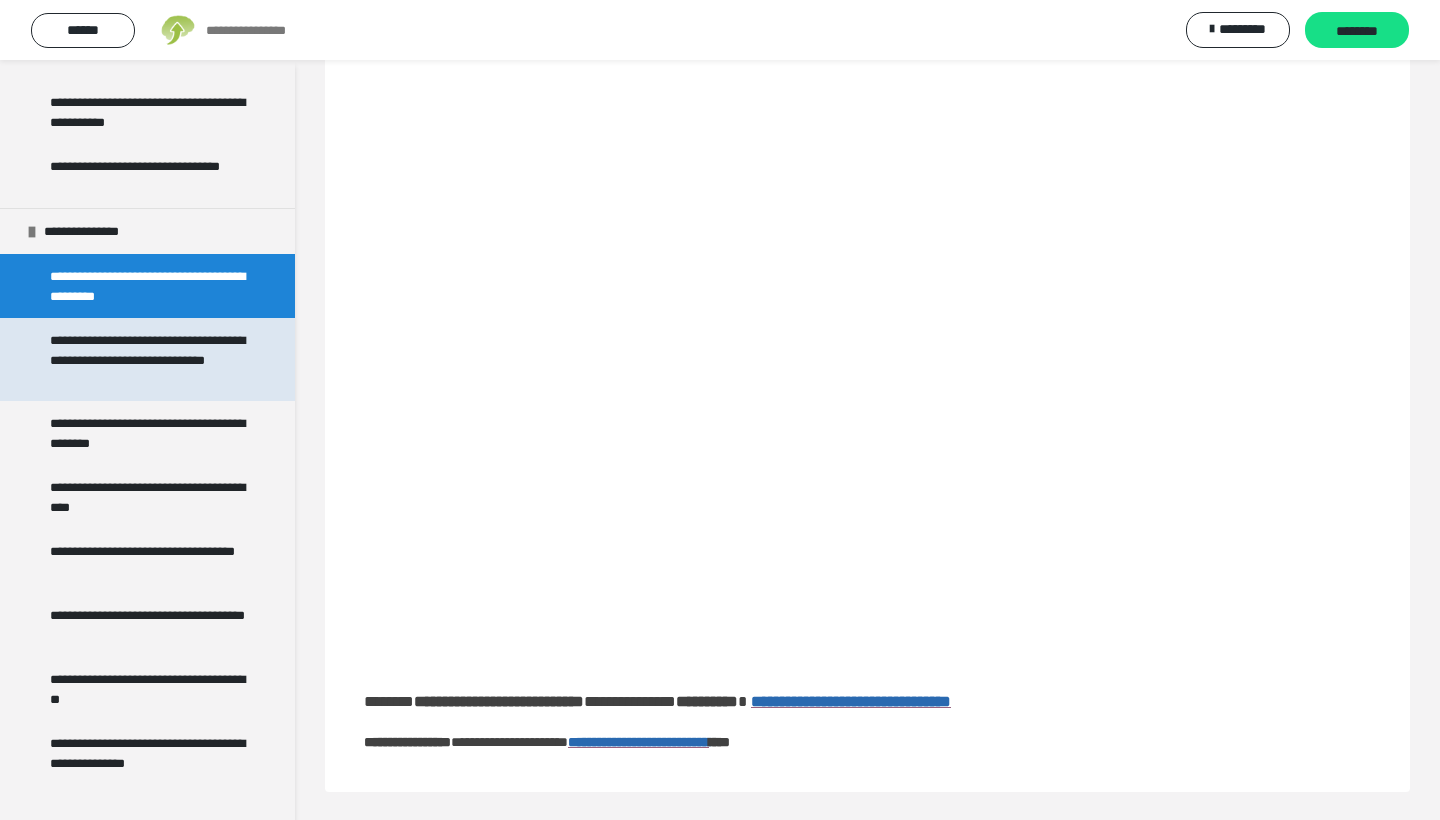 click on "**********" at bounding box center [149, 359] 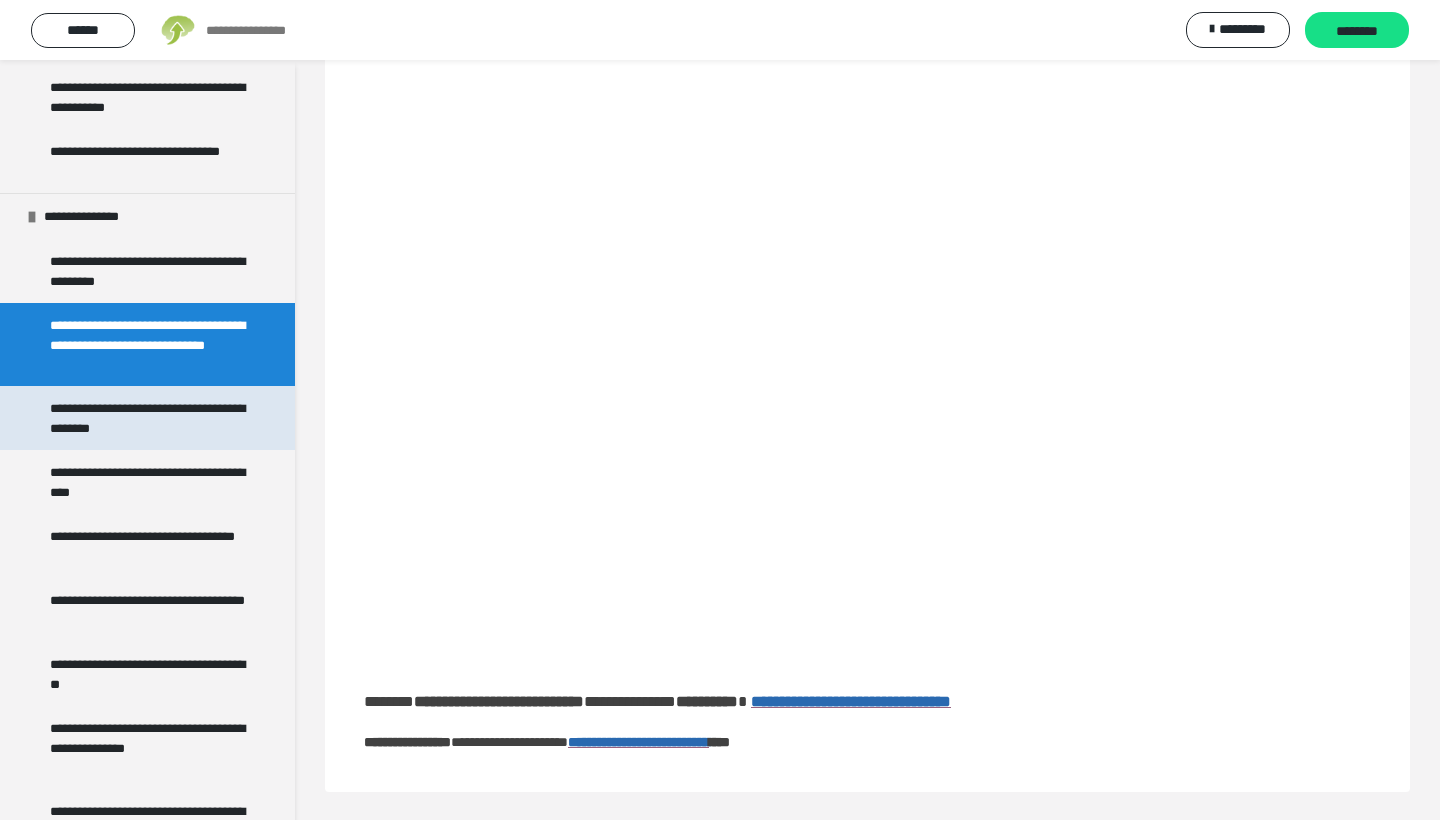 scroll, scrollTop: 1038, scrollLeft: 0, axis: vertical 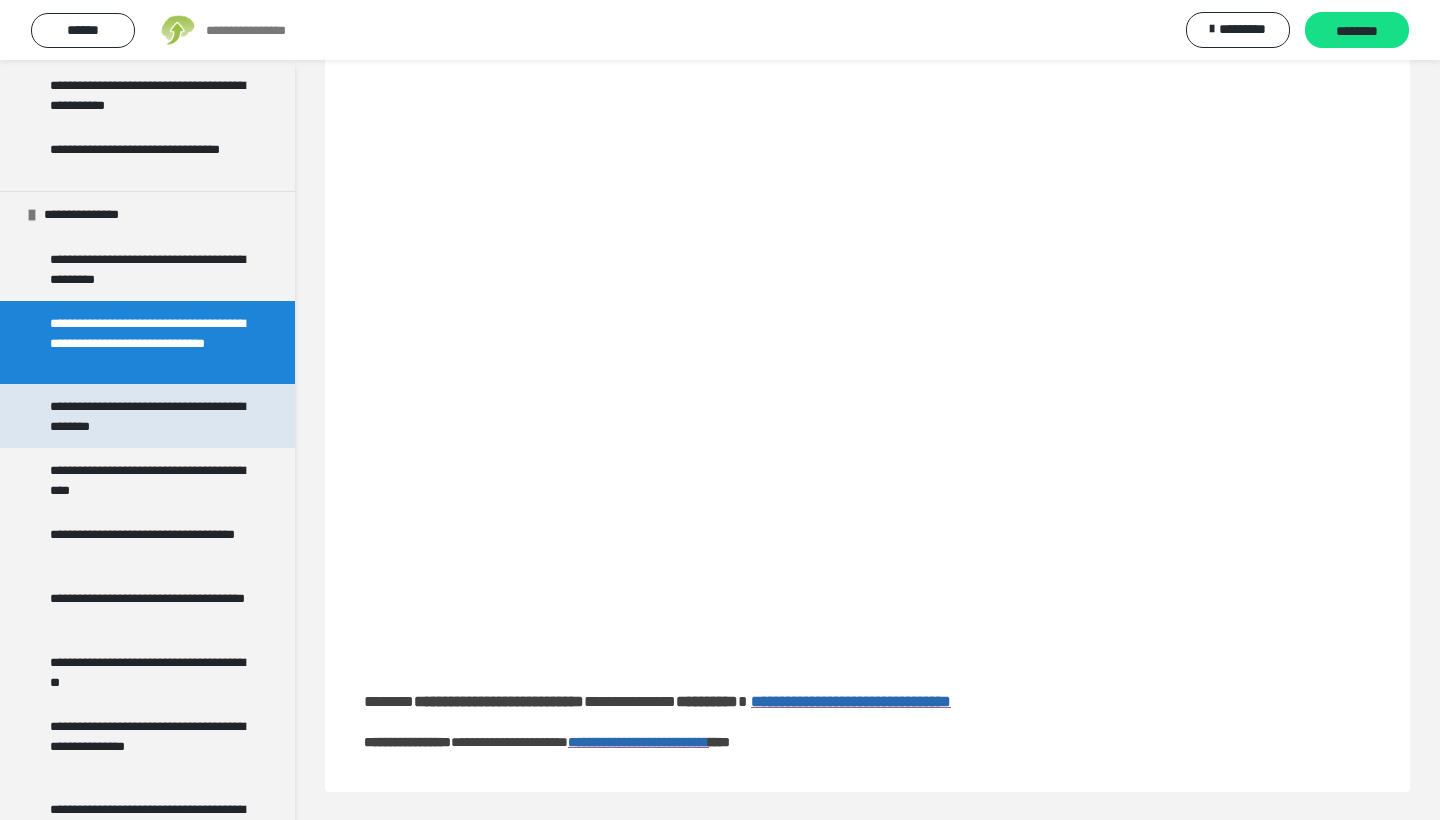 click on "**********" at bounding box center [147, 416] 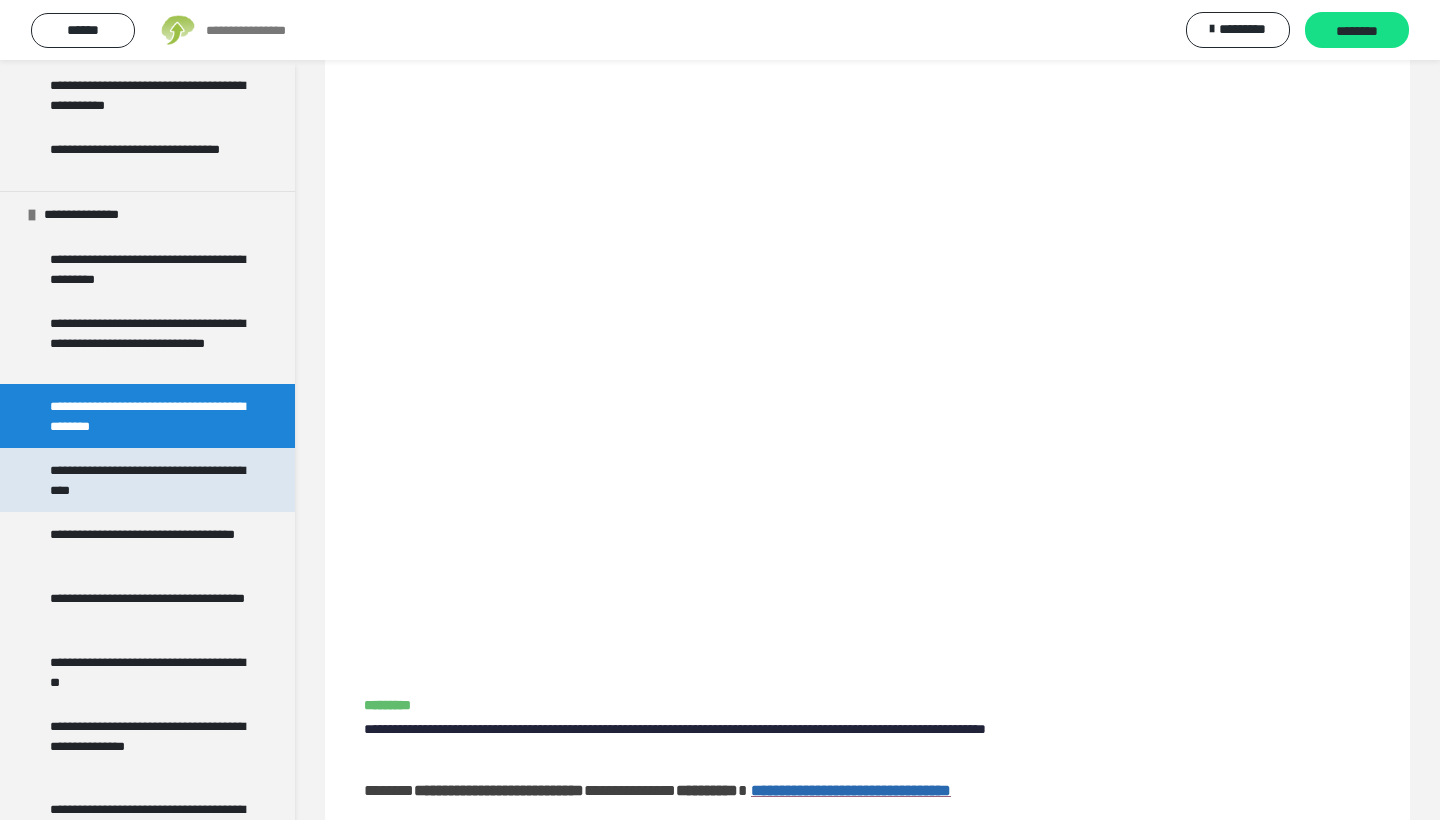 click on "**********" at bounding box center [149, 480] 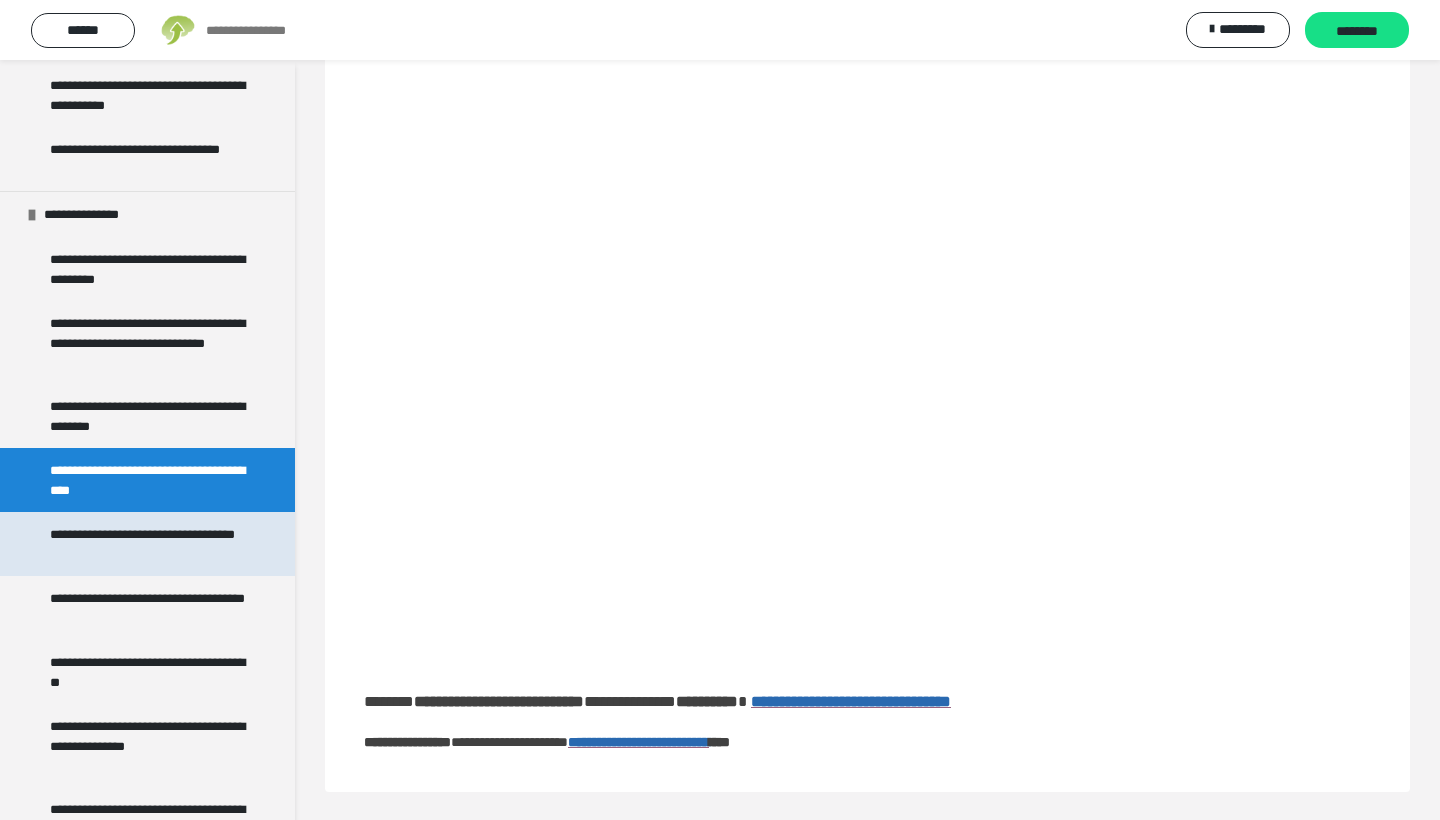 click on "**********" at bounding box center [149, 544] 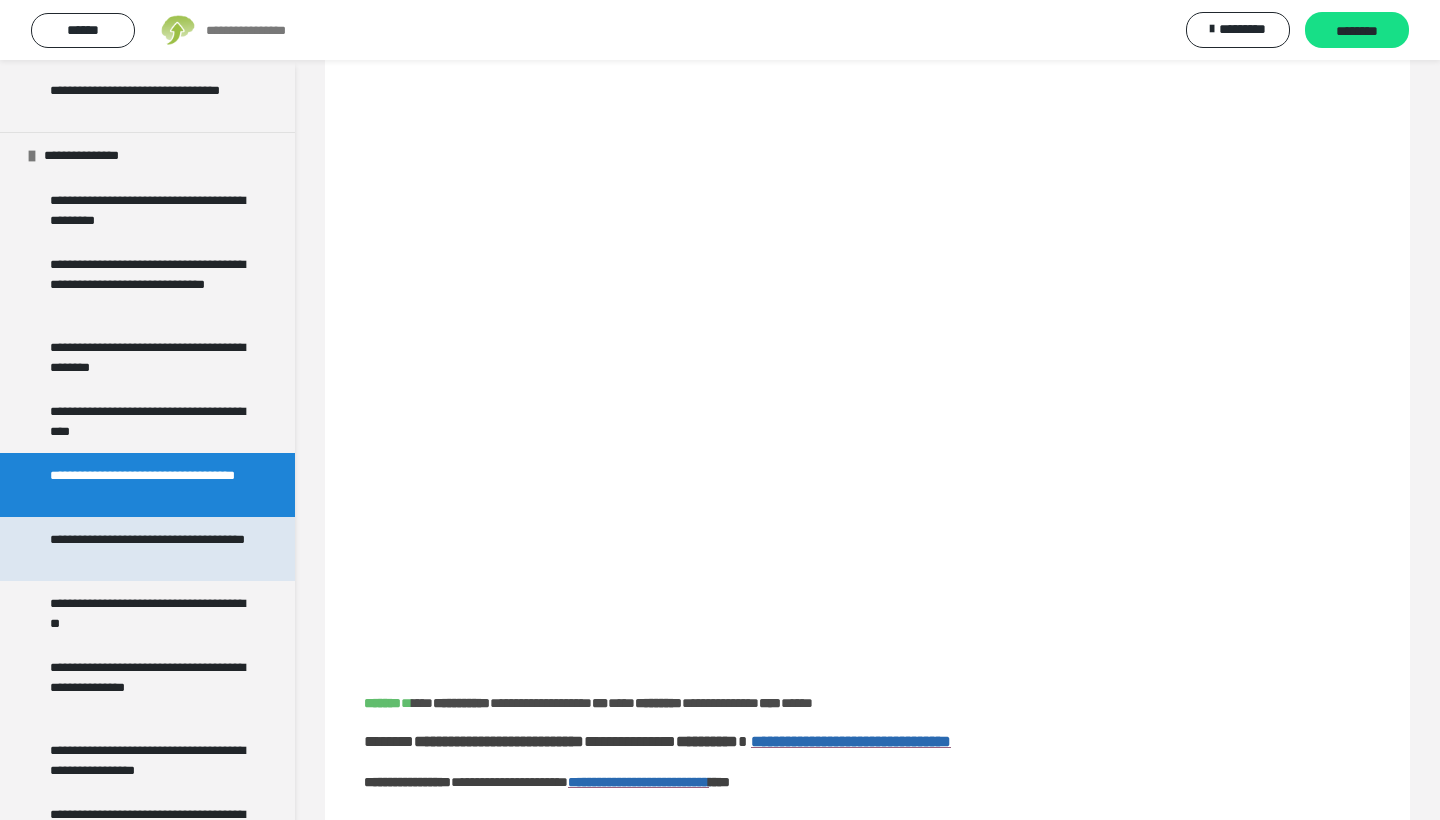 scroll, scrollTop: 1100, scrollLeft: 0, axis: vertical 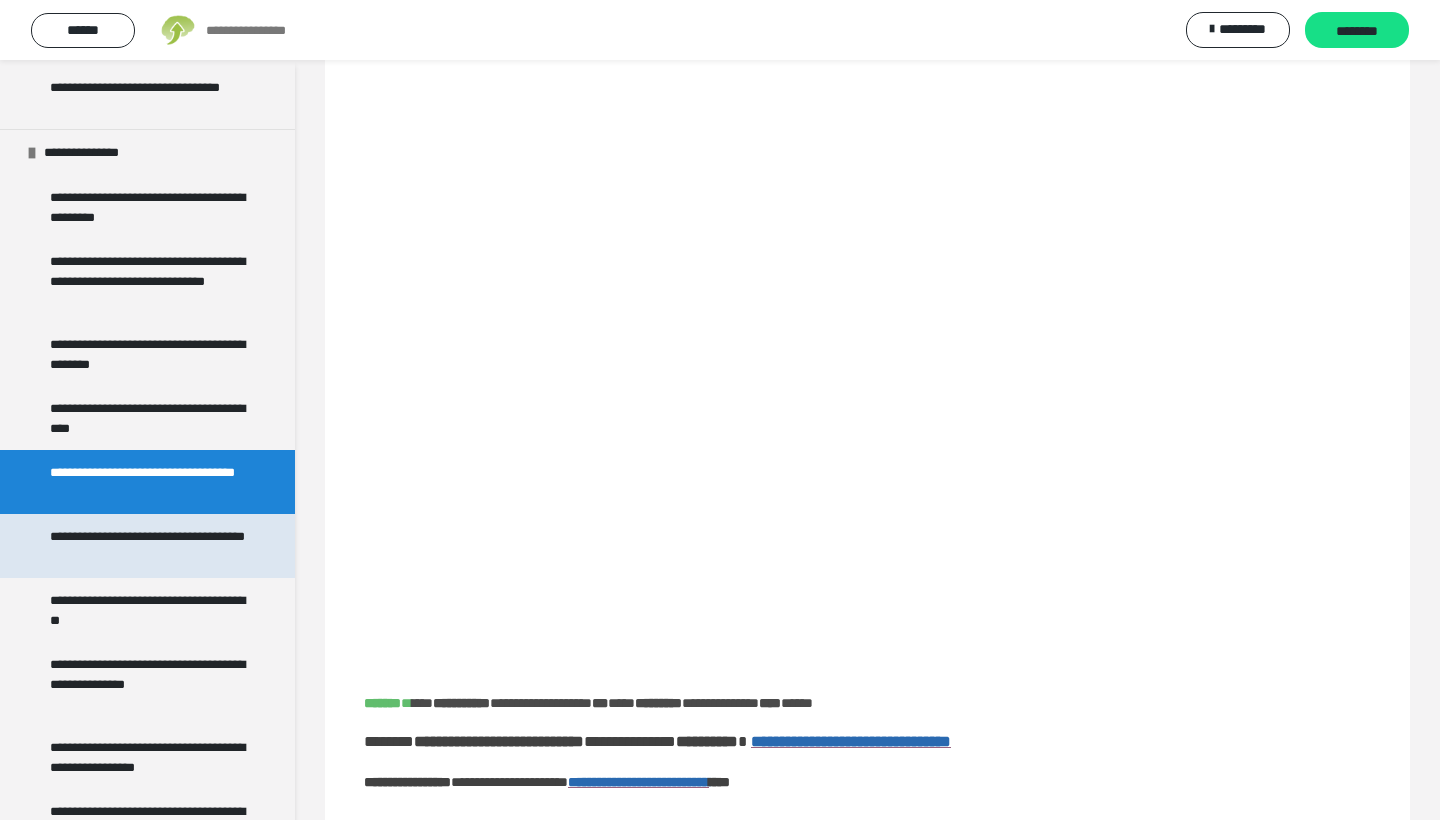click on "**********" at bounding box center [149, 546] 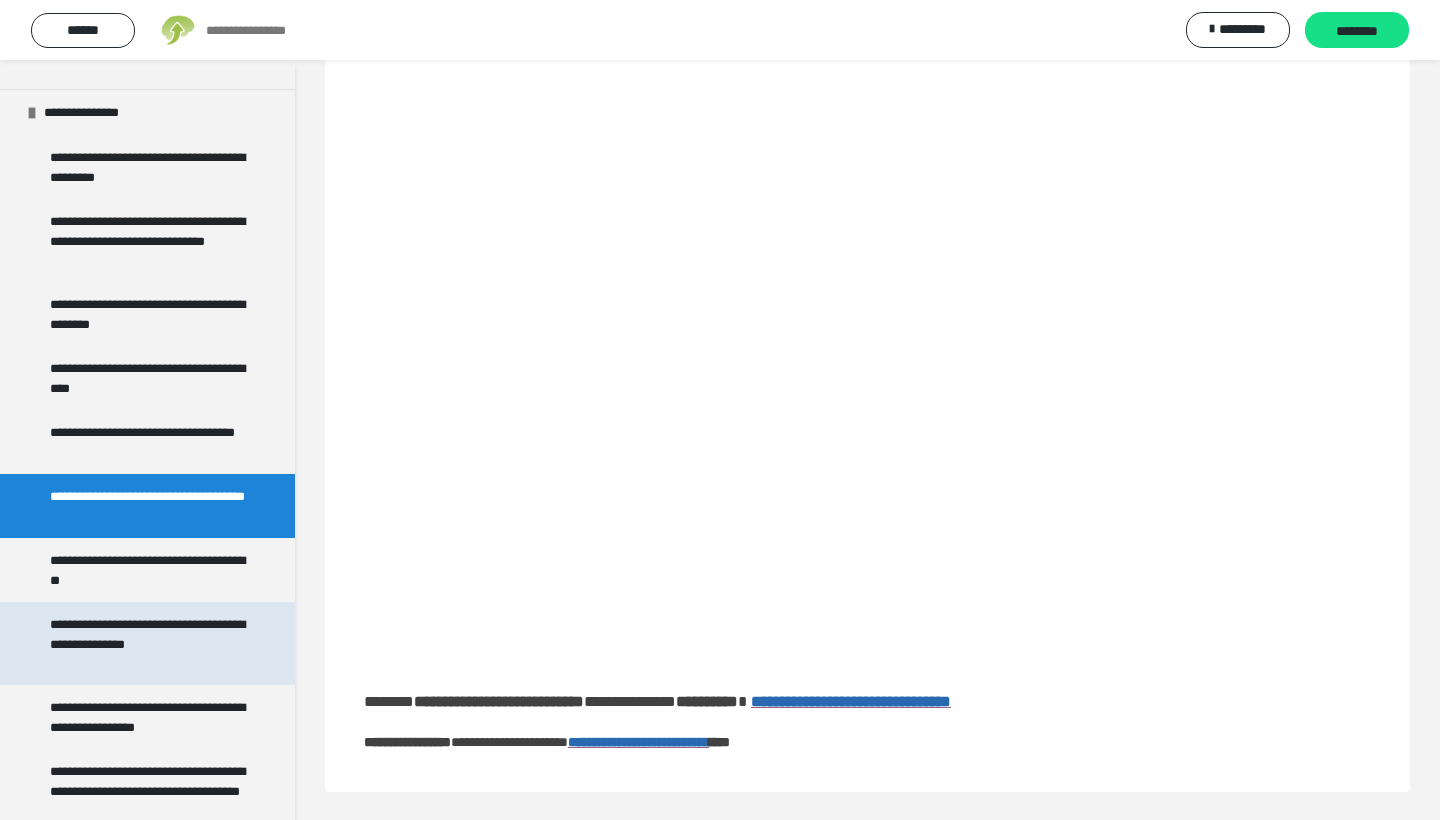 scroll, scrollTop: 1144, scrollLeft: 0, axis: vertical 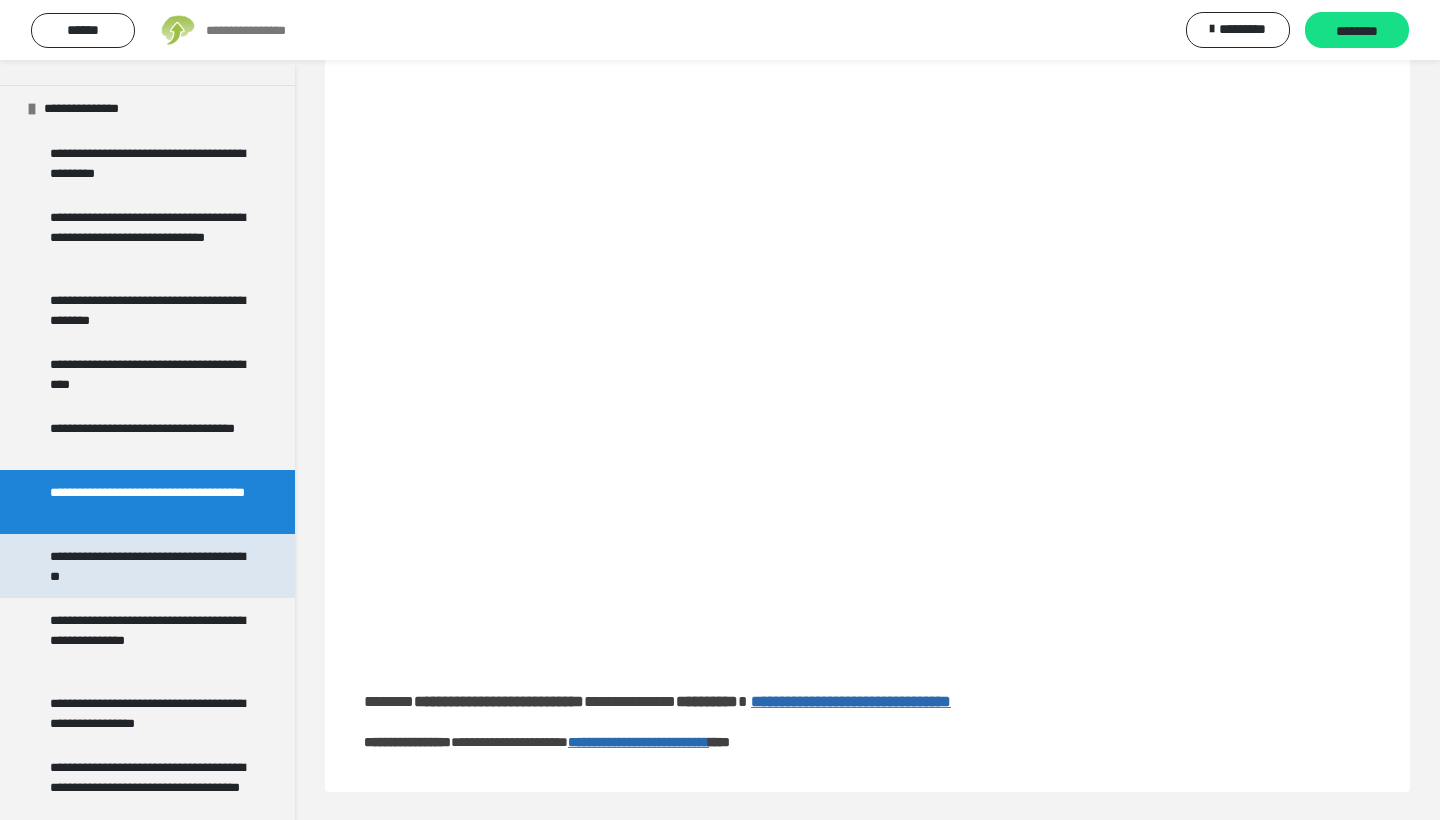 click on "**********" at bounding box center [147, 566] 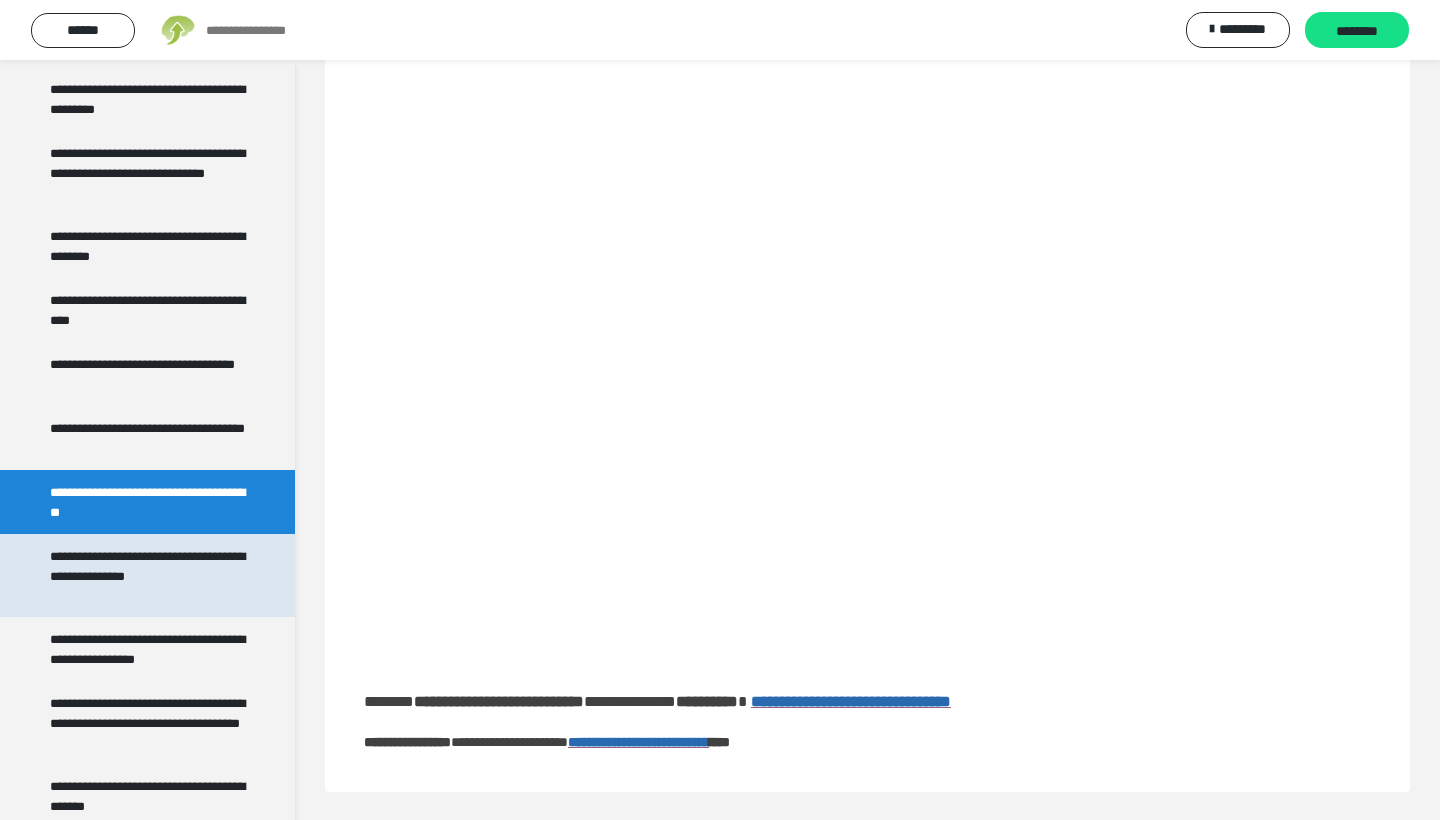 scroll, scrollTop: 1214, scrollLeft: 0, axis: vertical 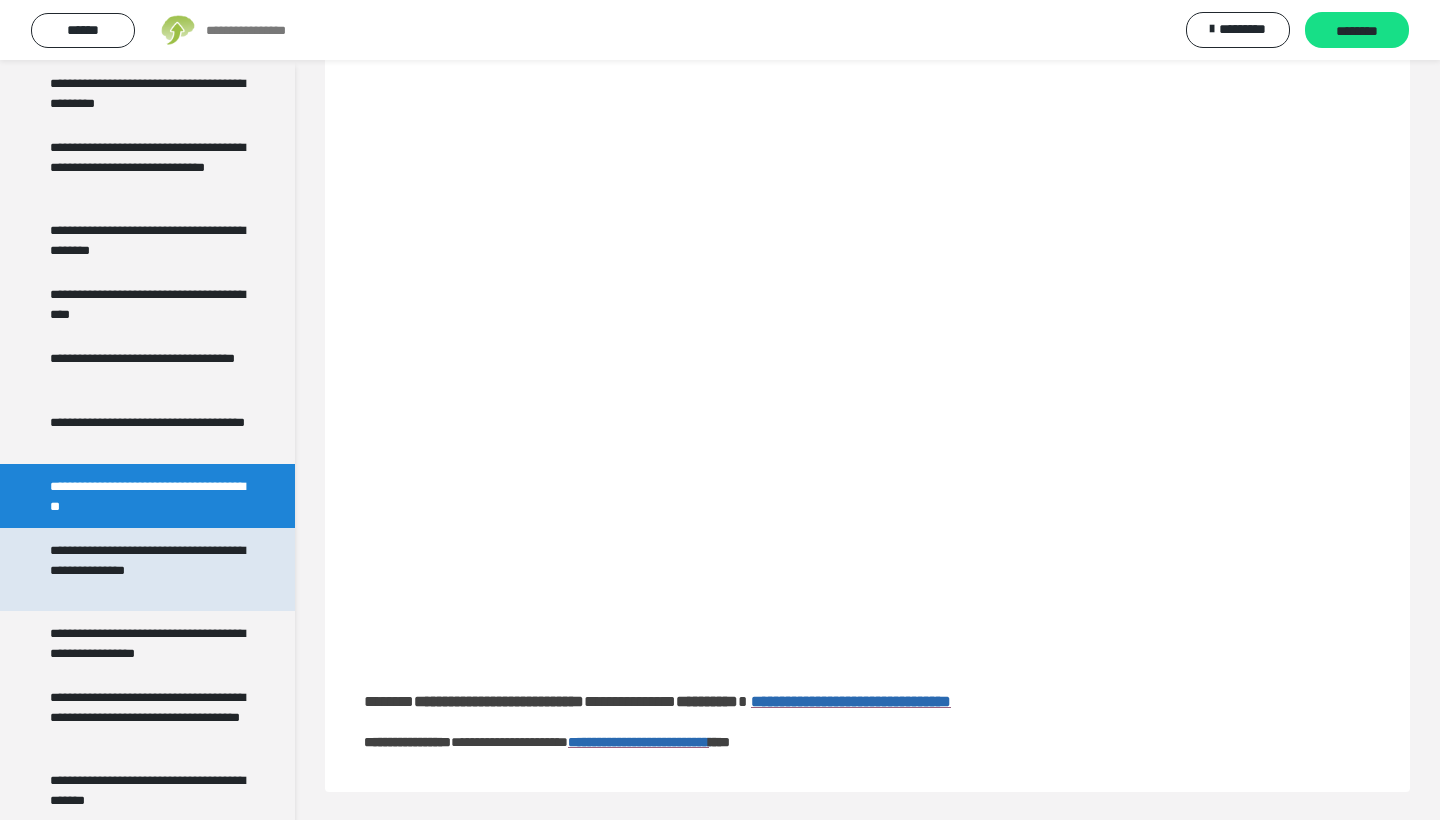 click on "**********" at bounding box center (147, 569) 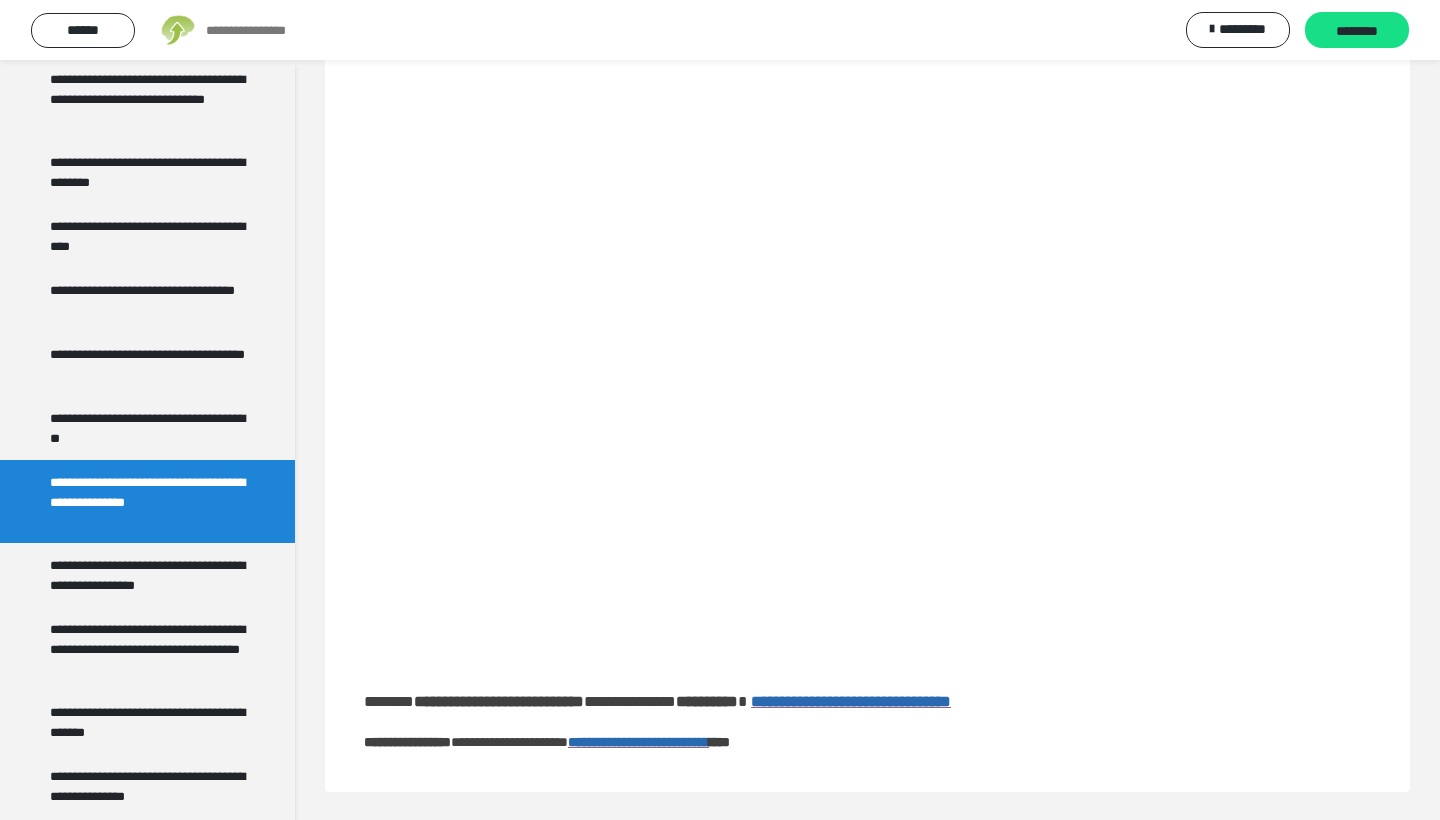 scroll, scrollTop: 1287, scrollLeft: 0, axis: vertical 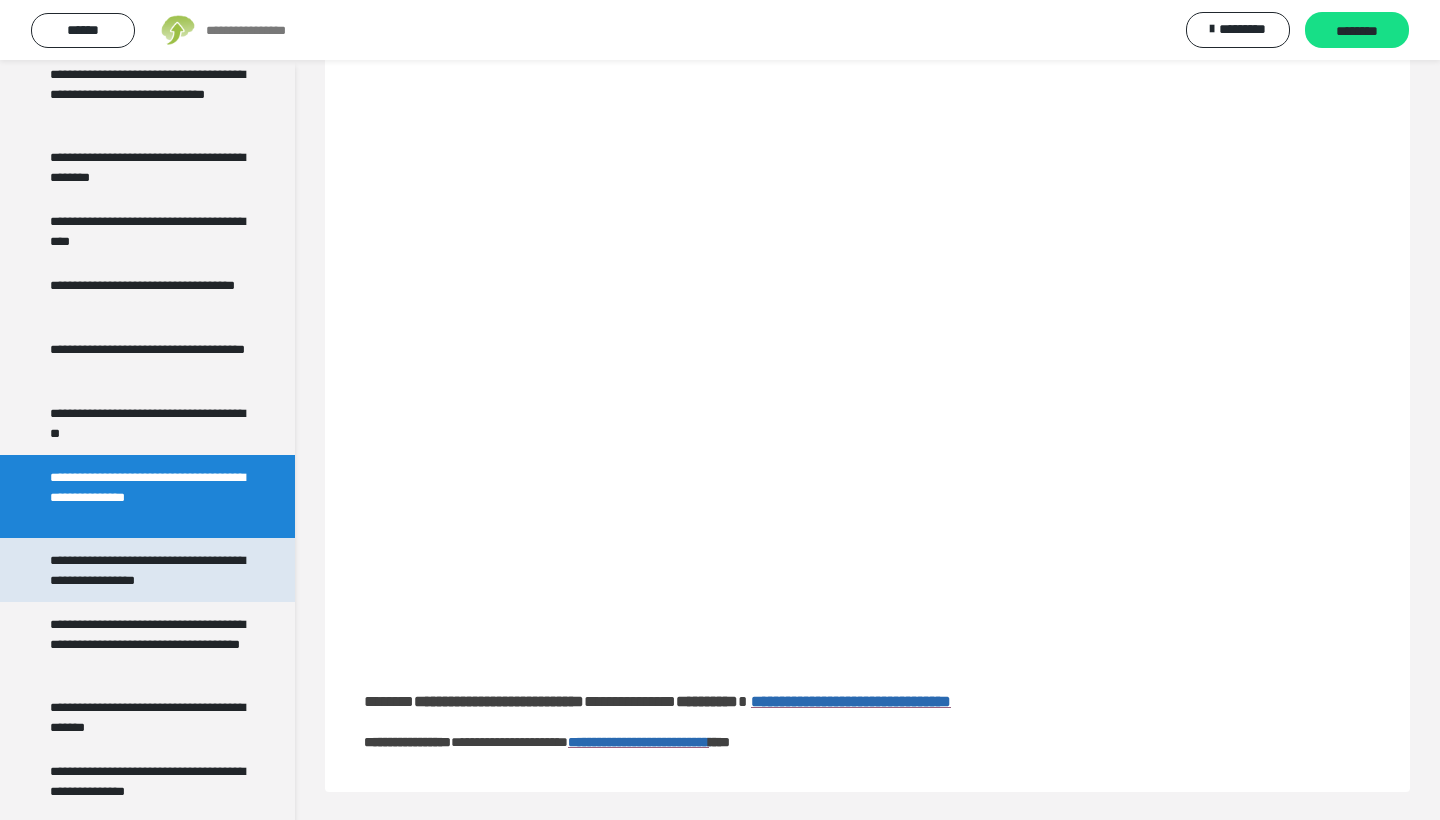 click on "**********" at bounding box center [149, 570] 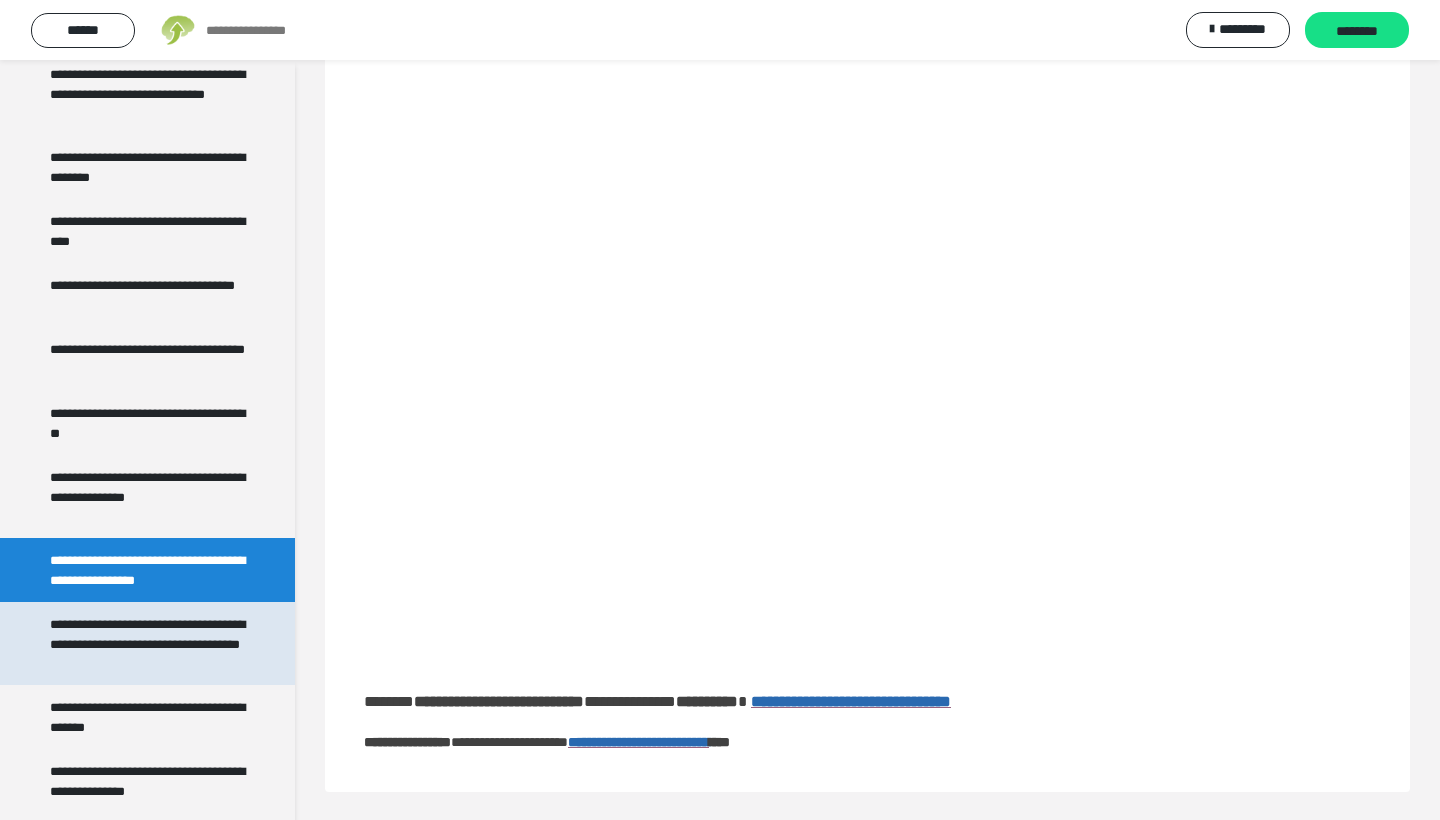 click on "**********" at bounding box center (149, 643) 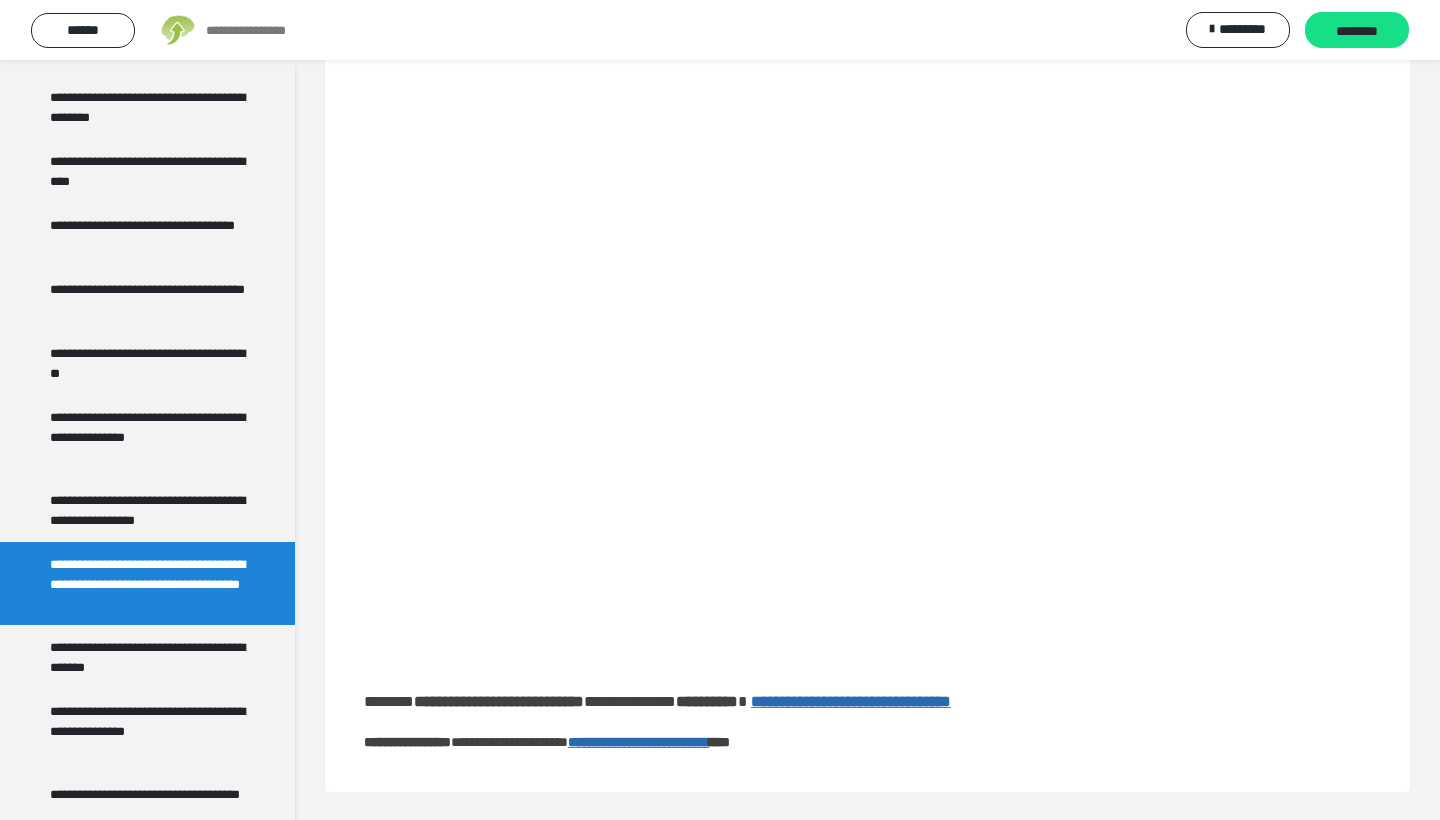 scroll, scrollTop: 1360, scrollLeft: 0, axis: vertical 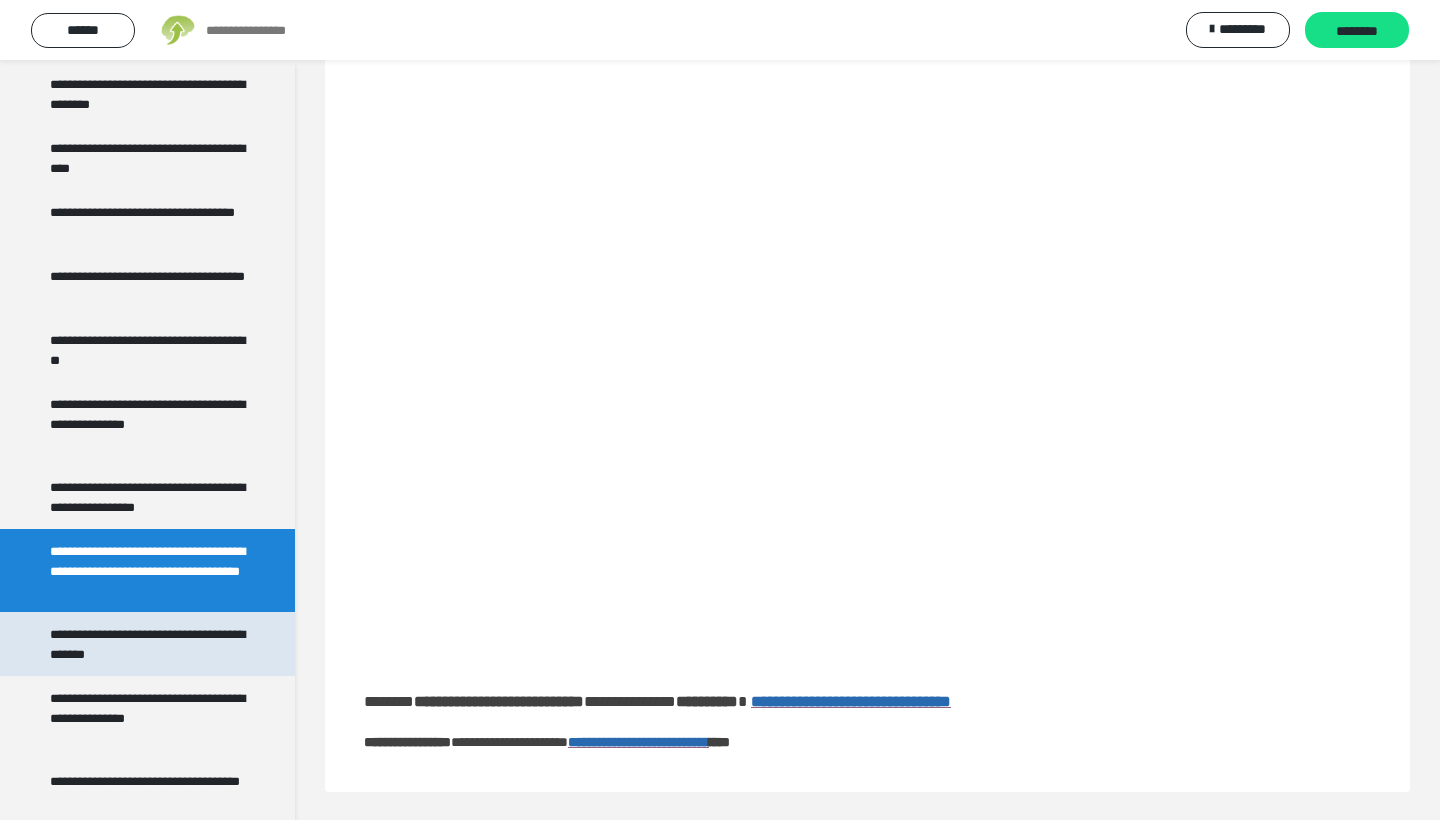 click on "**********" at bounding box center [149, 644] 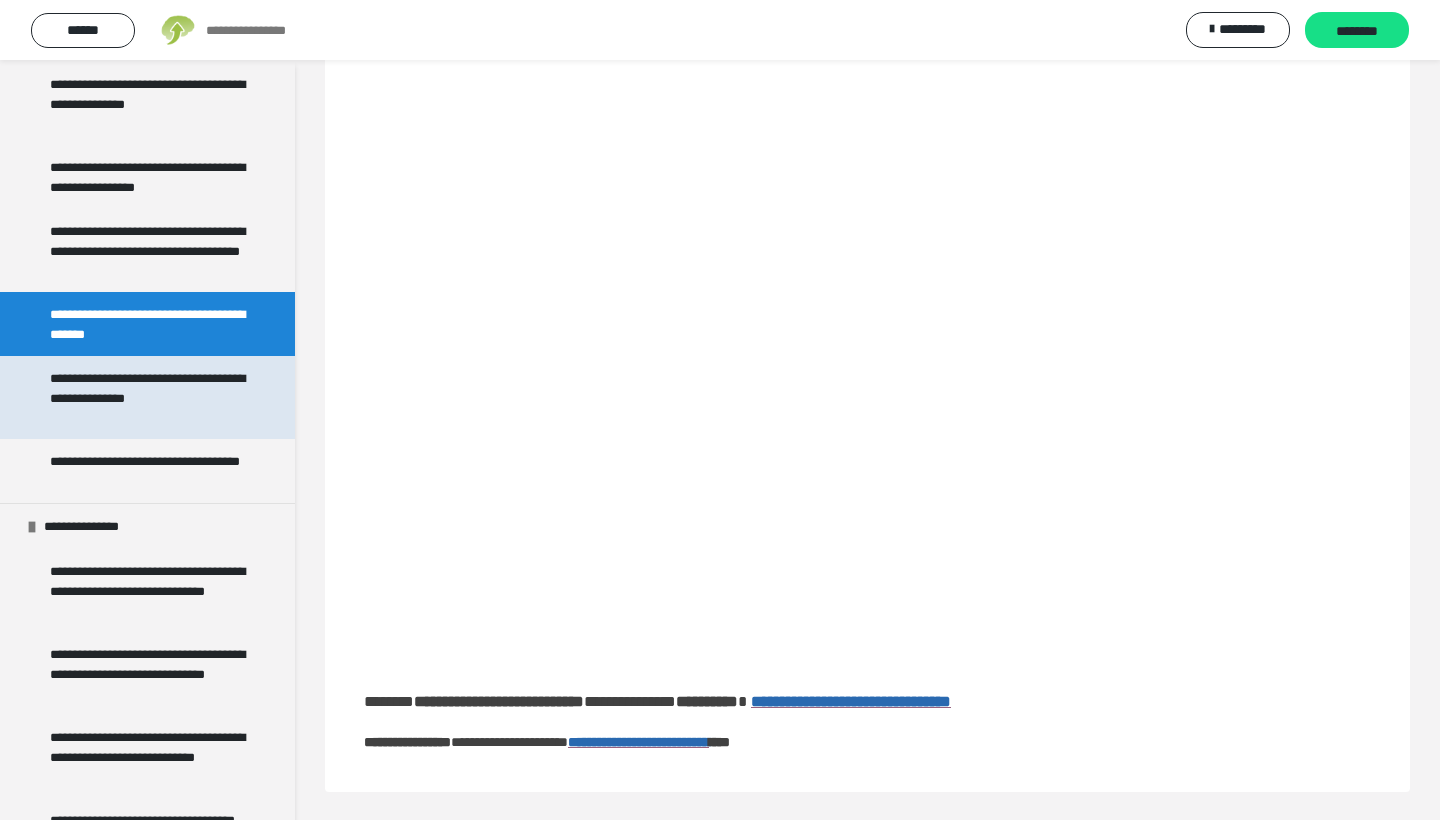 scroll, scrollTop: 1714, scrollLeft: 0, axis: vertical 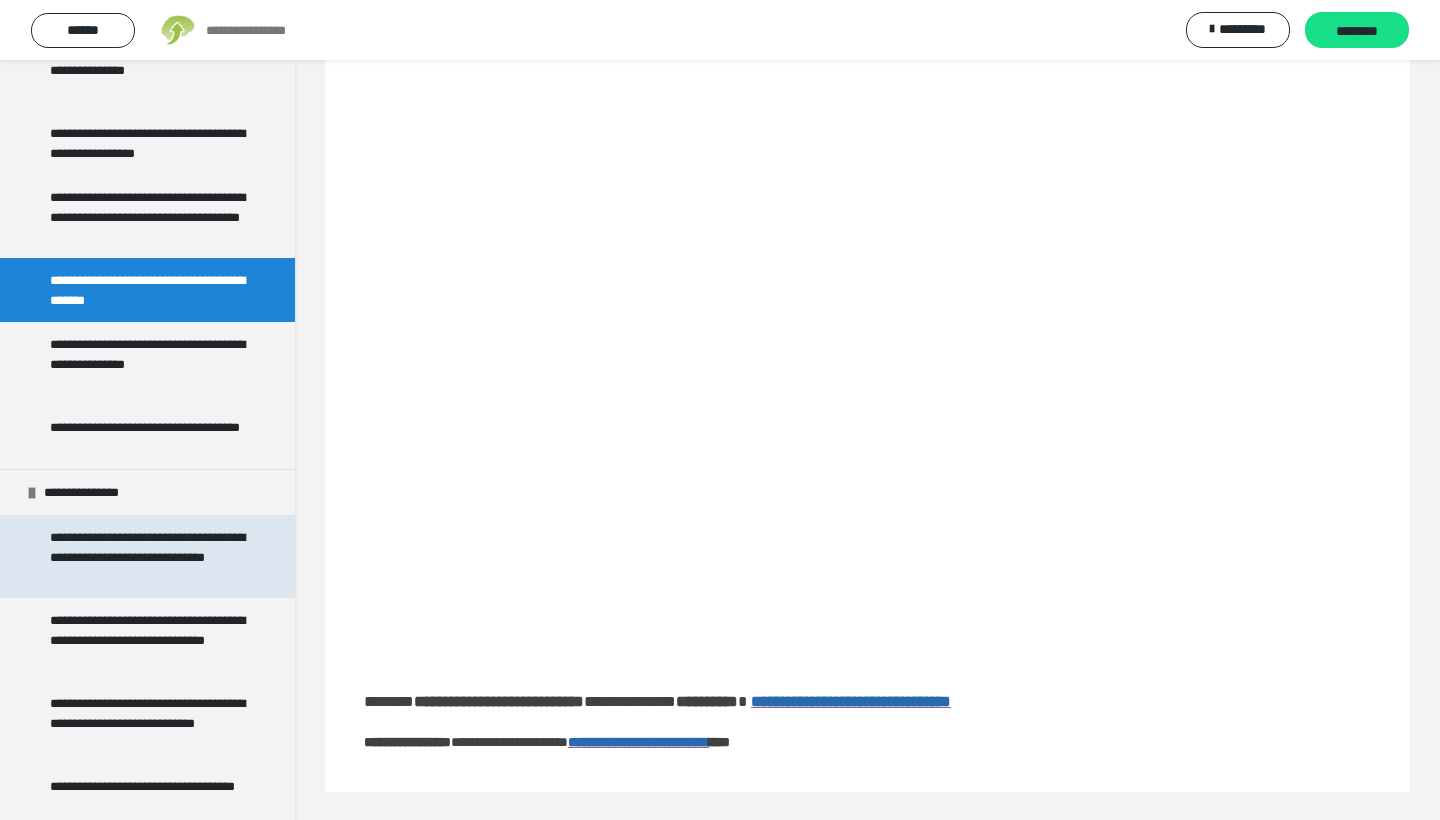 click on "**********" at bounding box center (149, 556) 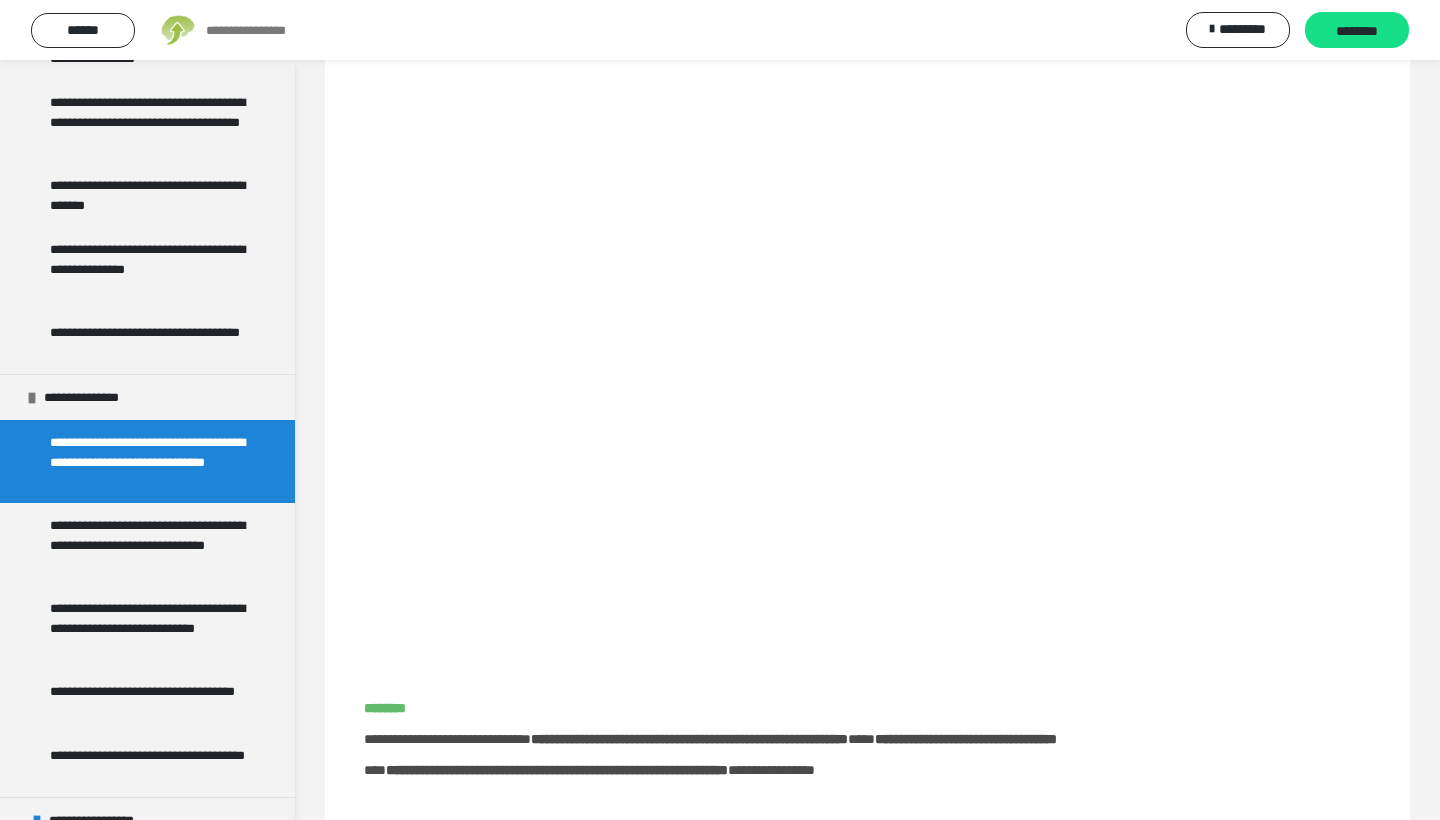 scroll, scrollTop: 1818, scrollLeft: 0, axis: vertical 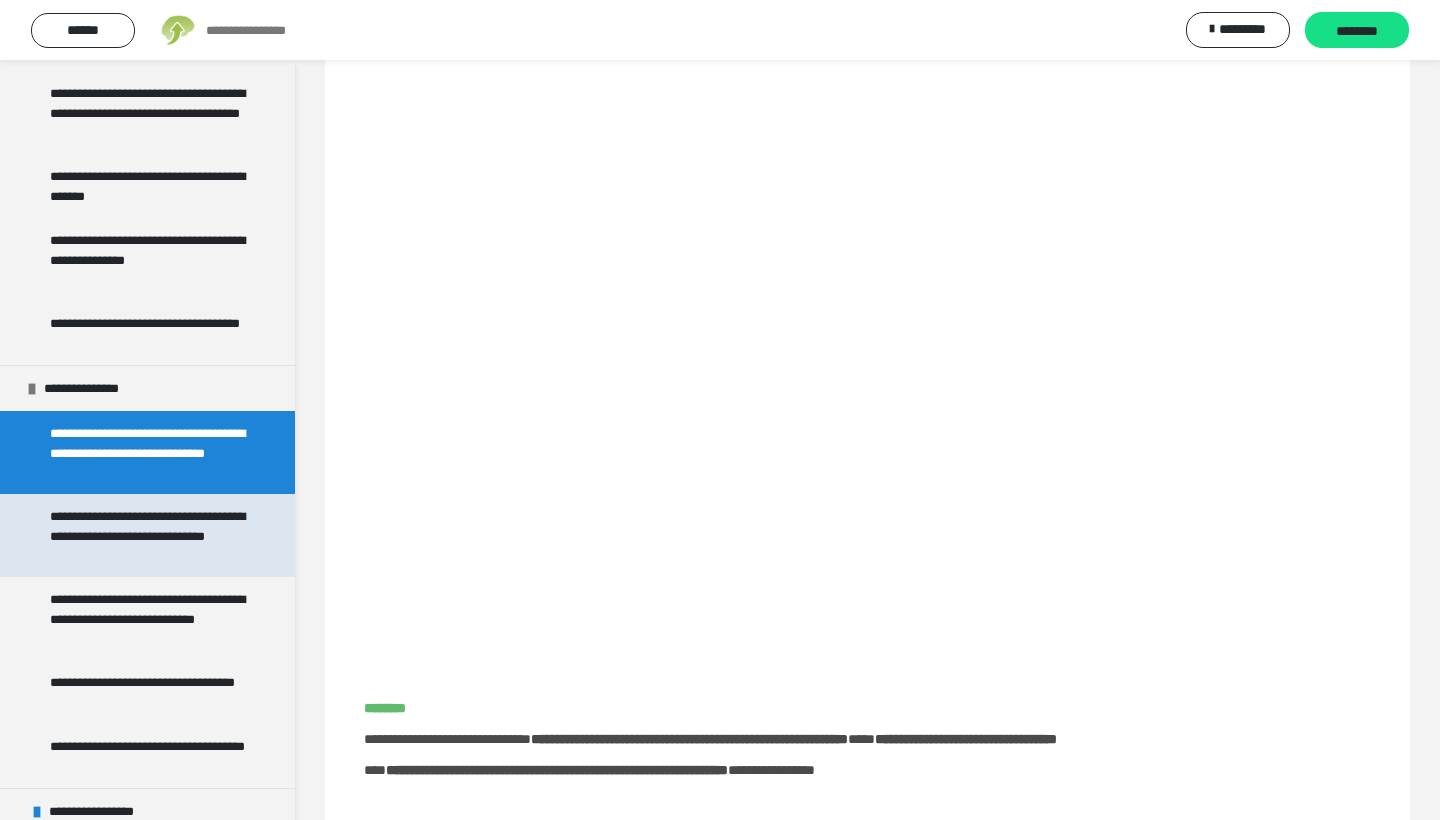 click on "**********" at bounding box center (149, 535) 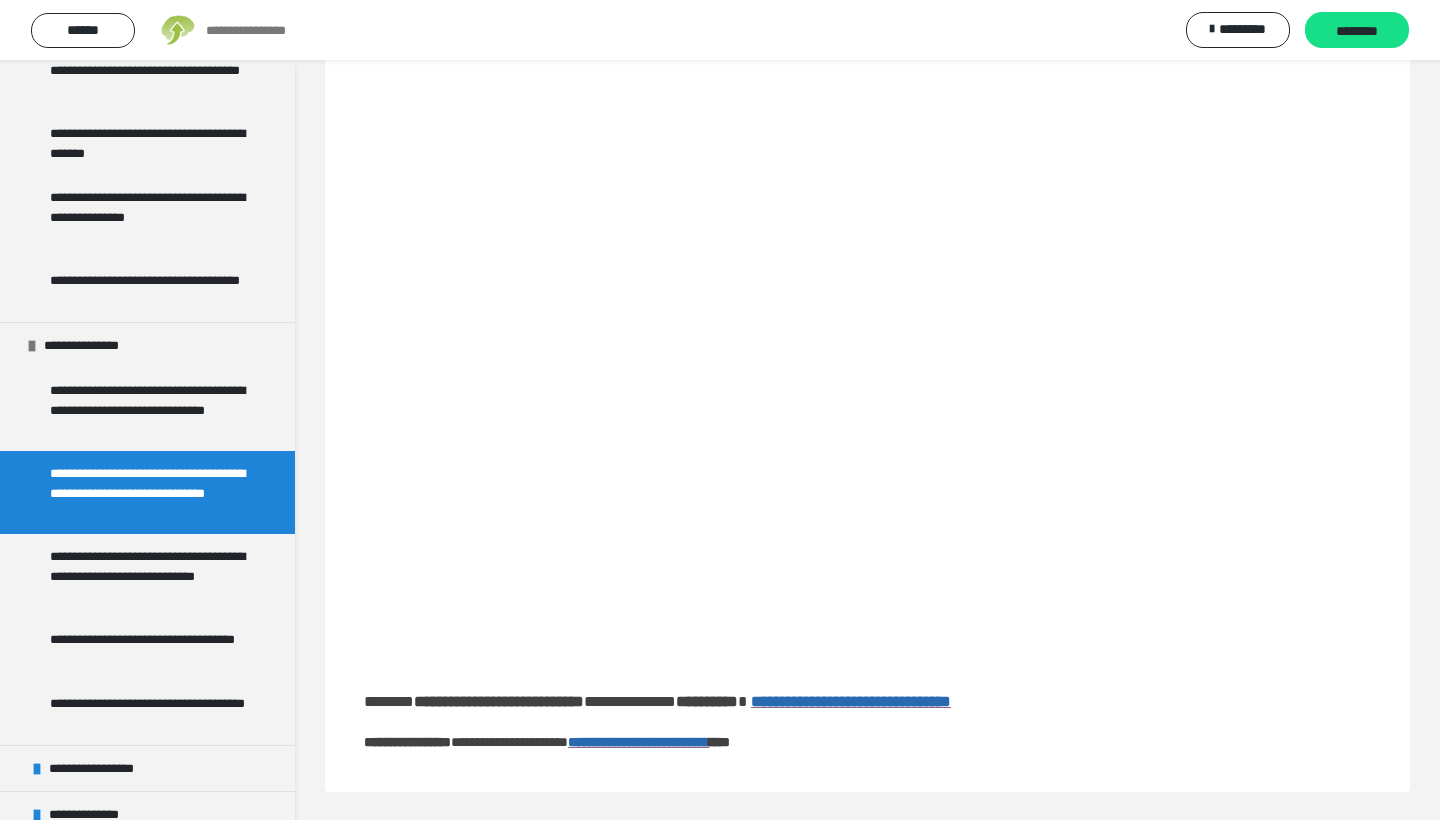 scroll, scrollTop: 1864, scrollLeft: 0, axis: vertical 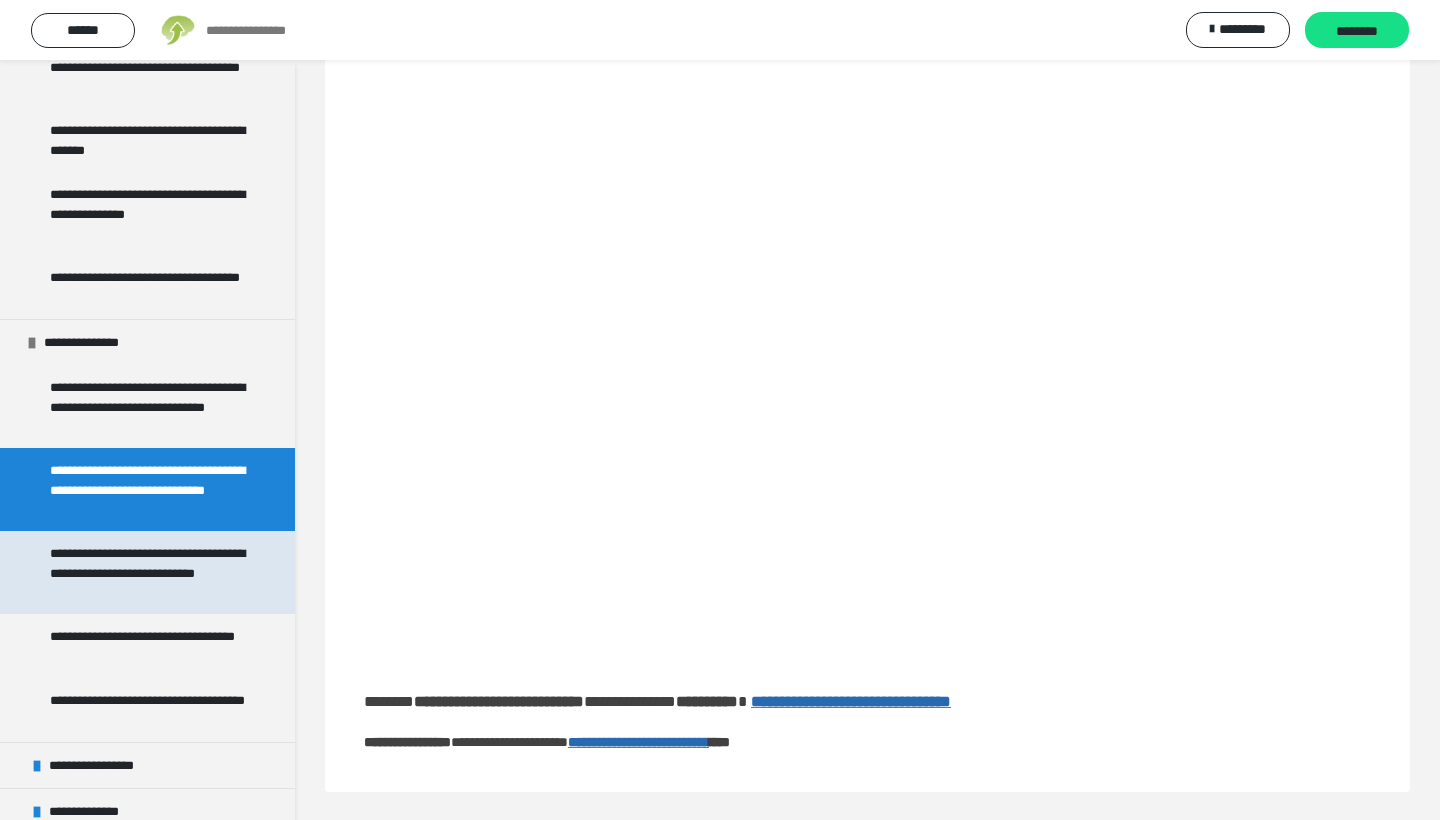 click on "**********" at bounding box center (149, 572) 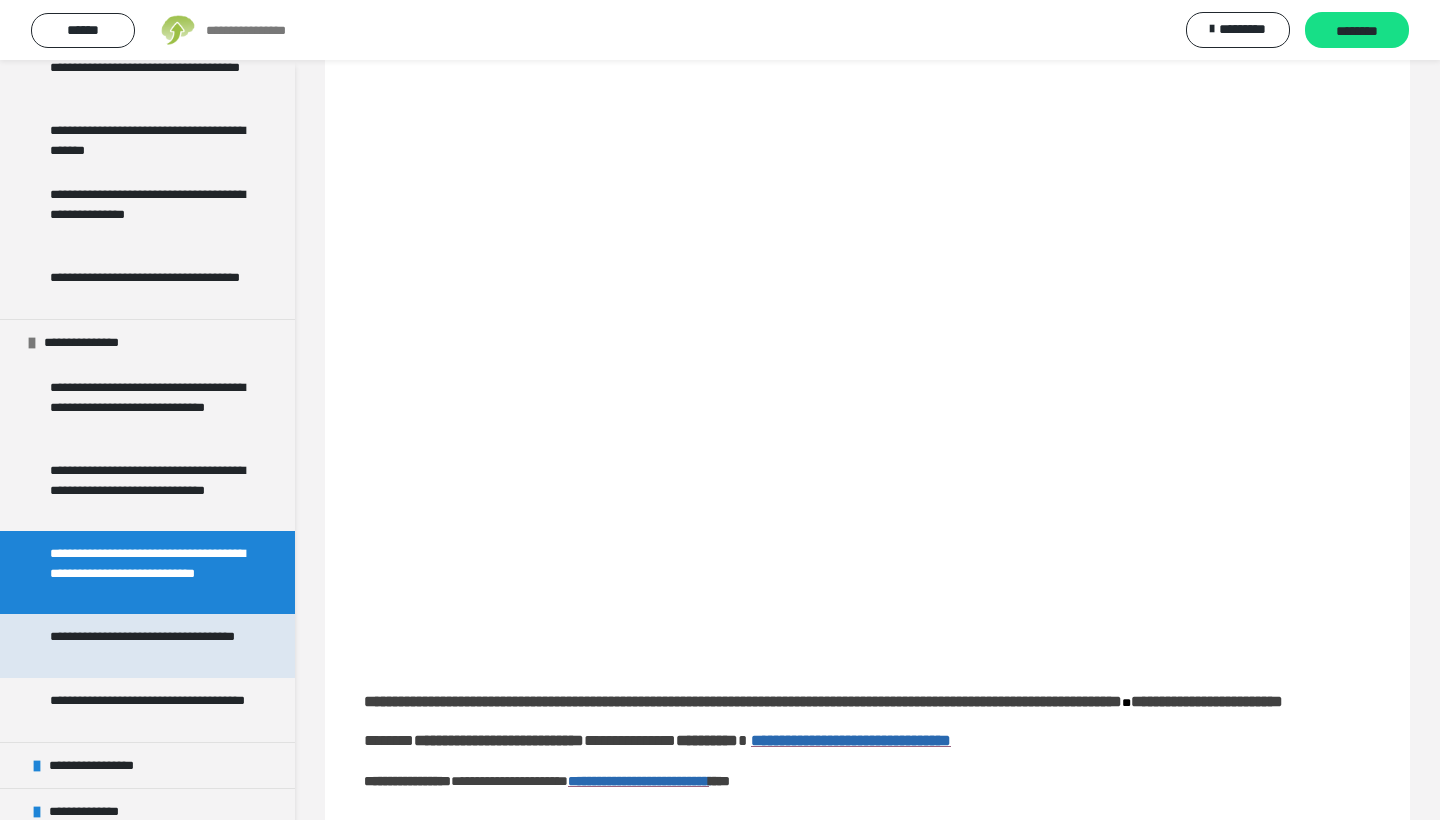 click on "**********" at bounding box center (149, 646) 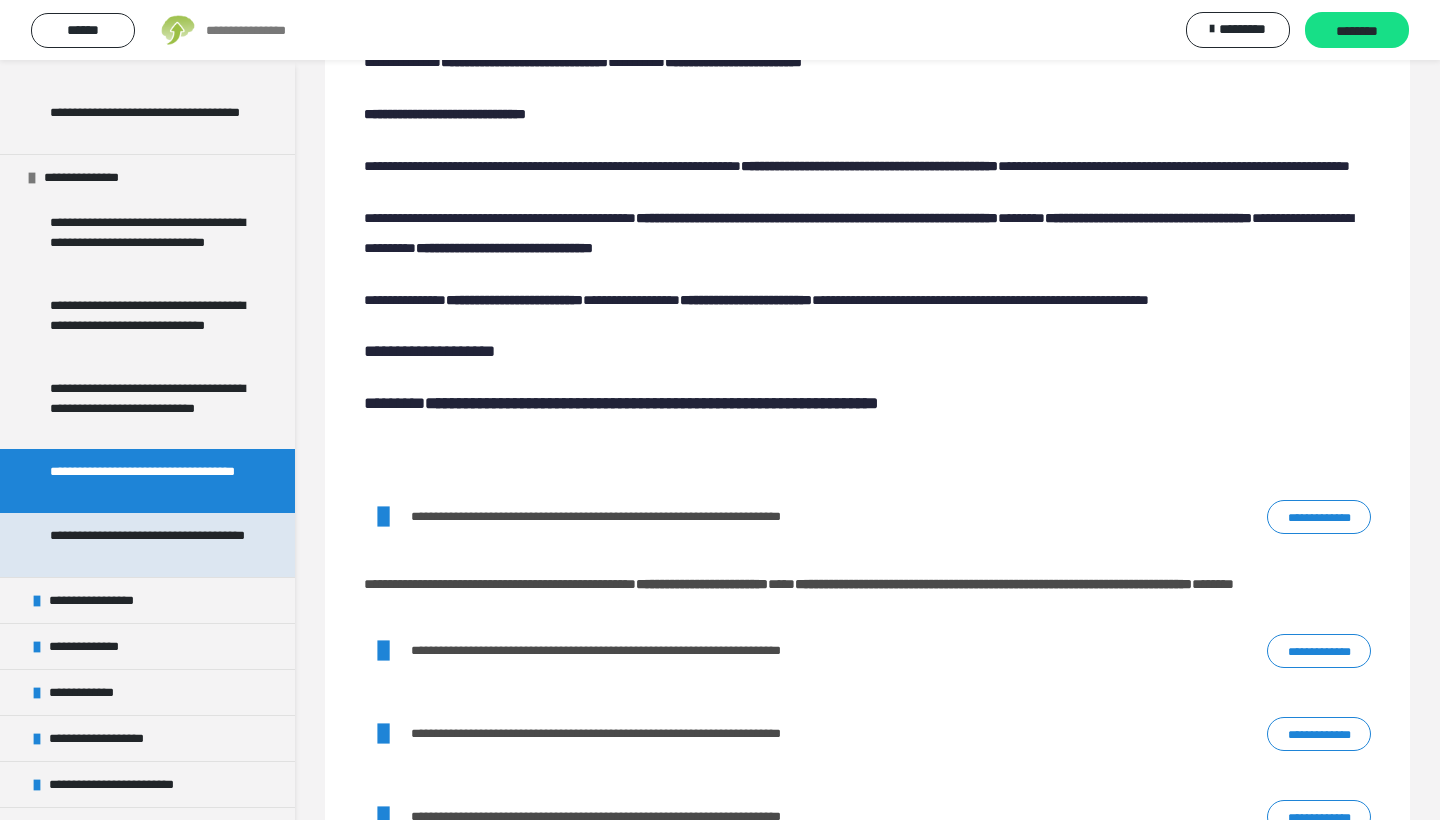 scroll, scrollTop: 2040, scrollLeft: 0, axis: vertical 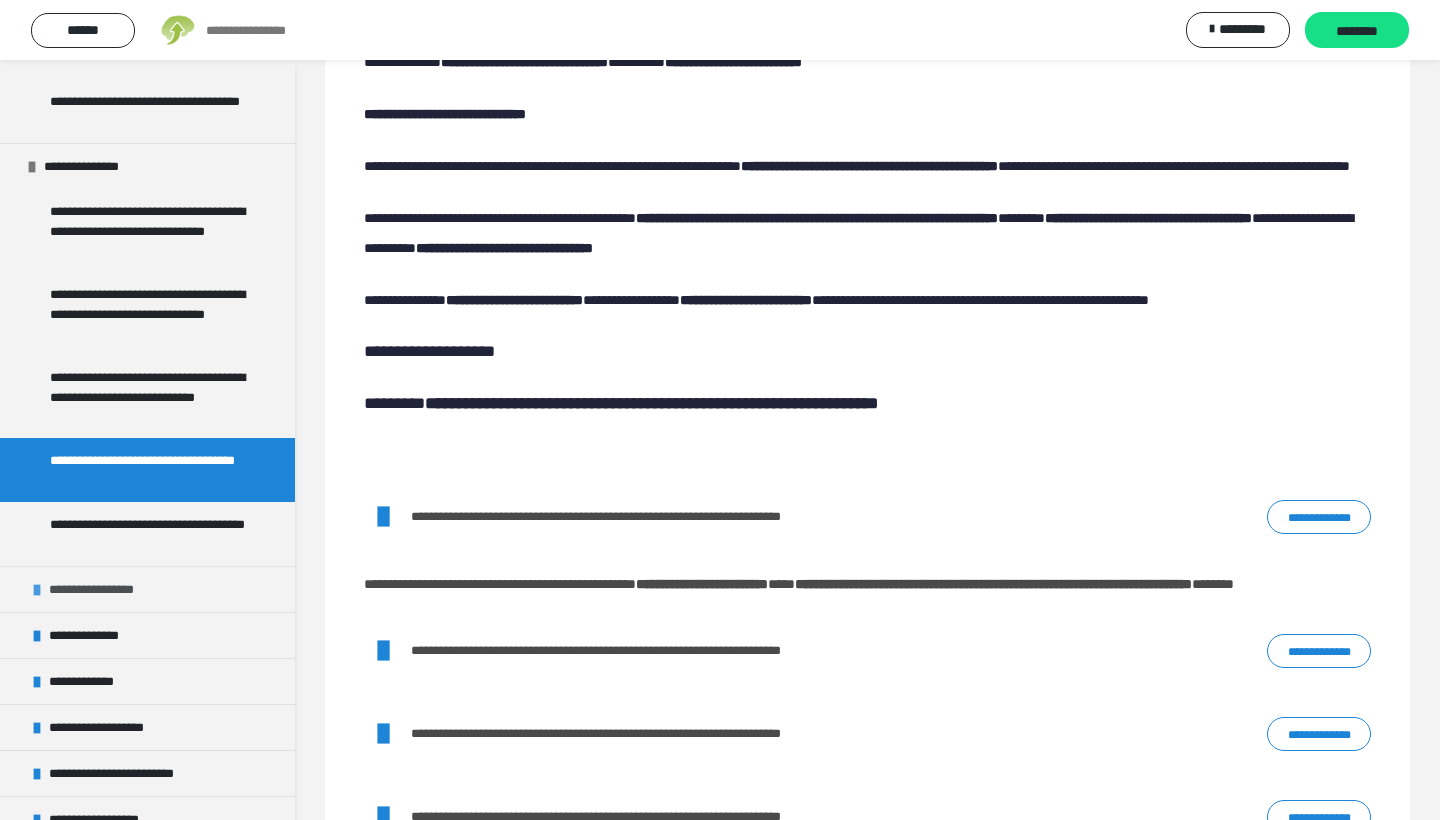 click at bounding box center [37, 590] 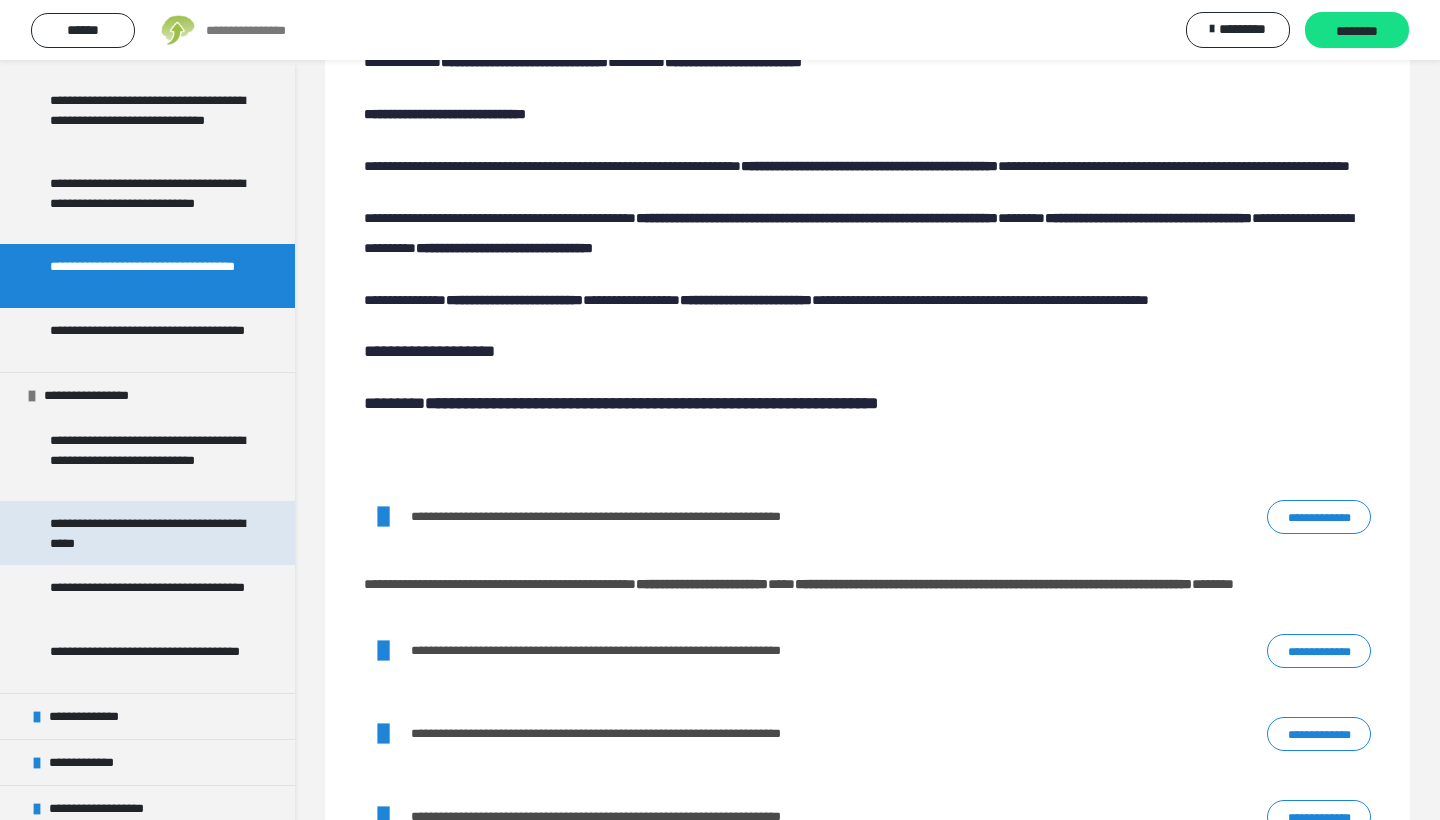 scroll, scrollTop: 2246, scrollLeft: 0, axis: vertical 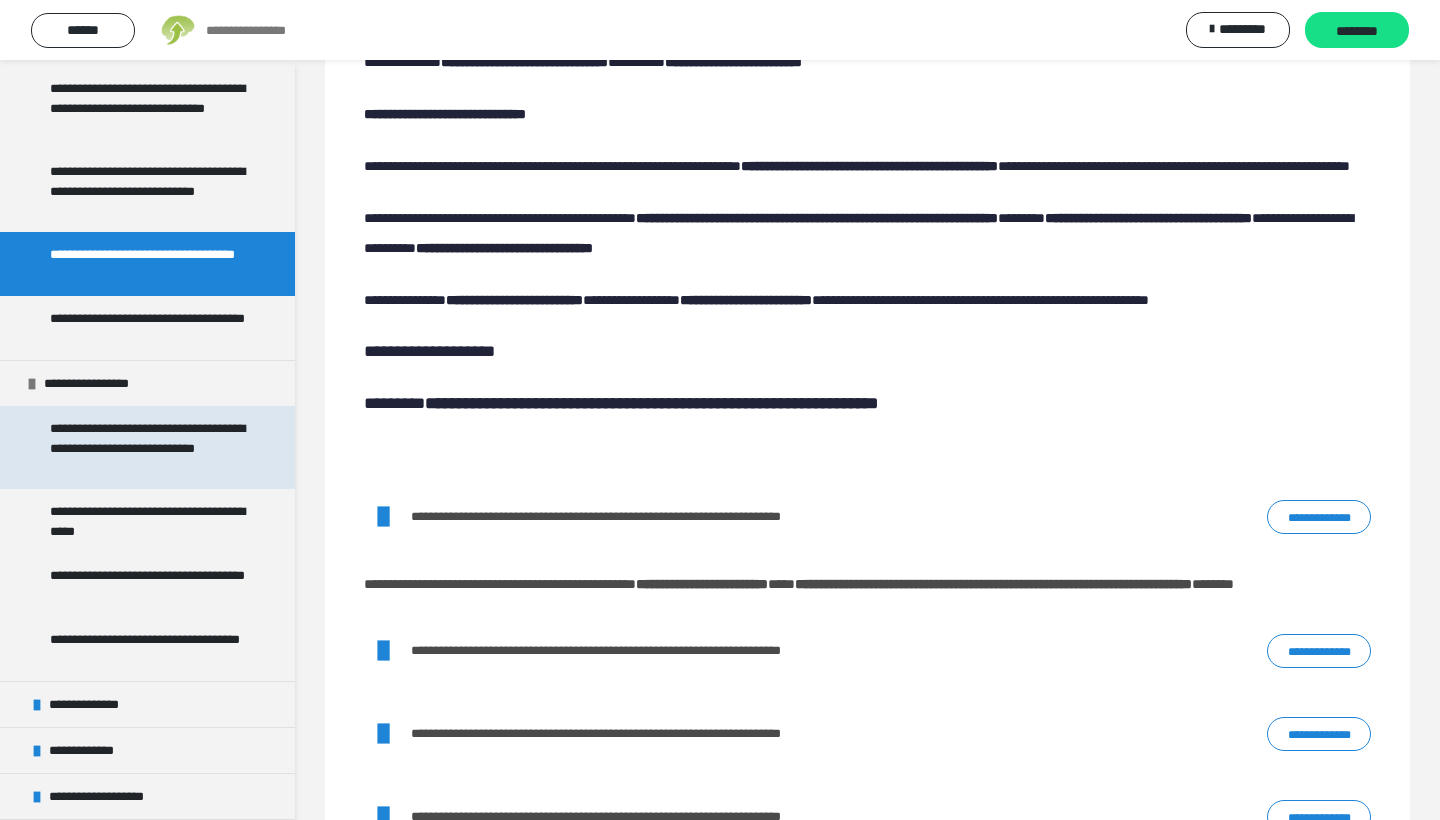 click on "**********" at bounding box center (149, 447) 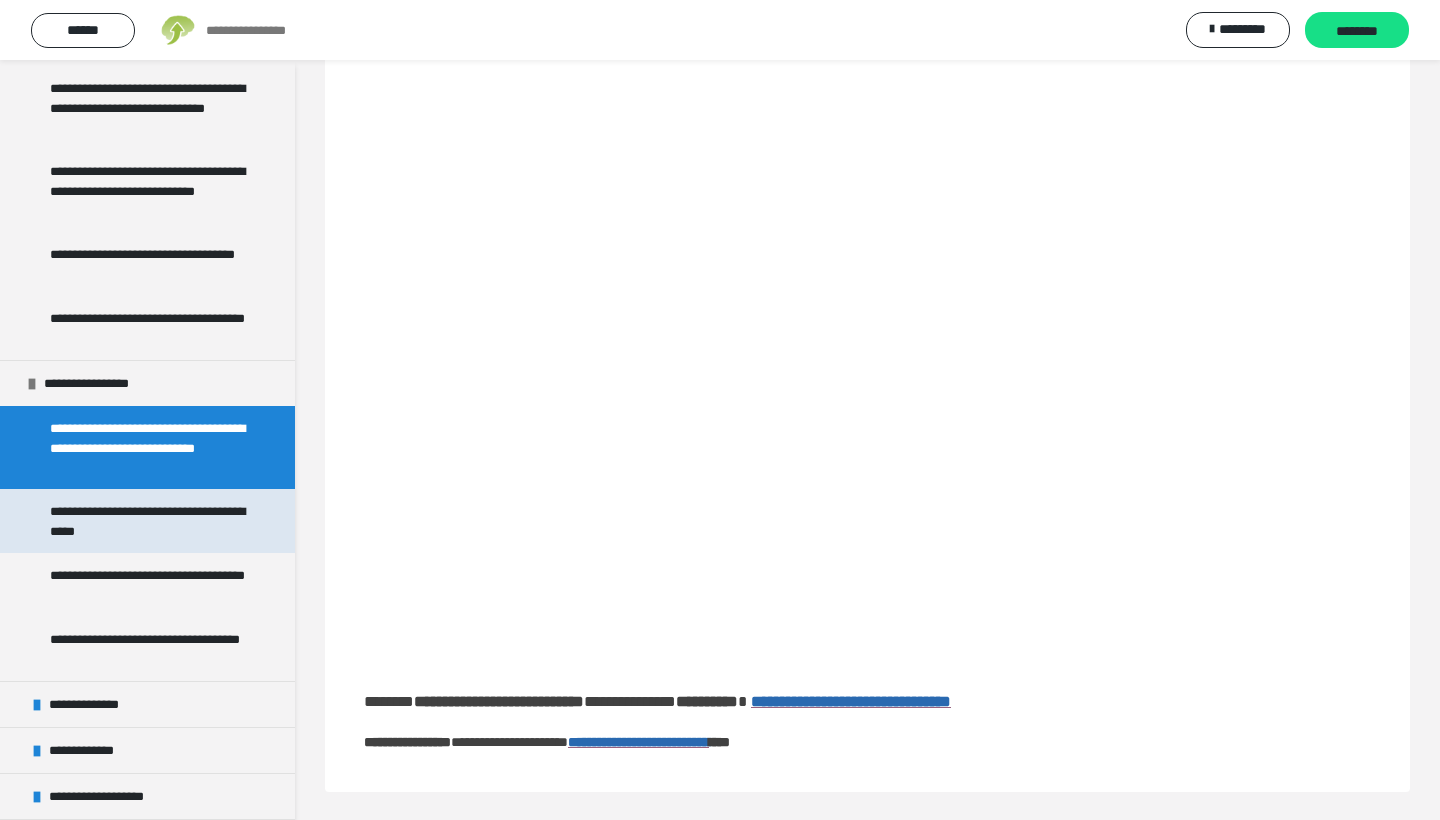 click on "**********" at bounding box center (149, 521) 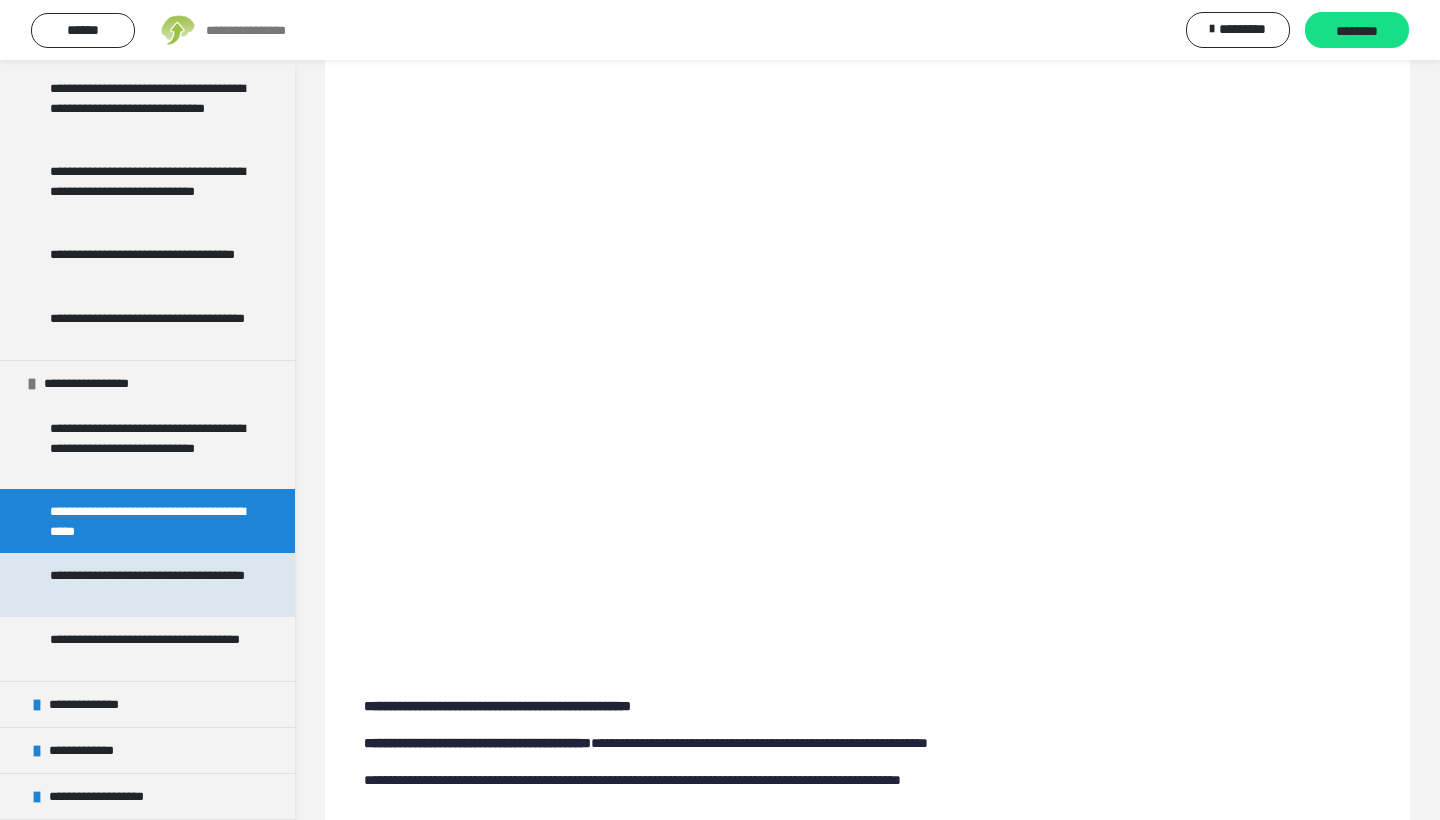 click on "**********" at bounding box center [149, 585] 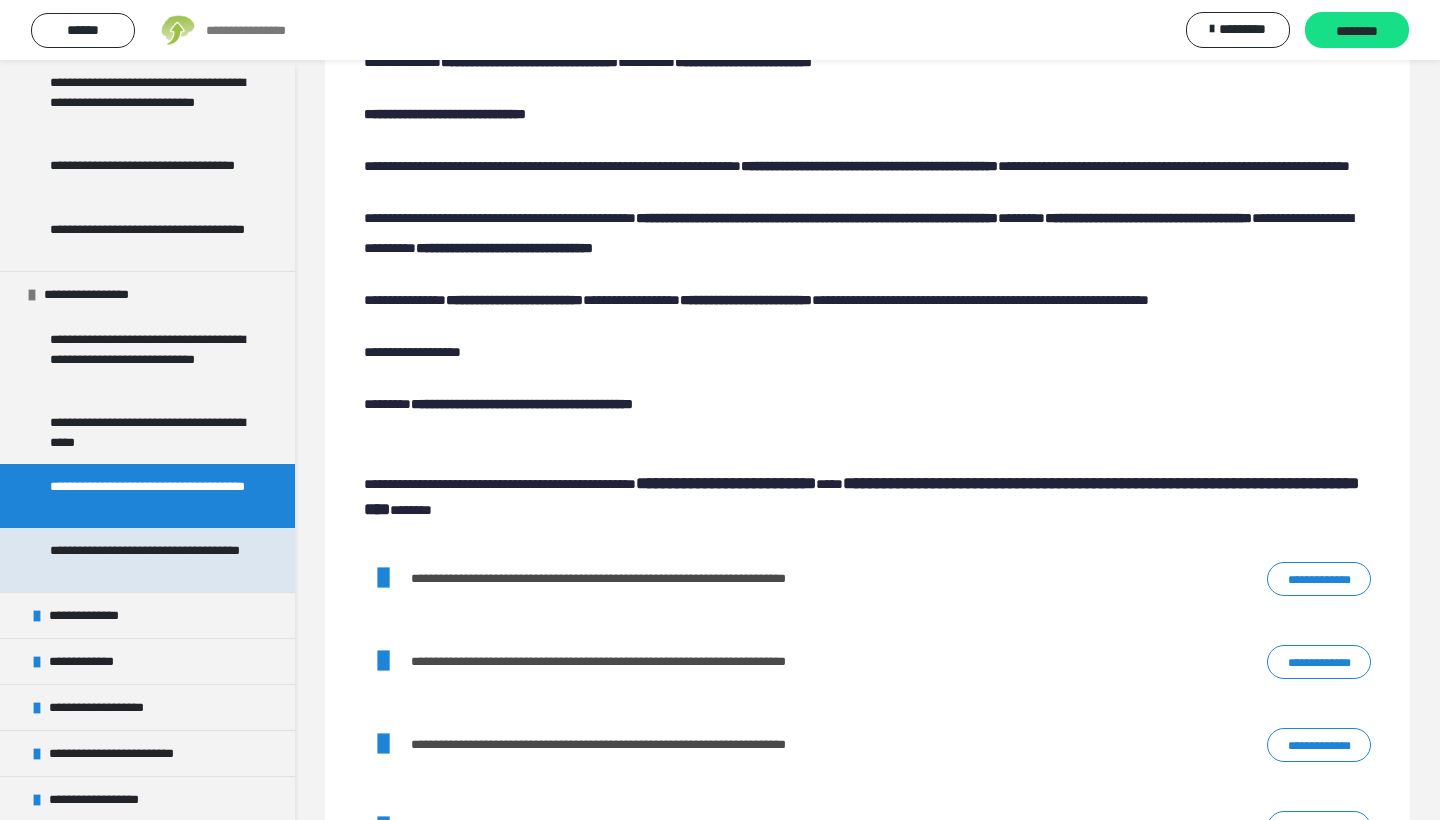 scroll, scrollTop: 2384, scrollLeft: 0, axis: vertical 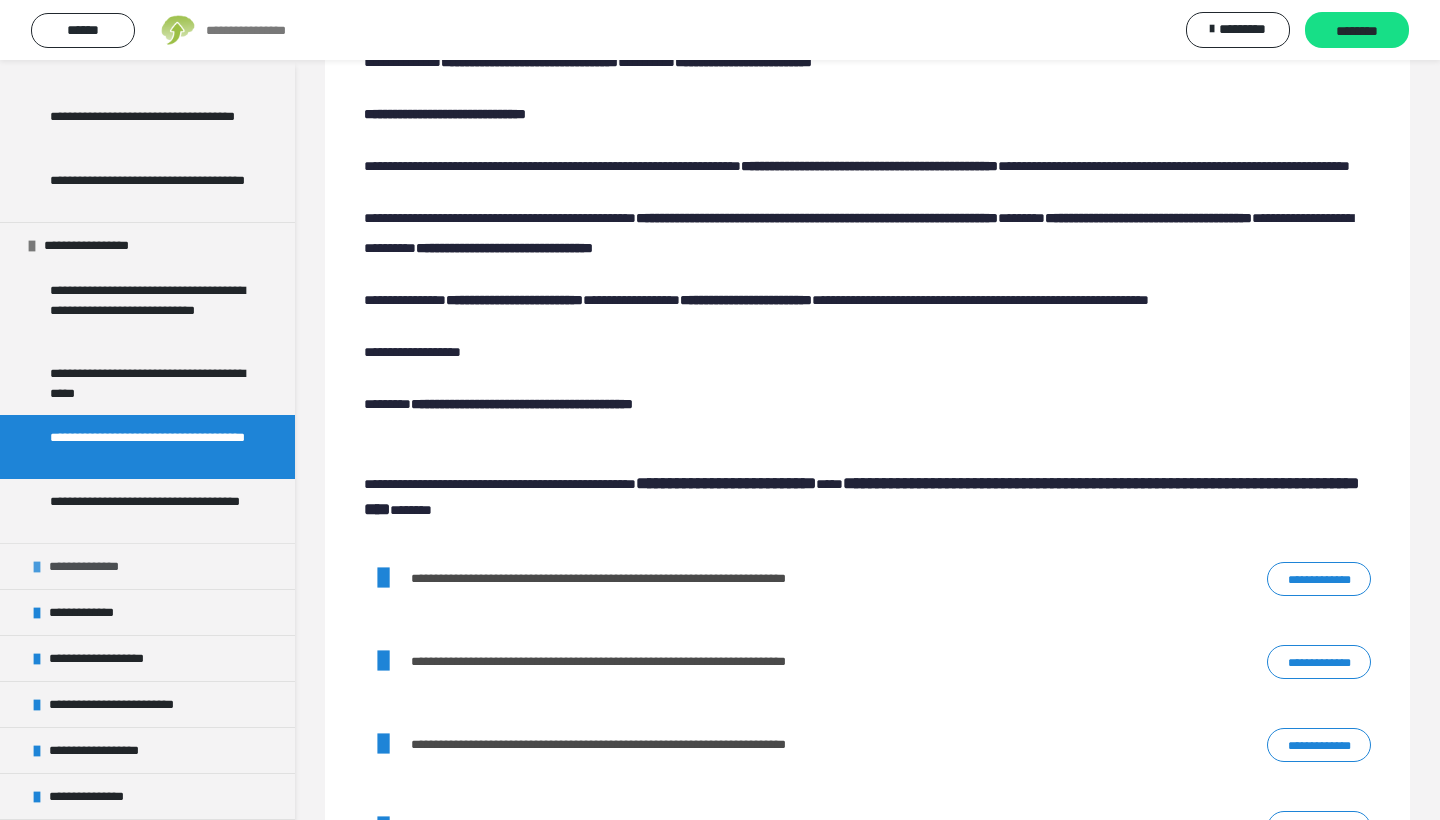 click at bounding box center (37, 567) 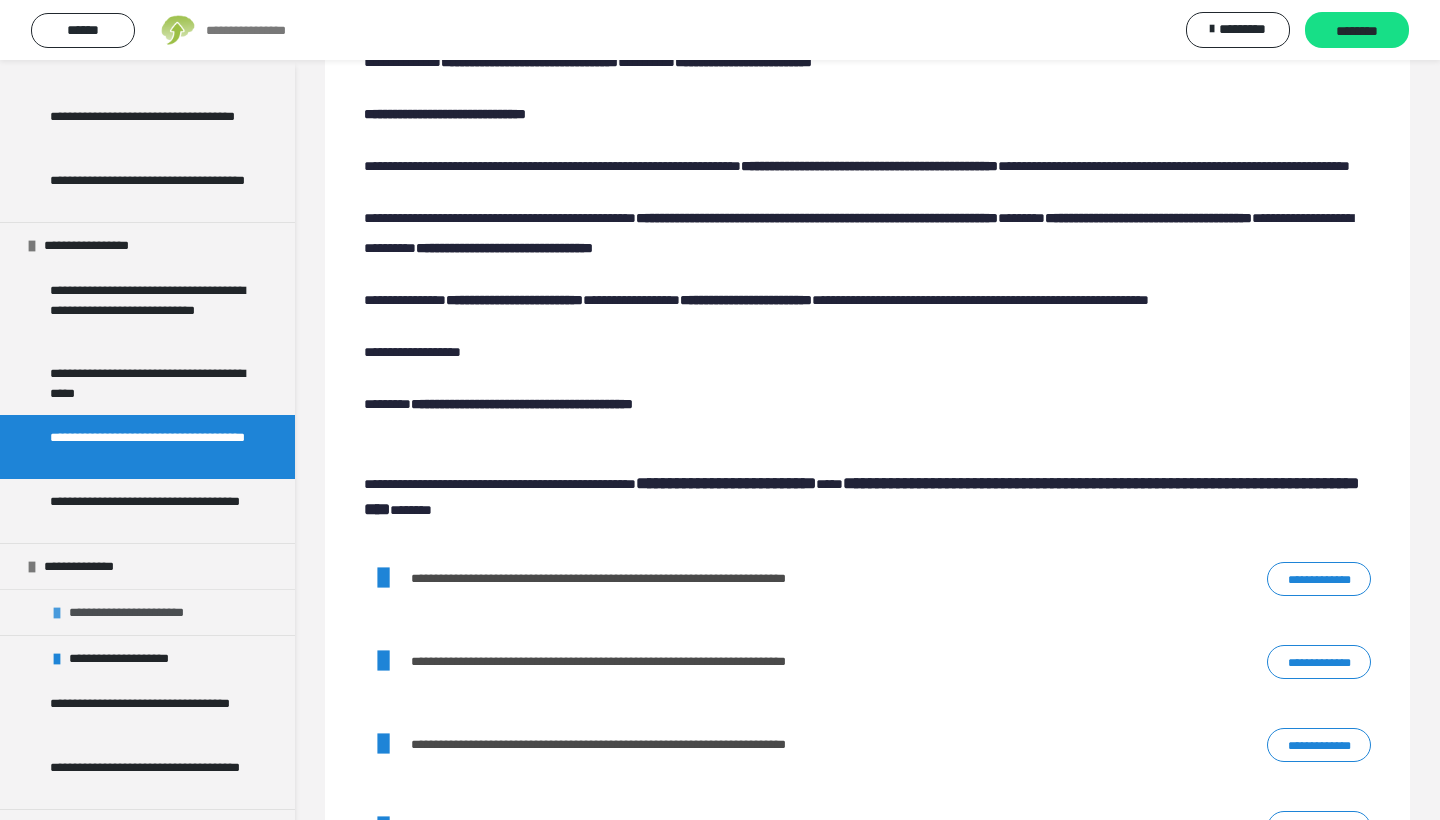 click on "**********" at bounding box center (146, 612) 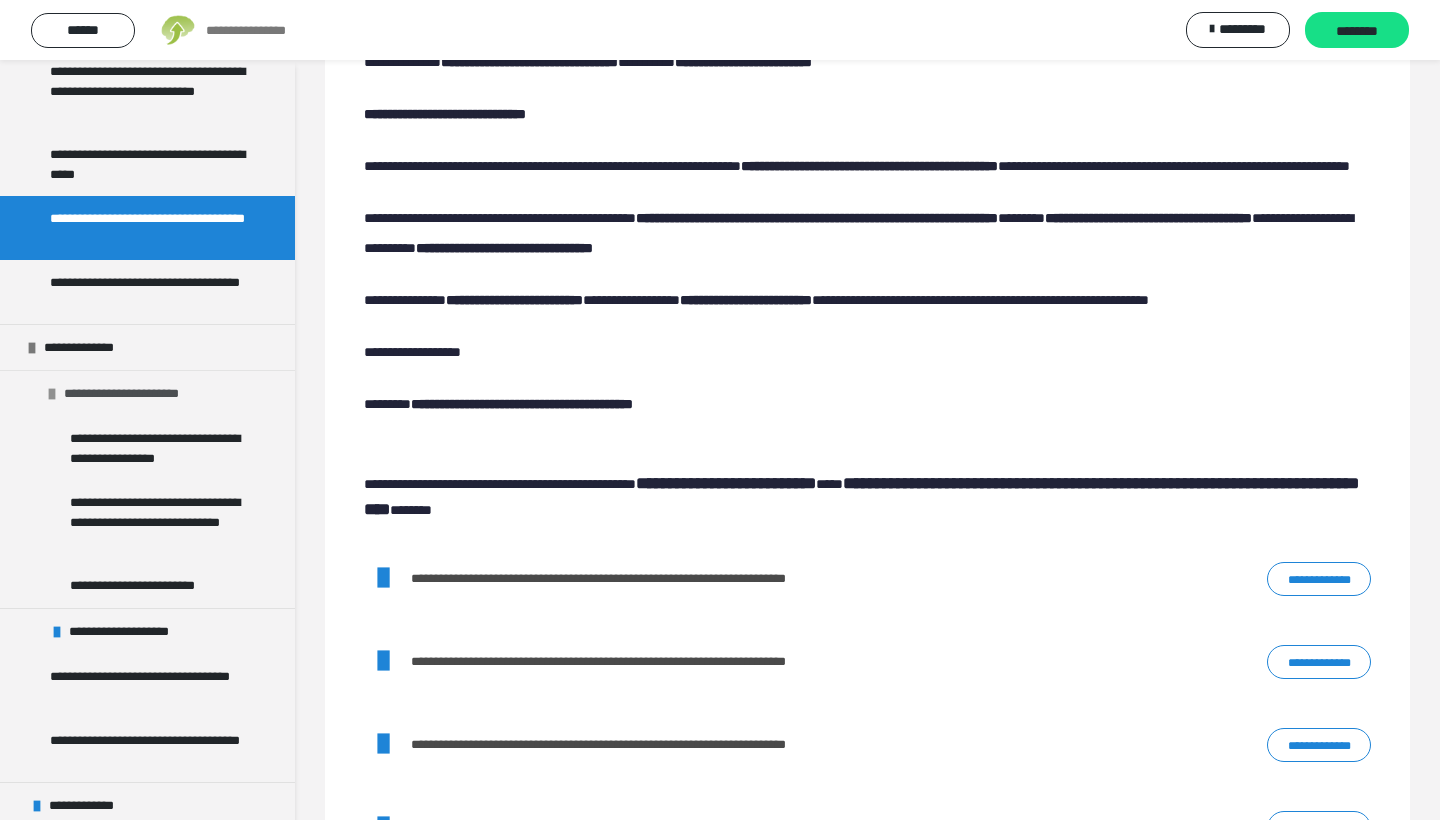 scroll, scrollTop: 2604, scrollLeft: 0, axis: vertical 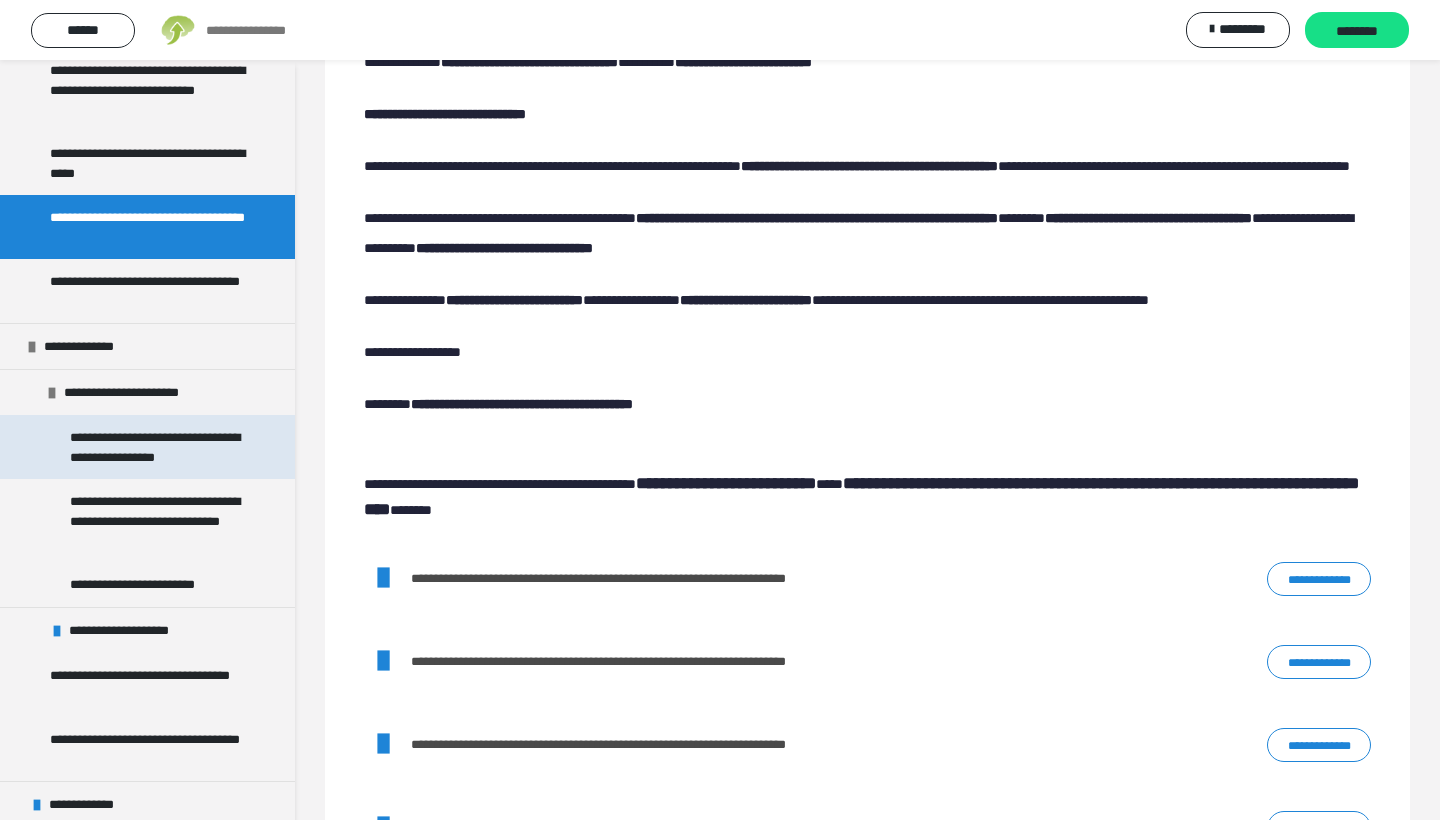 click on "**********" at bounding box center (159, 447) 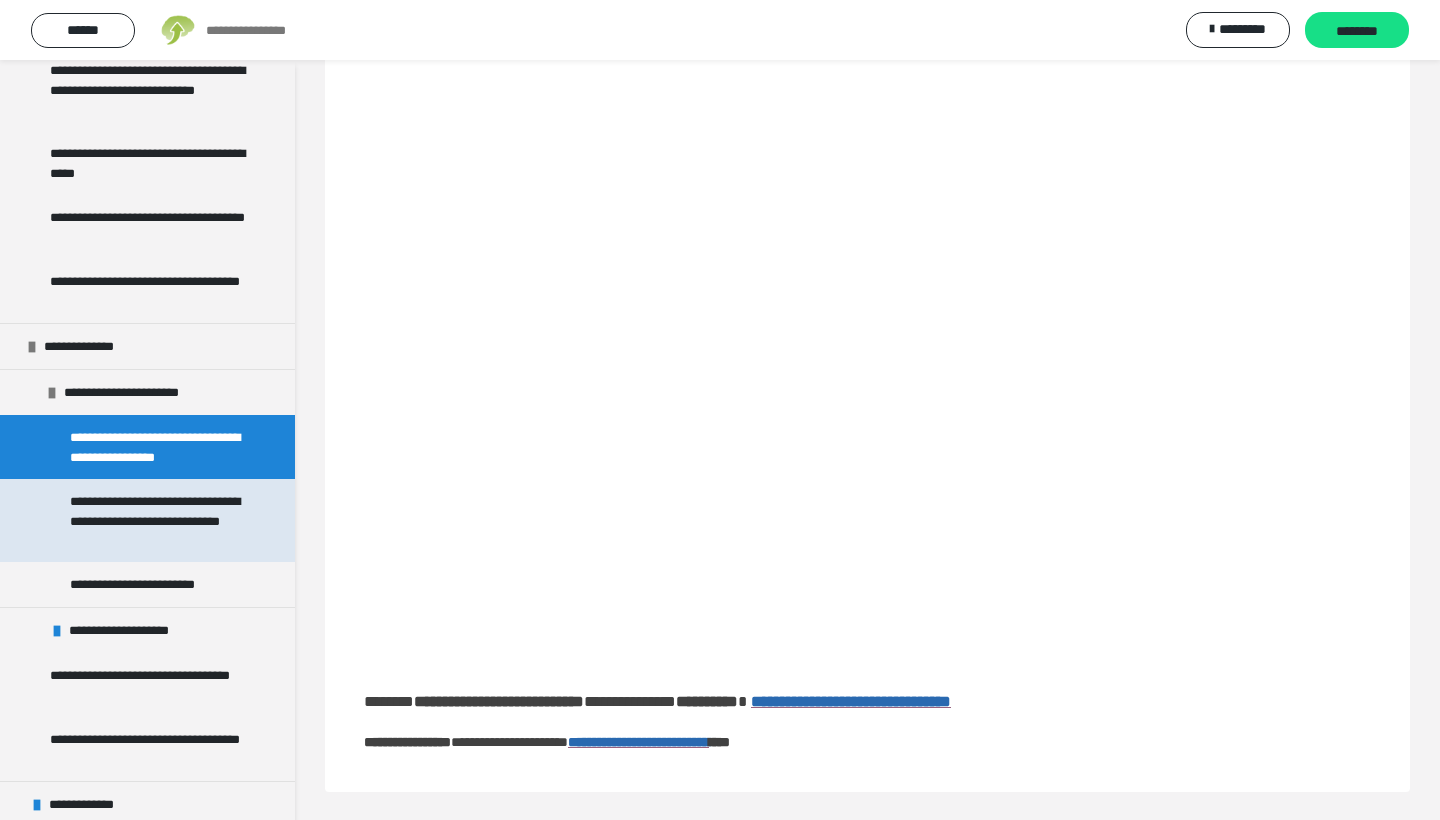 click on "**********" at bounding box center [159, 520] 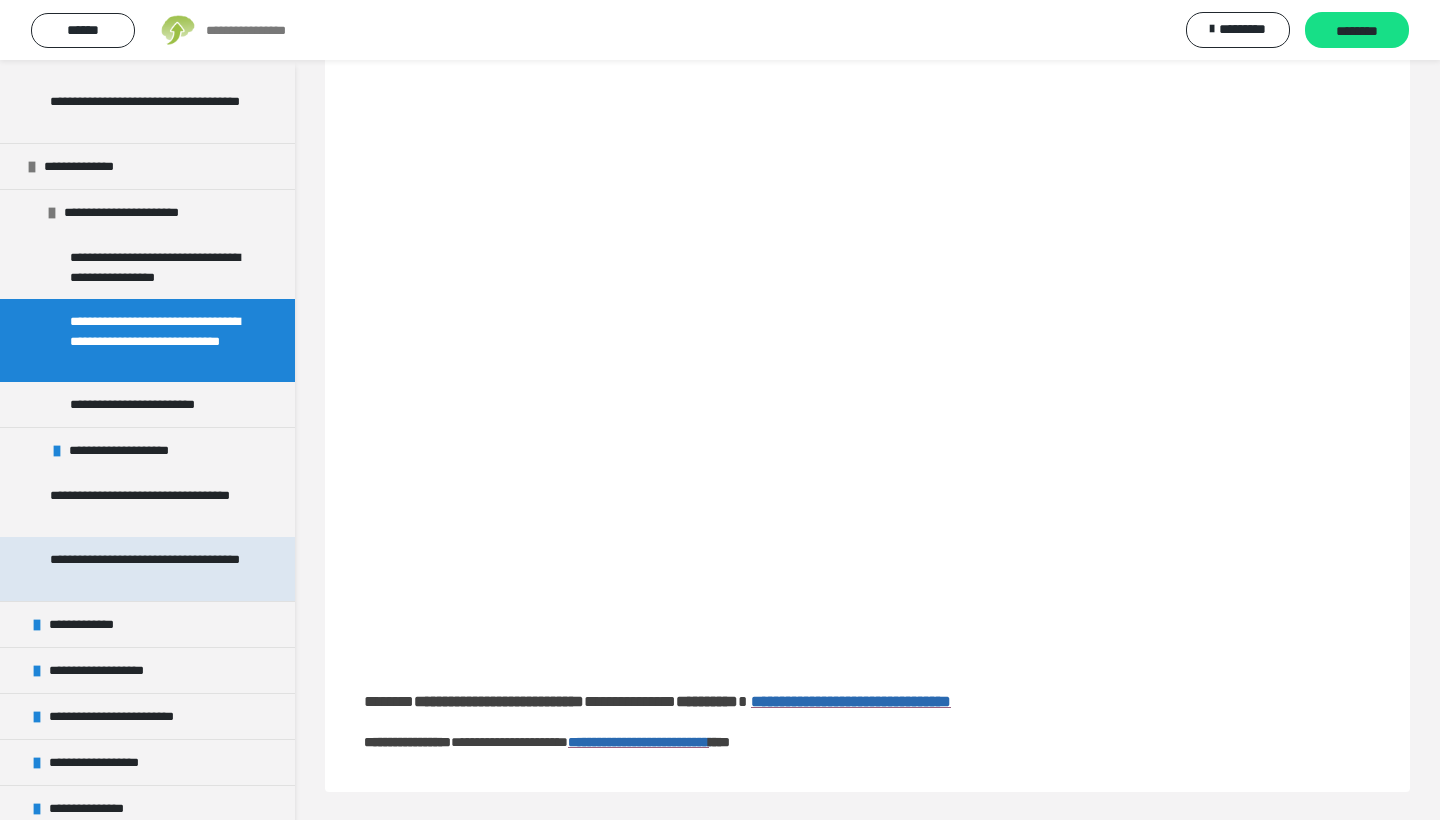 scroll, scrollTop: 2799, scrollLeft: 0, axis: vertical 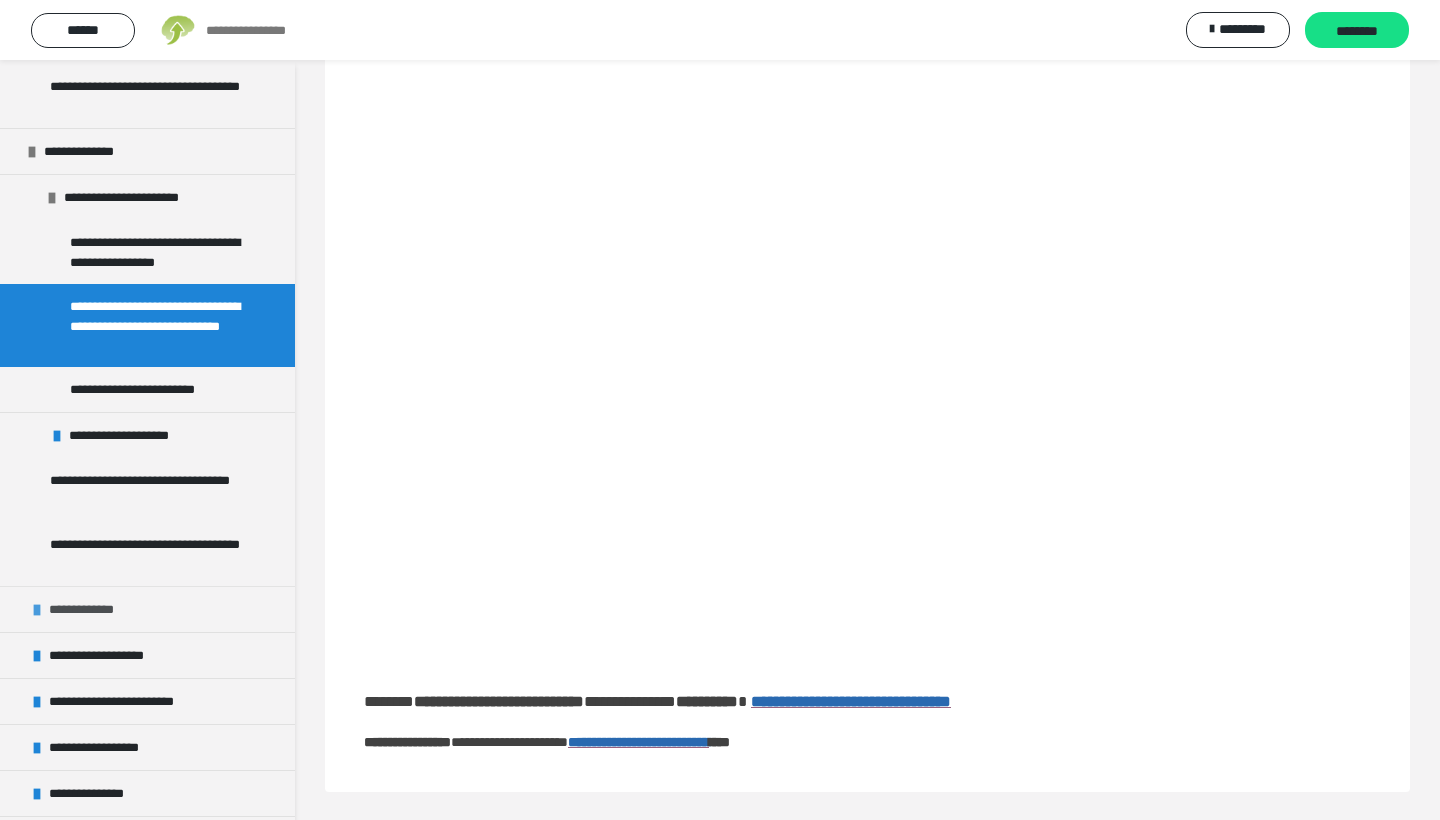 click at bounding box center [37, 610] 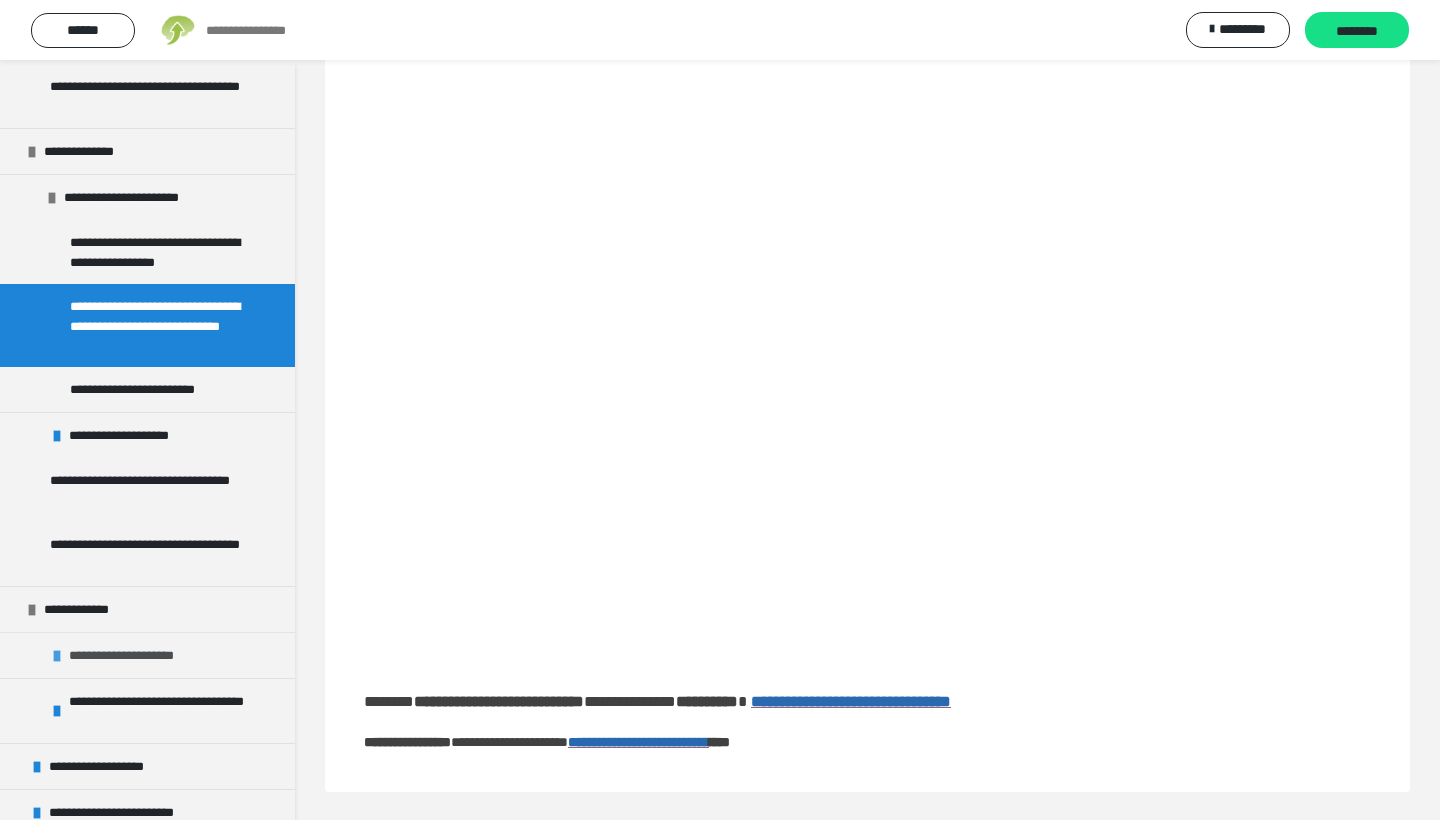 click on "**********" at bounding box center (137, 655) 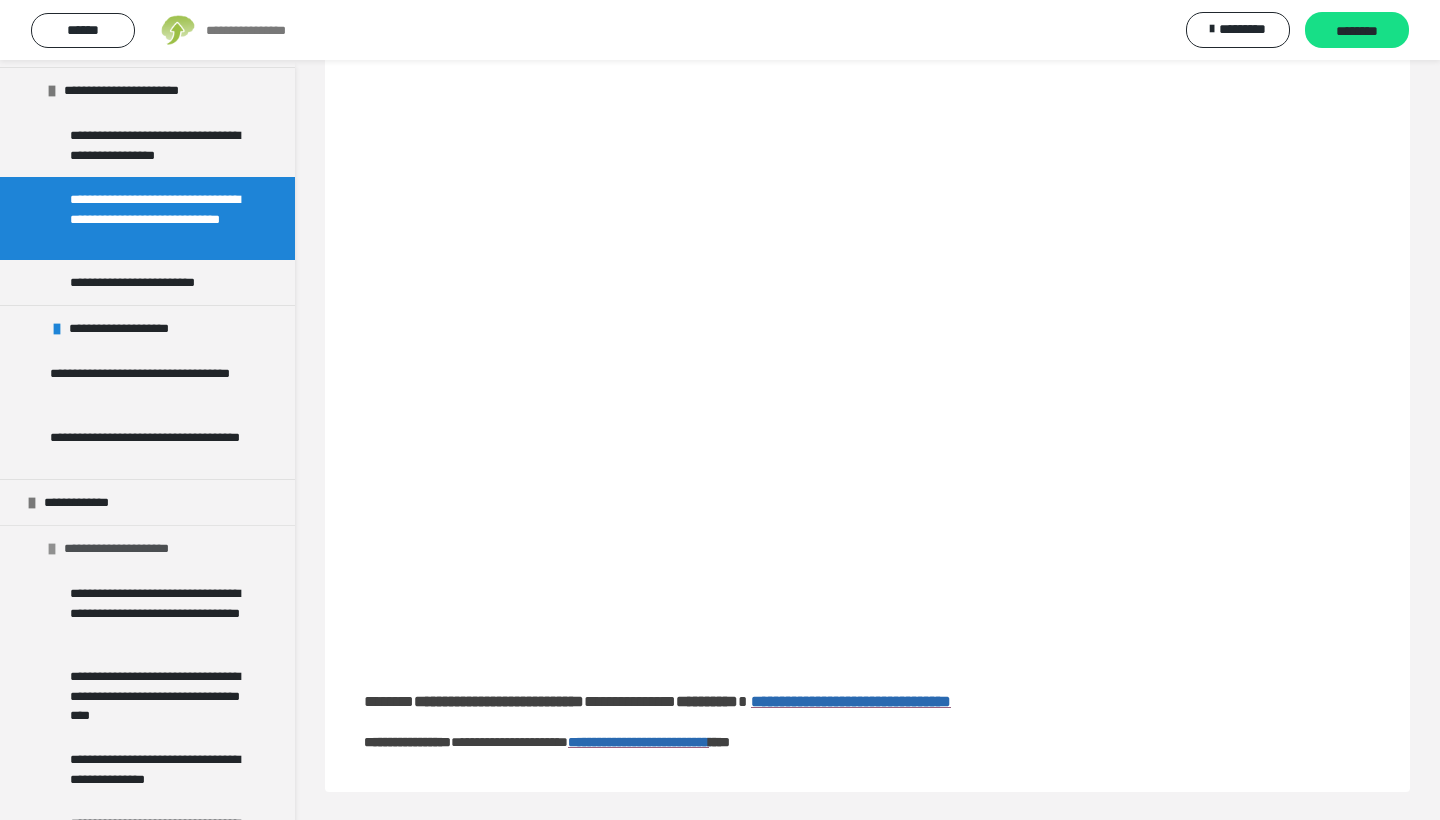 scroll, scrollTop: 2916, scrollLeft: 0, axis: vertical 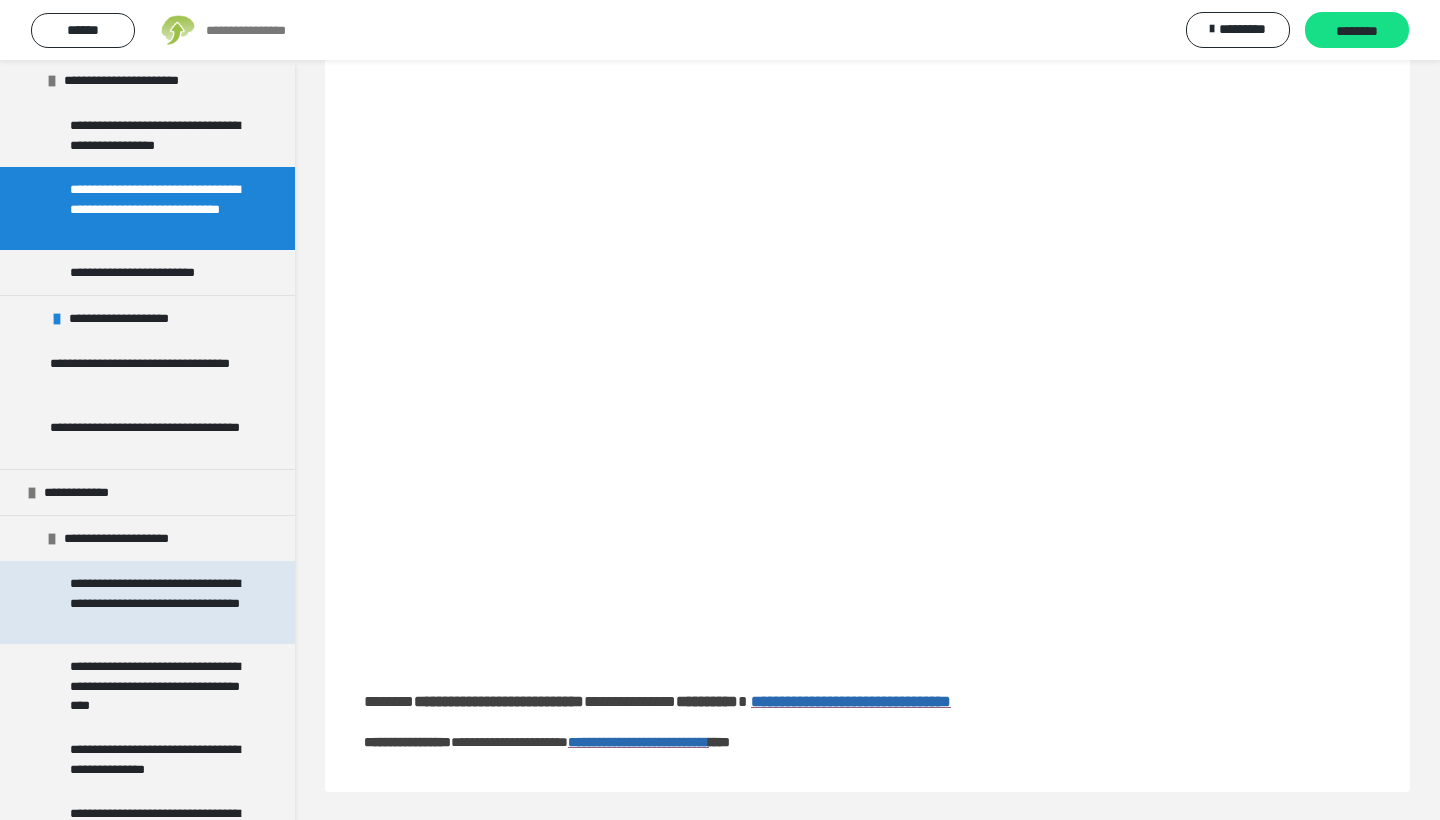 click on "**********" at bounding box center (159, 602) 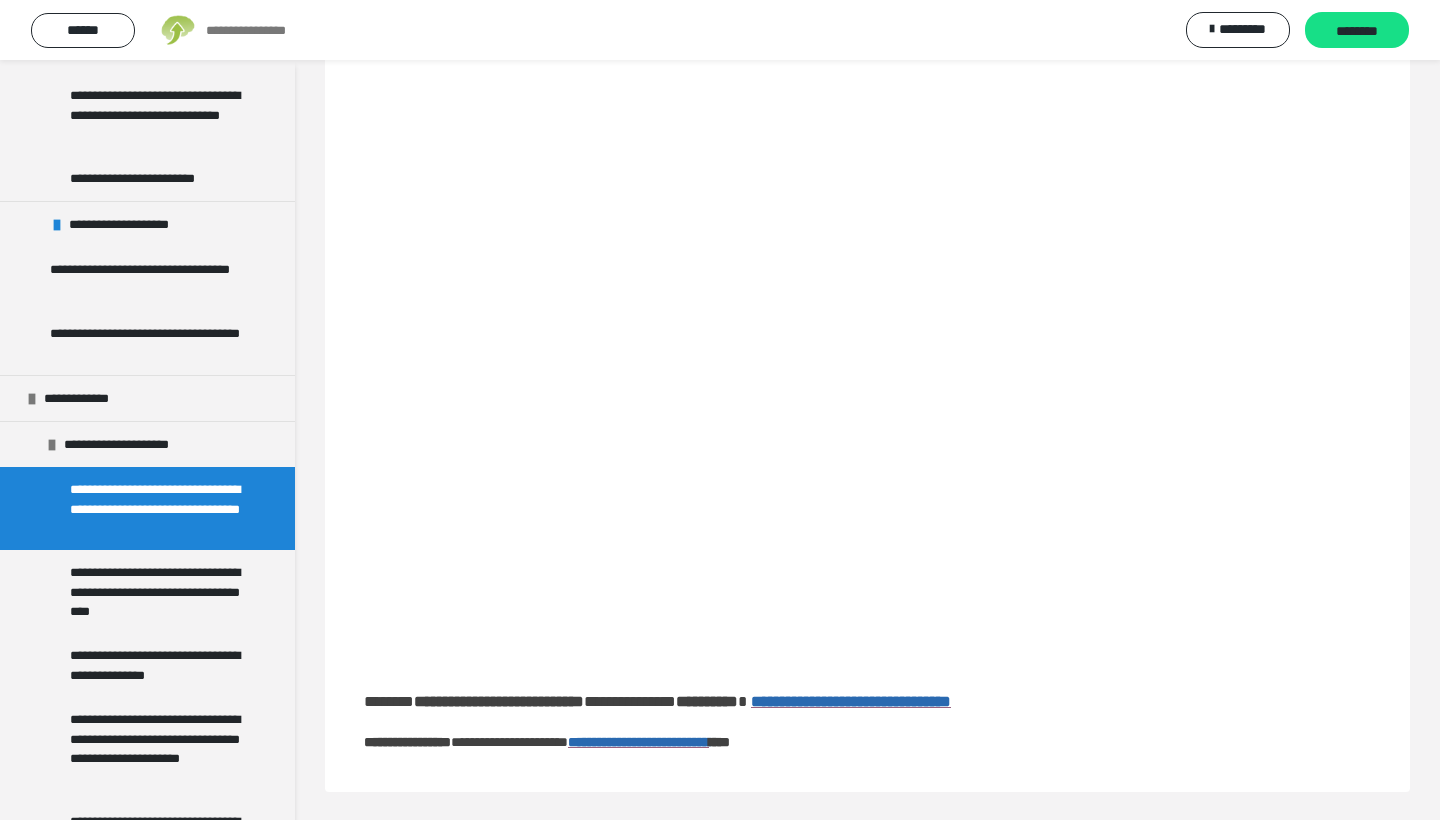 scroll, scrollTop: 3015, scrollLeft: 0, axis: vertical 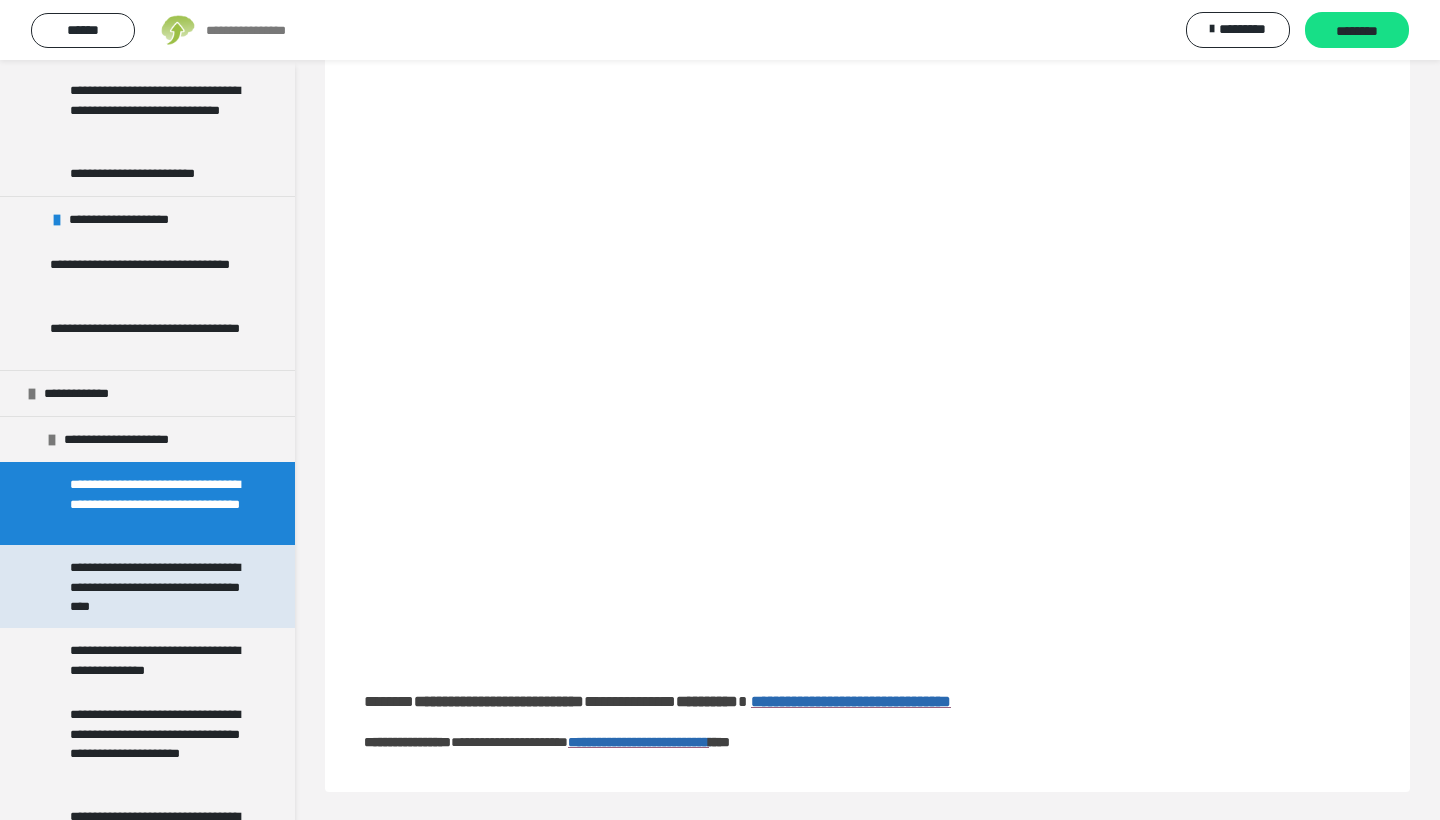 click on "**********" at bounding box center (159, 586) 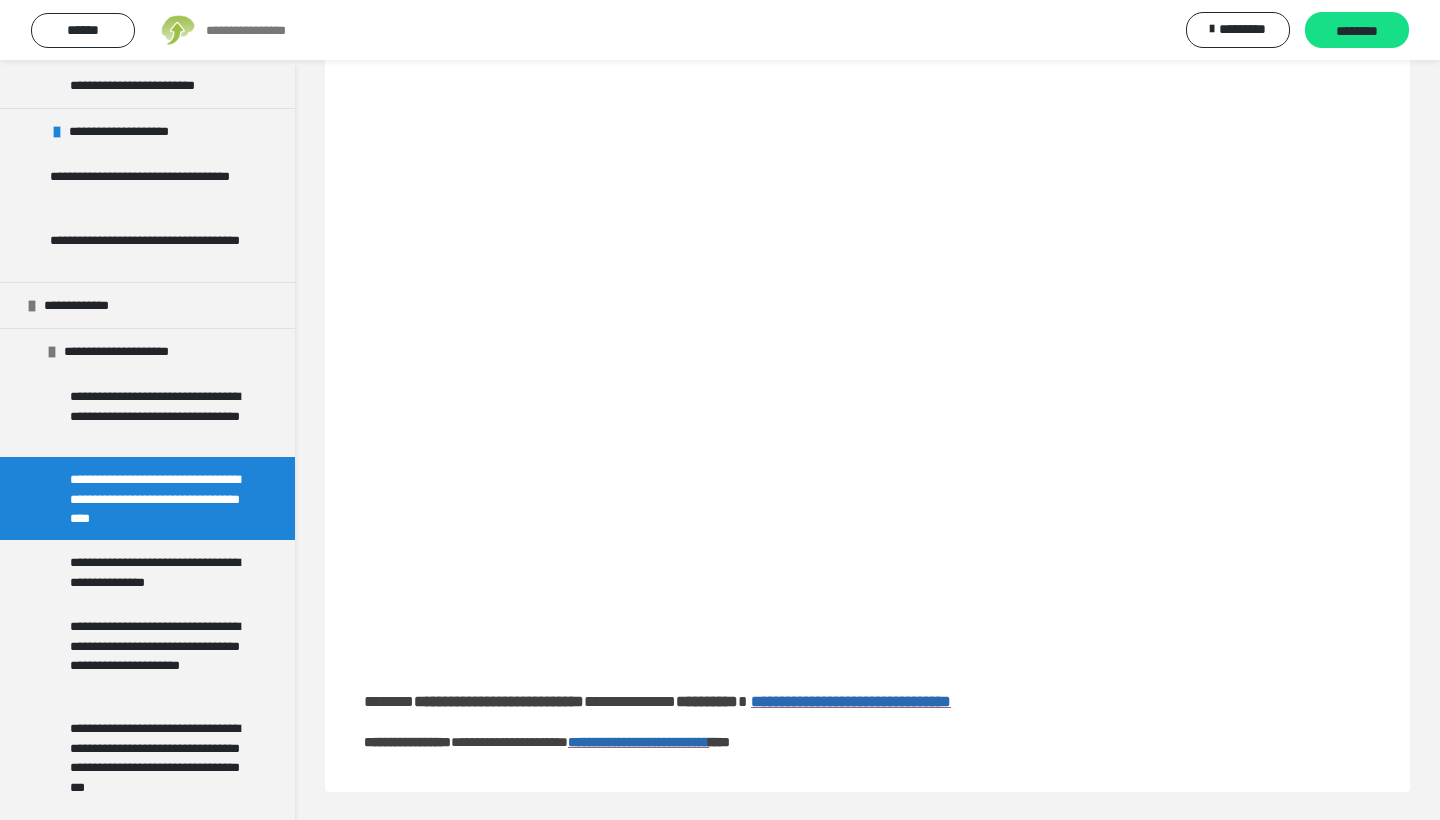 scroll, scrollTop: 3106, scrollLeft: 0, axis: vertical 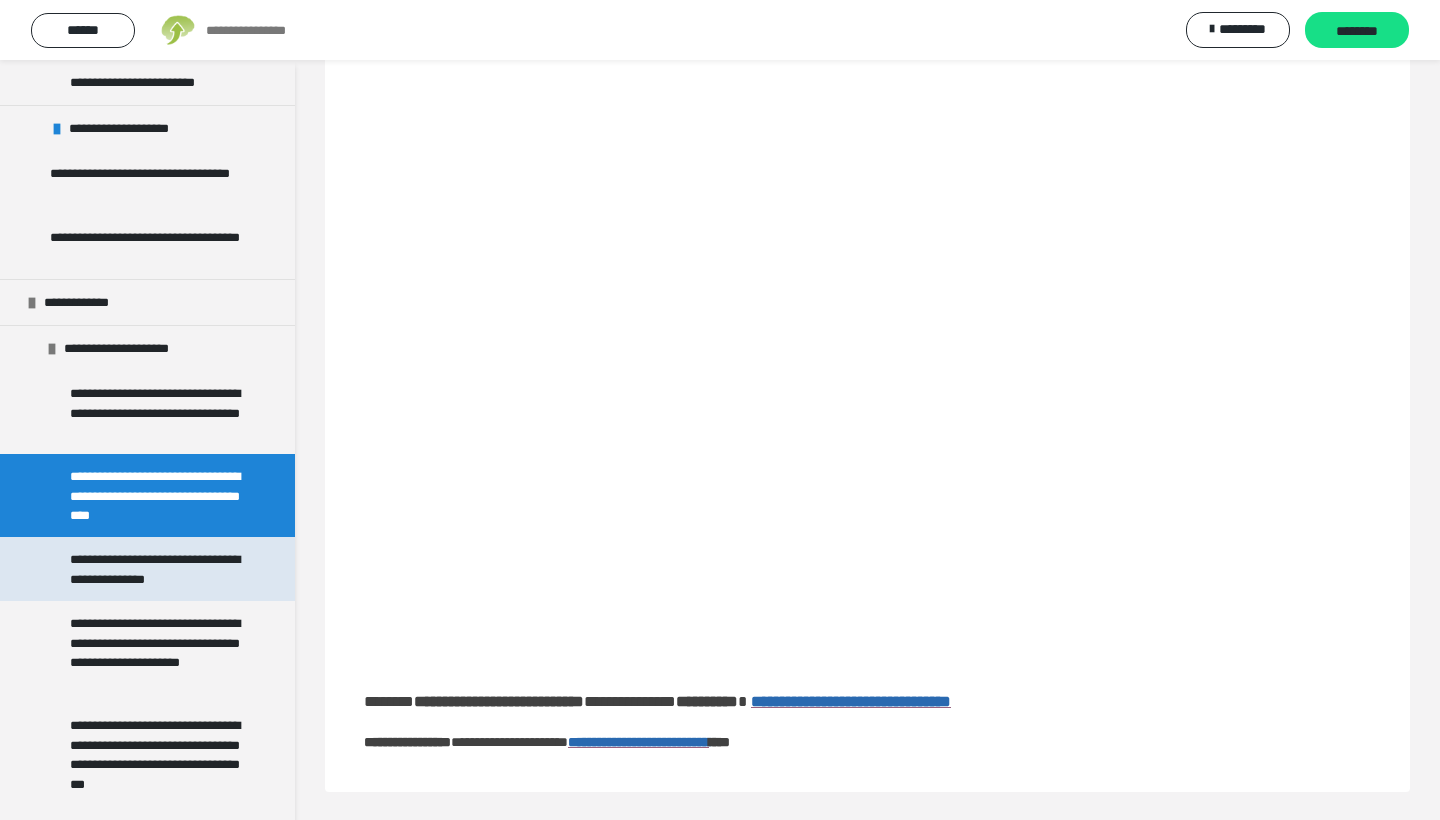 click on "**********" at bounding box center [159, 569] 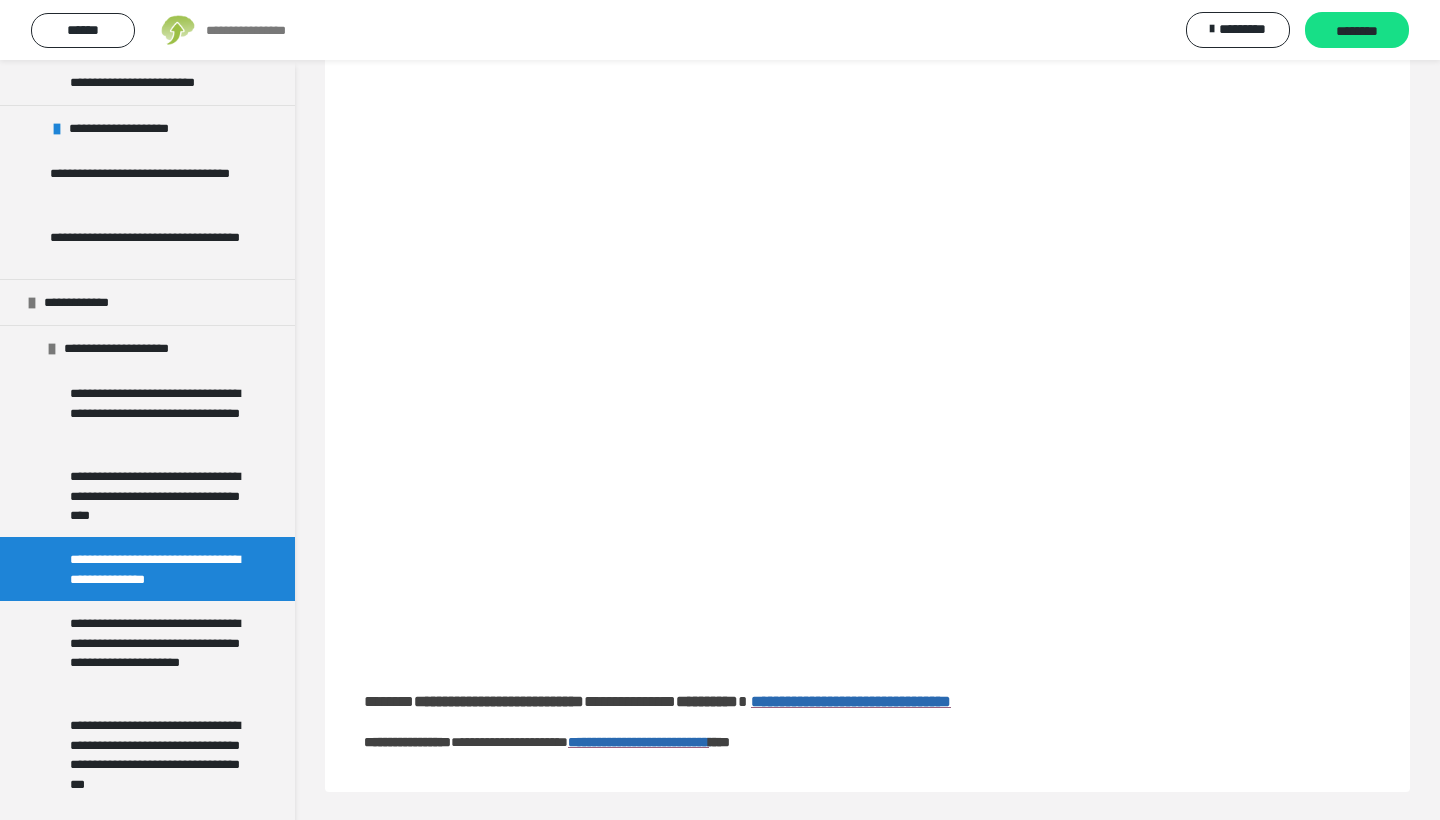 scroll, scrollTop: 3174, scrollLeft: 0, axis: vertical 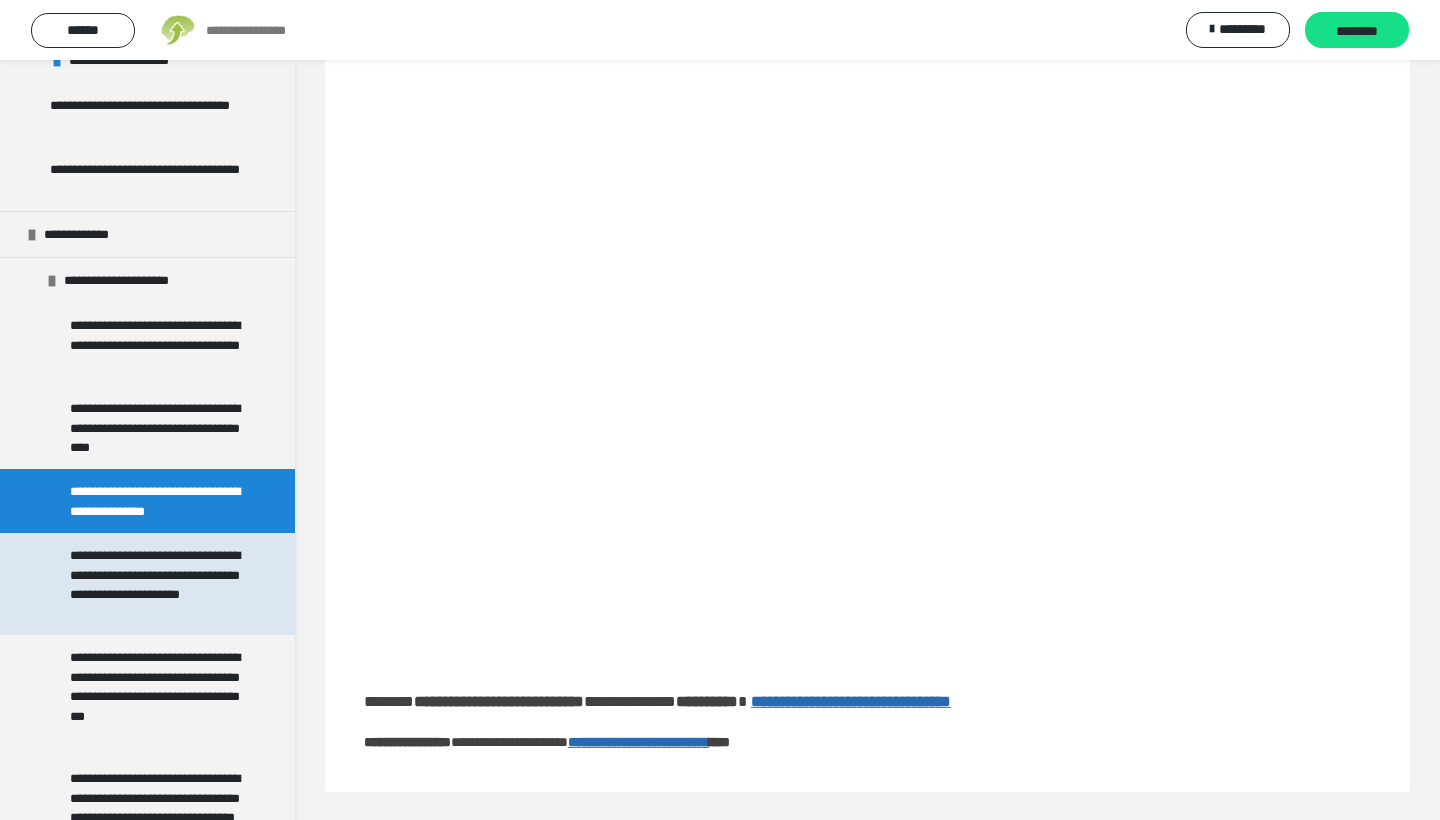click on "**********" at bounding box center (159, 584) 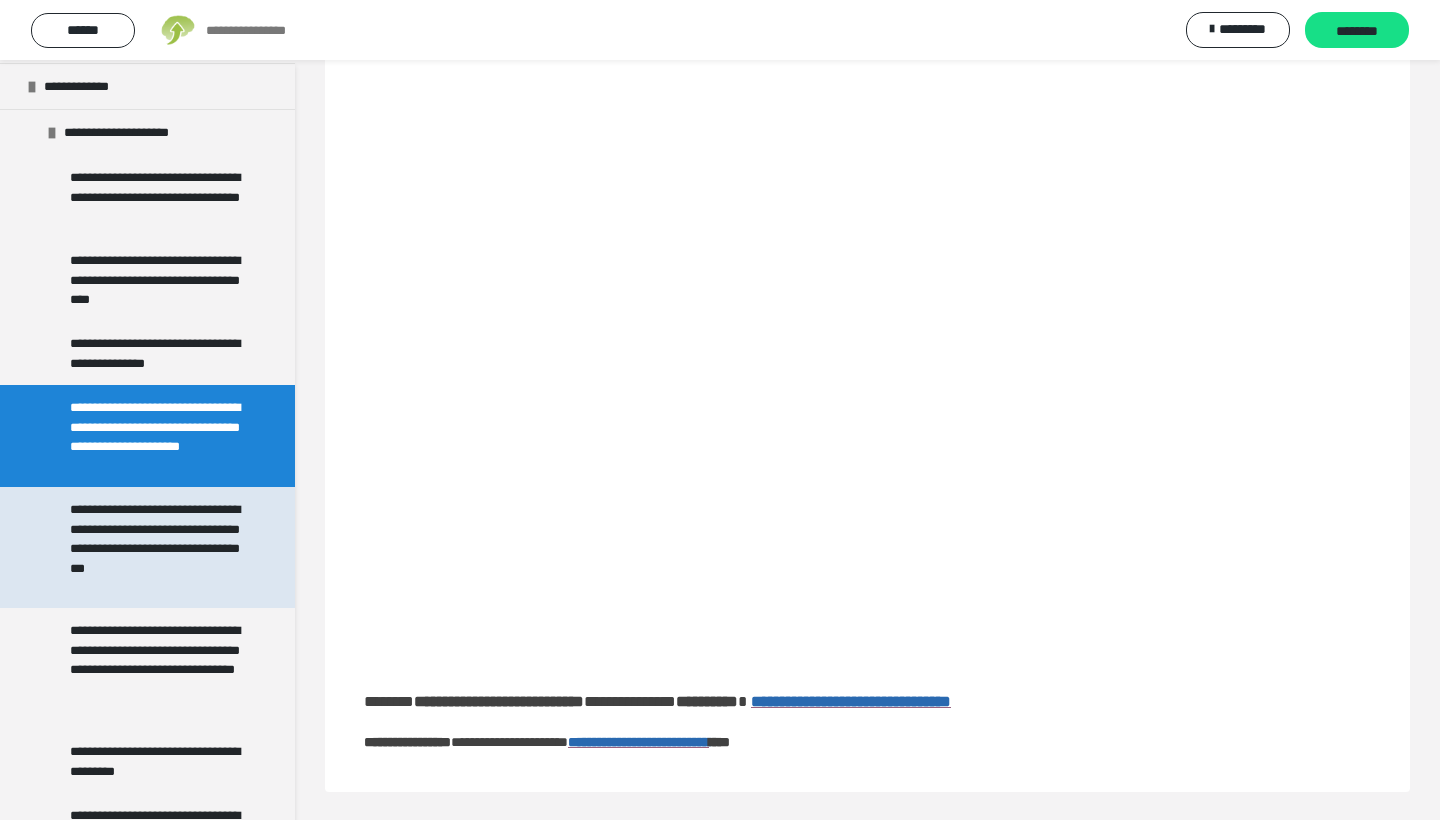 scroll, scrollTop: 3323, scrollLeft: 0, axis: vertical 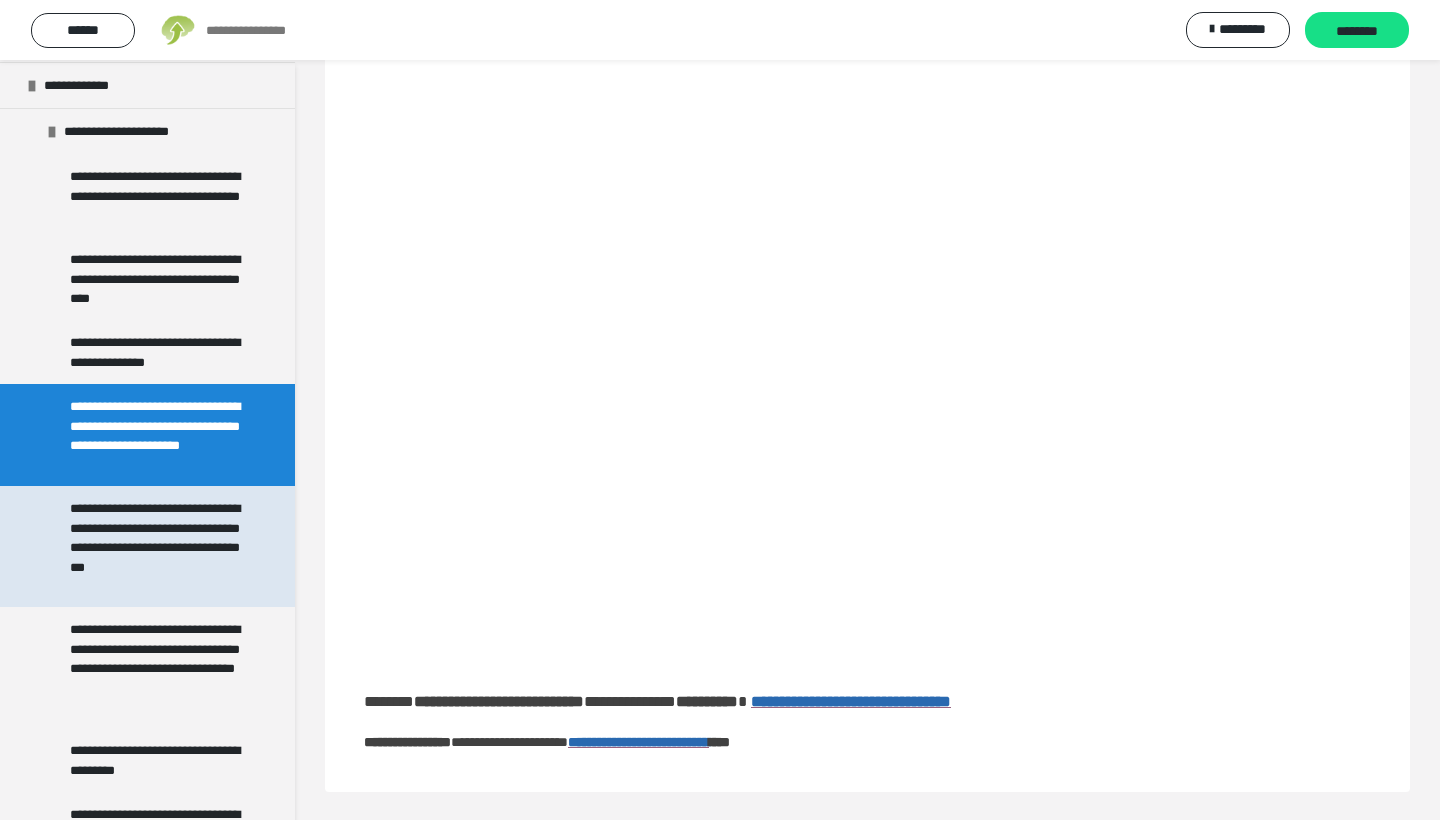 click on "**********" at bounding box center (159, 546) 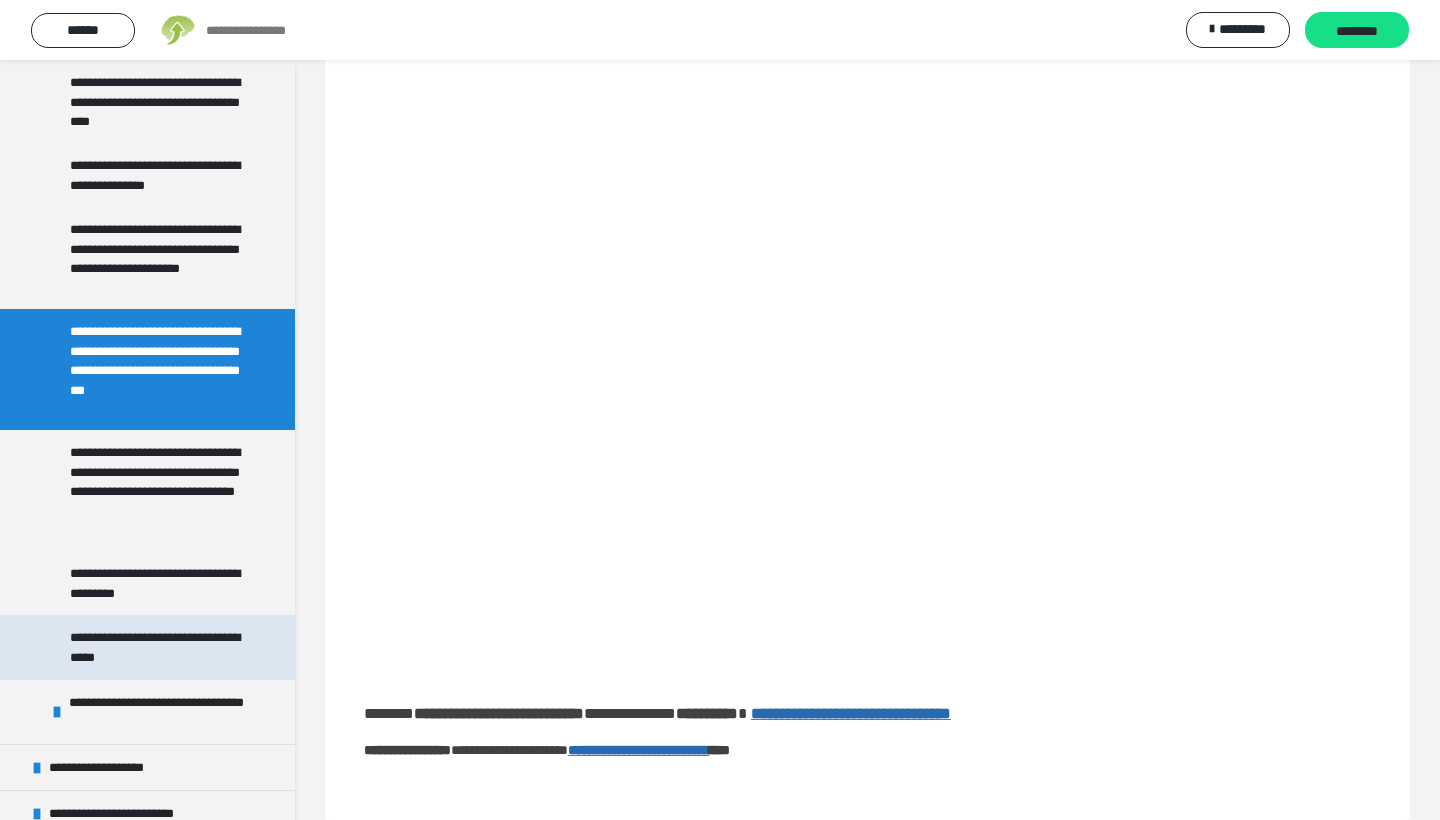 scroll, scrollTop: 3502, scrollLeft: 0, axis: vertical 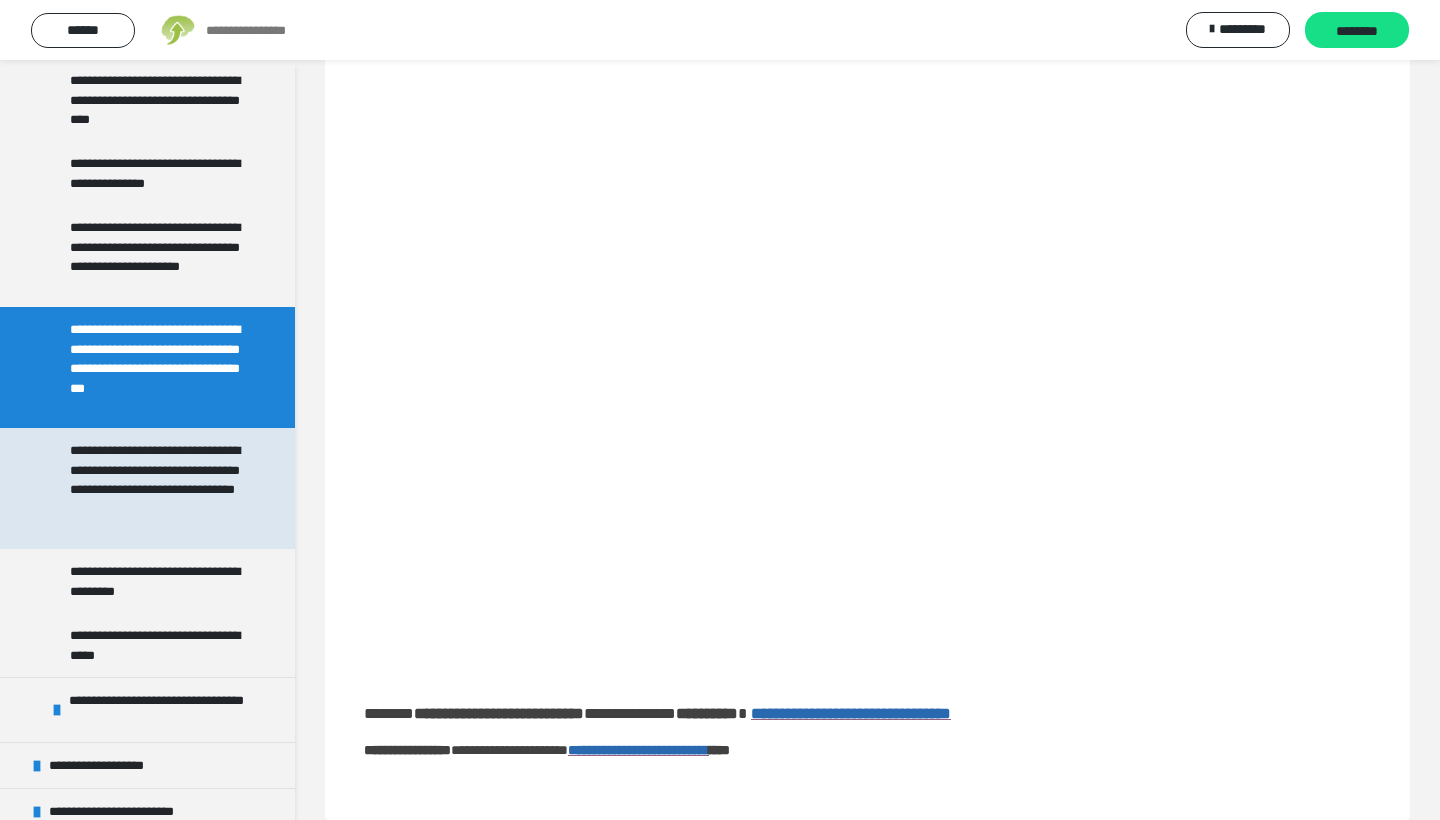 click on "**********" at bounding box center (159, 488) 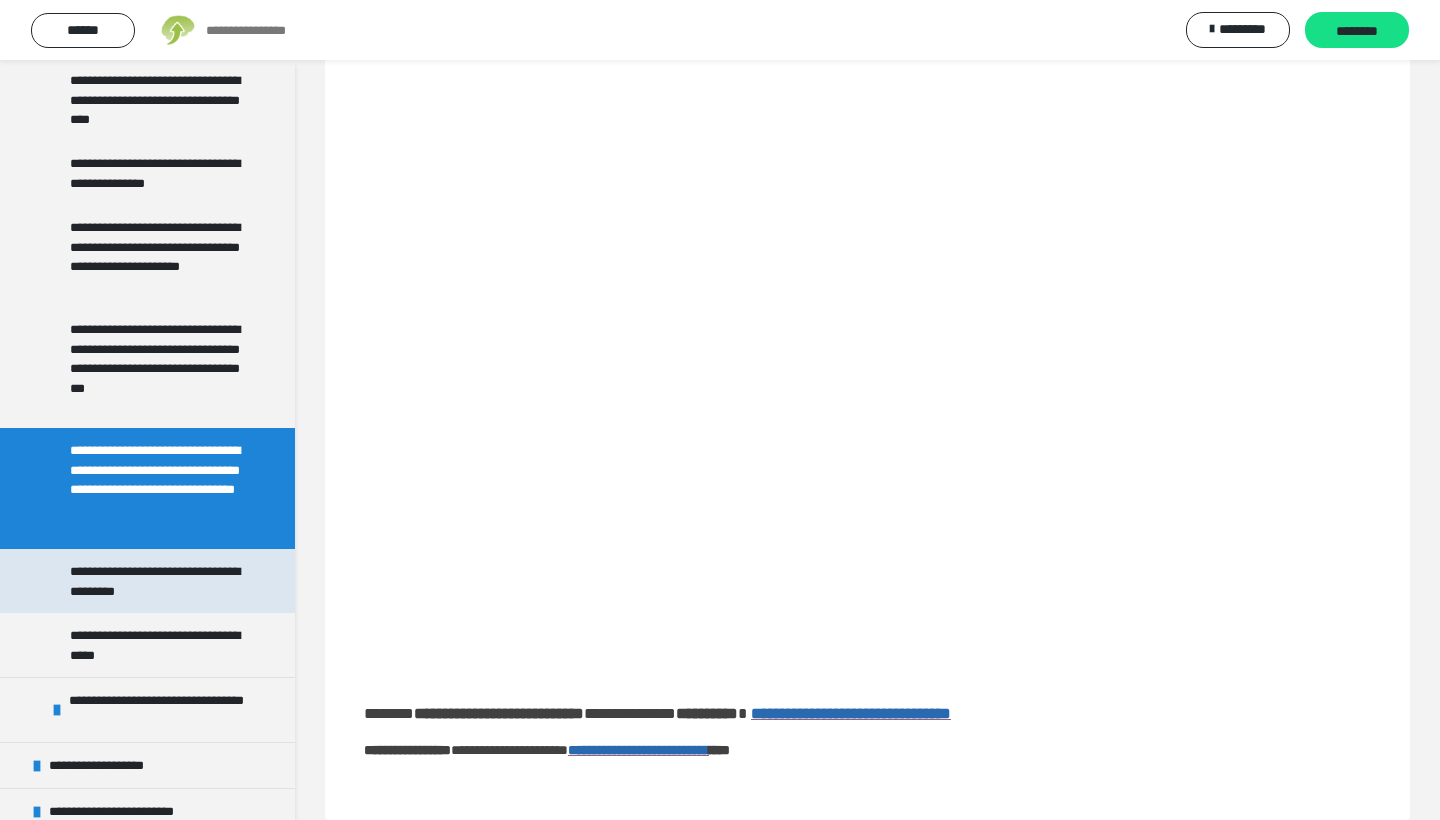 click on "**********" at bounding box center [159, 581] 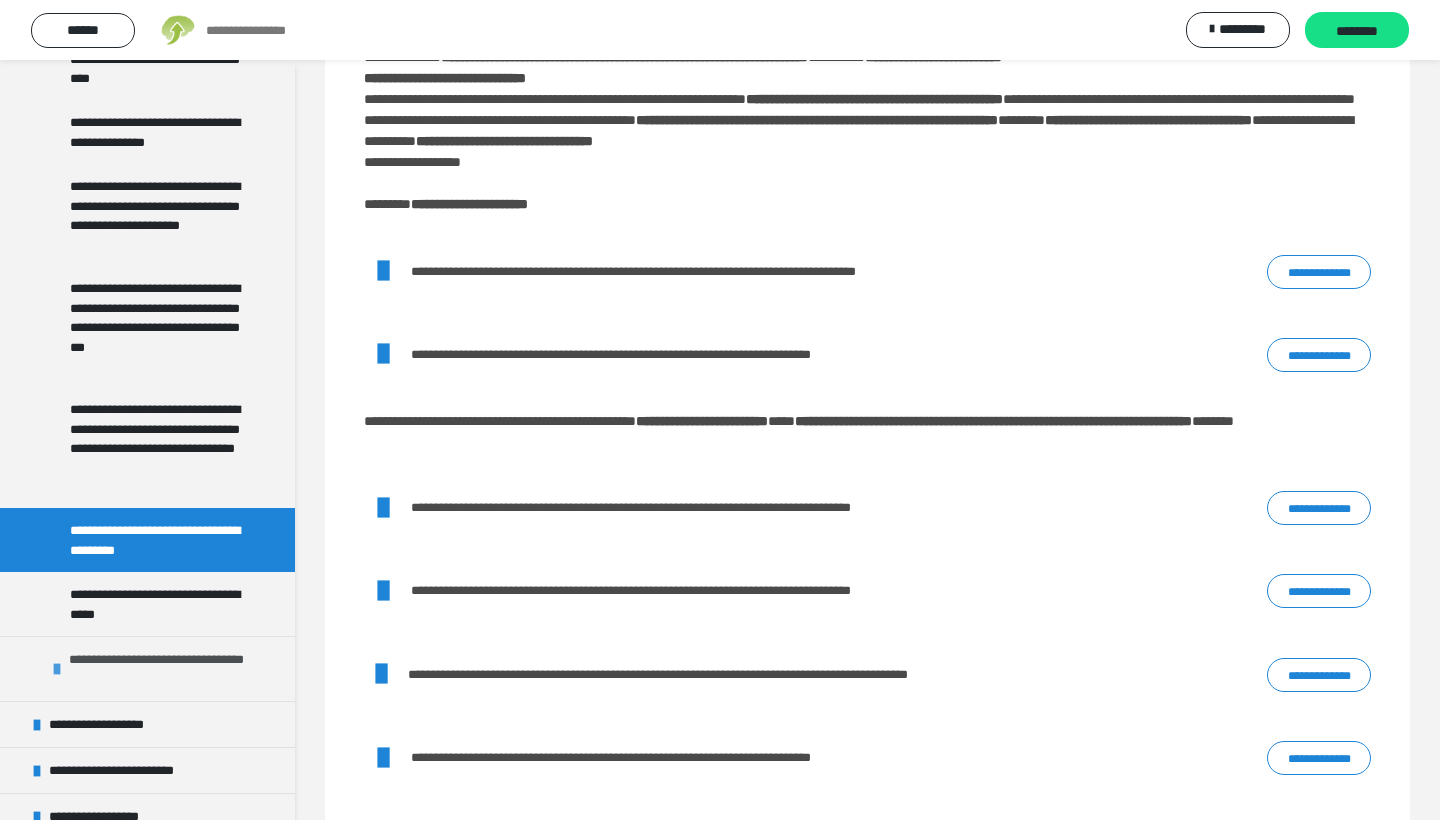 scroll, scrollTop: 3546, scrollLeft: 0, axis: vertical 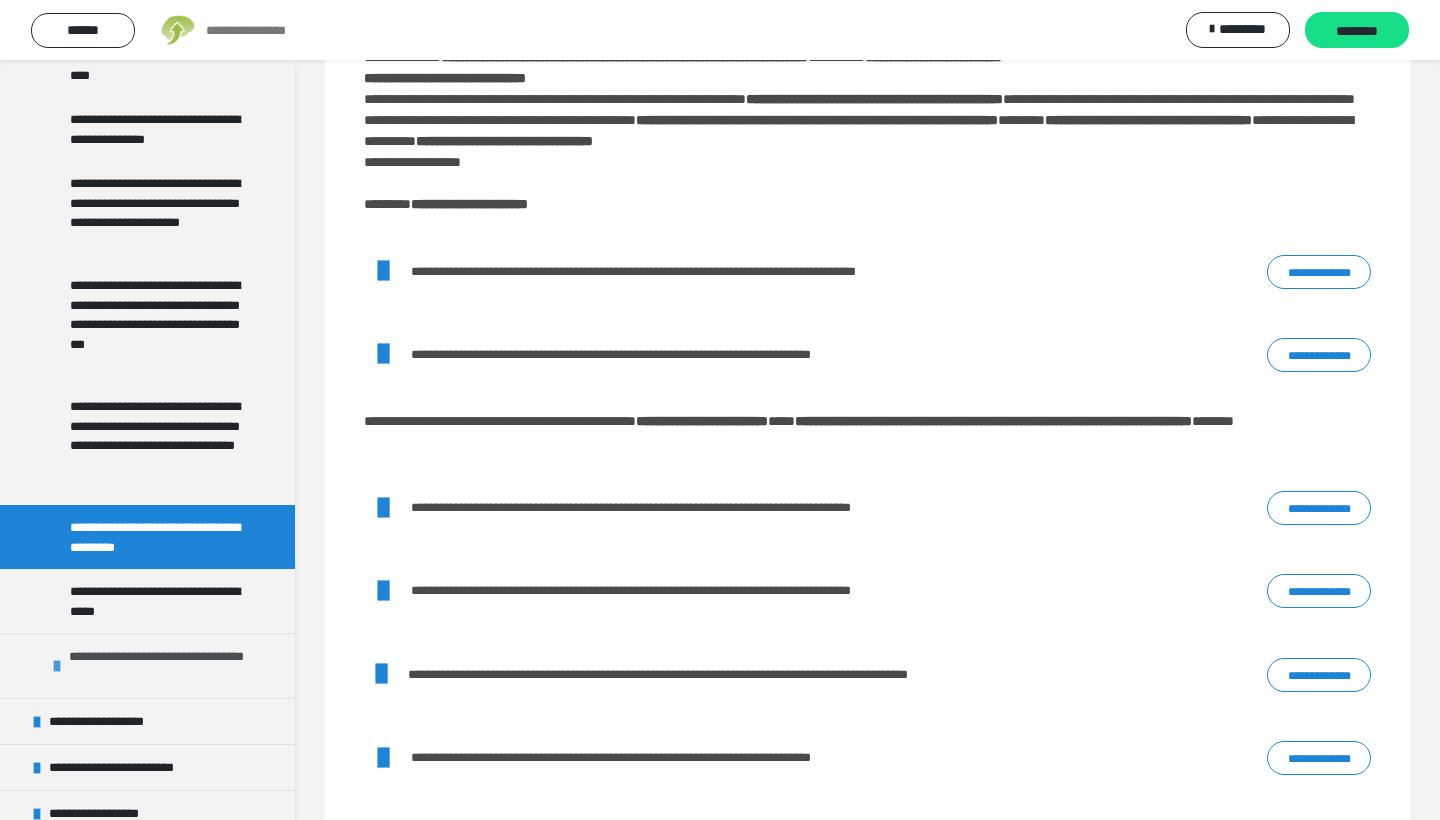 click at bounding box center (57, 666) 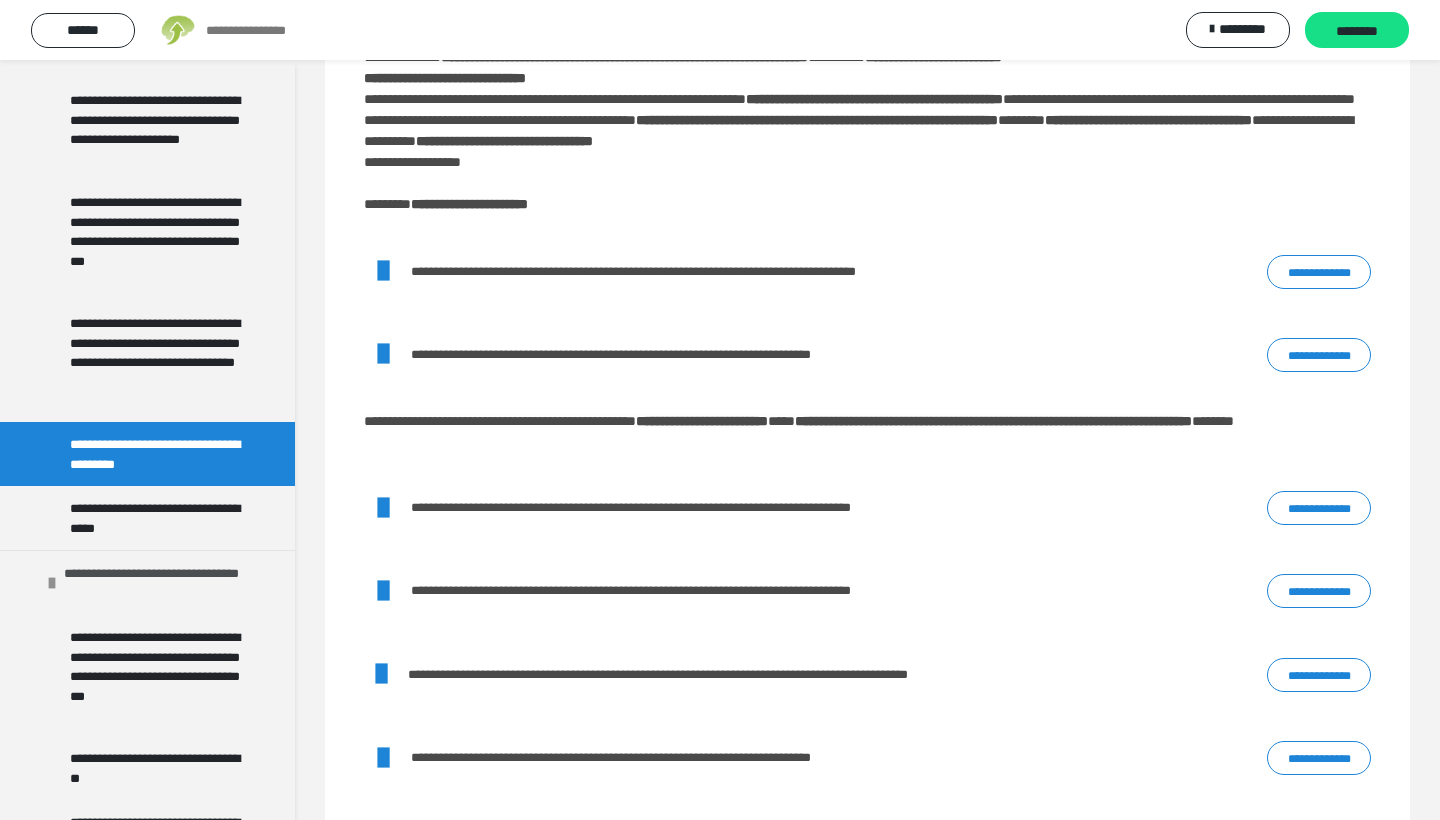 scroll, scrollTop: 3638, scrollLeft: 0, axis: vertical 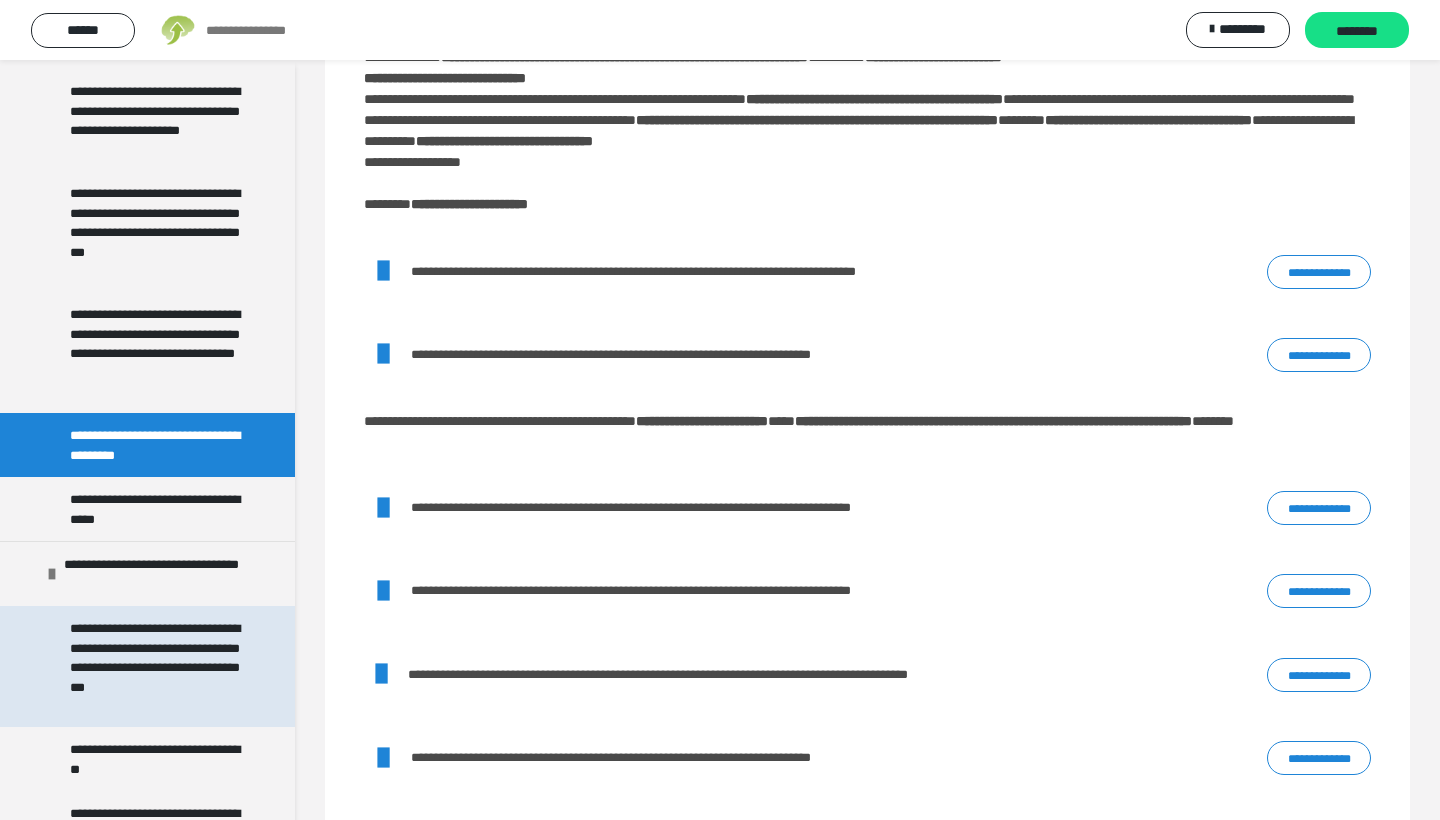 click on "**********" at bounding box center (159, 666) 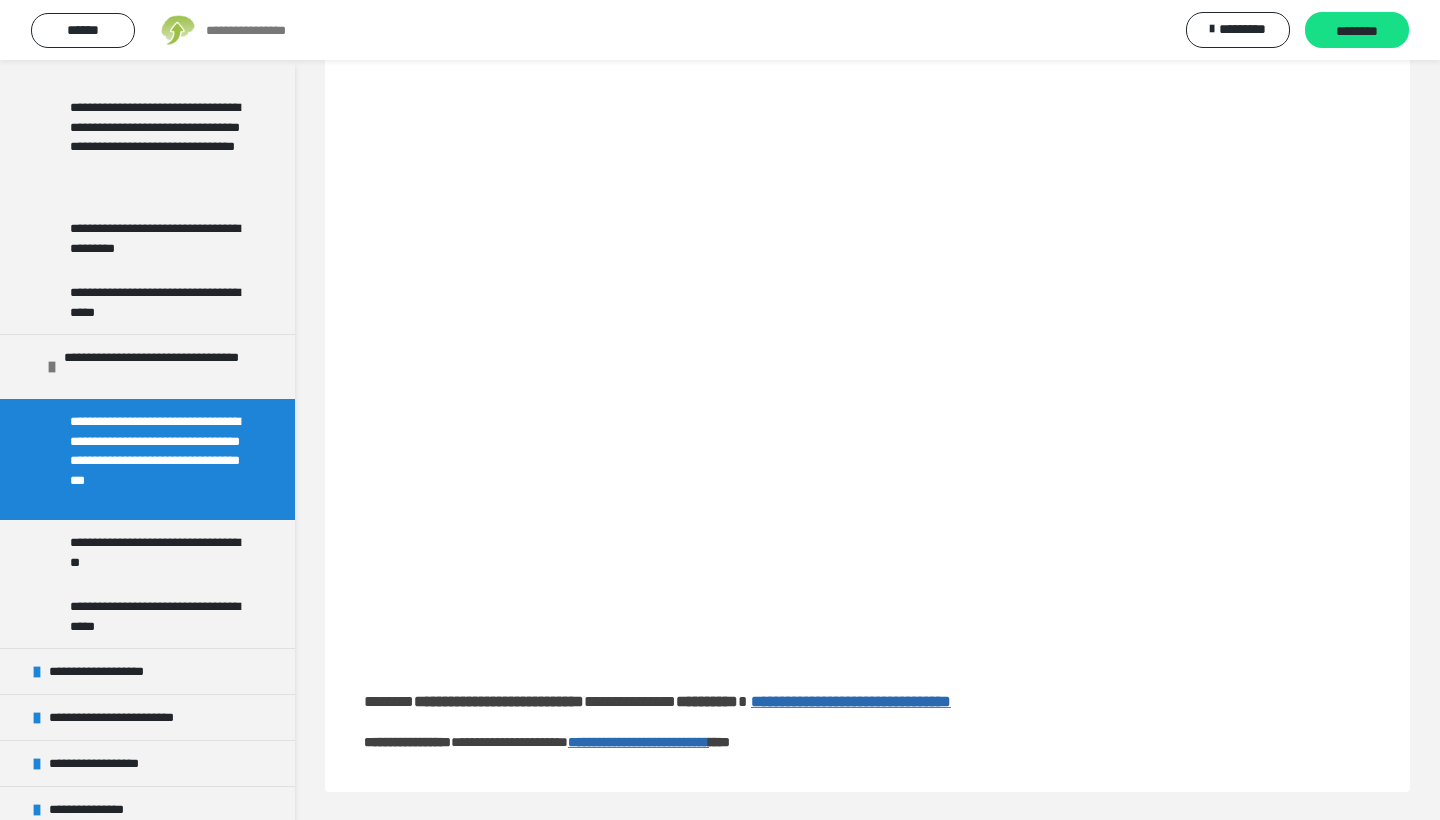 scroll, scrollTop: 3847, scrollLeft: 0, axis: vertical 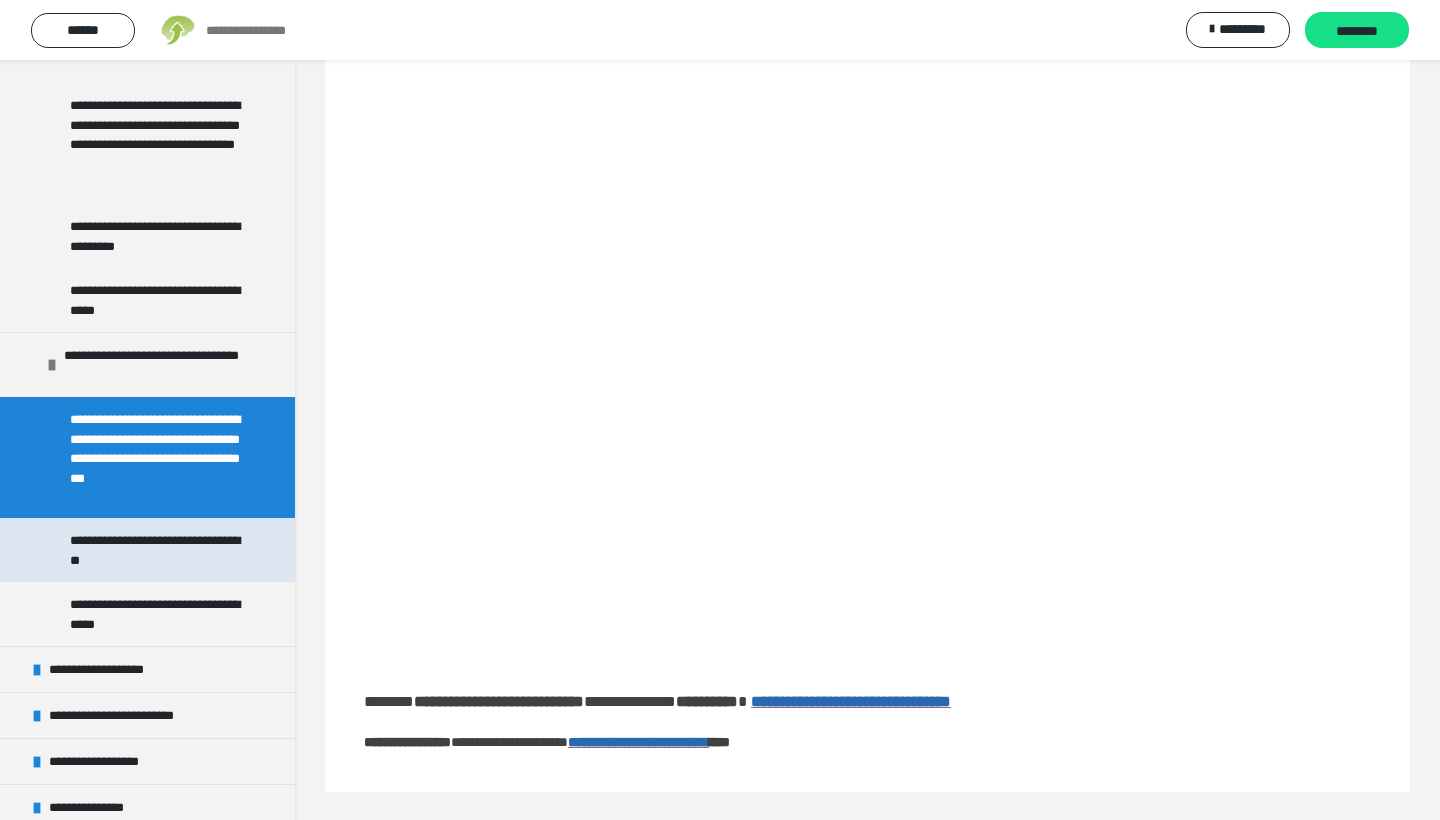click on "**********" at bounding box center [159, 550] 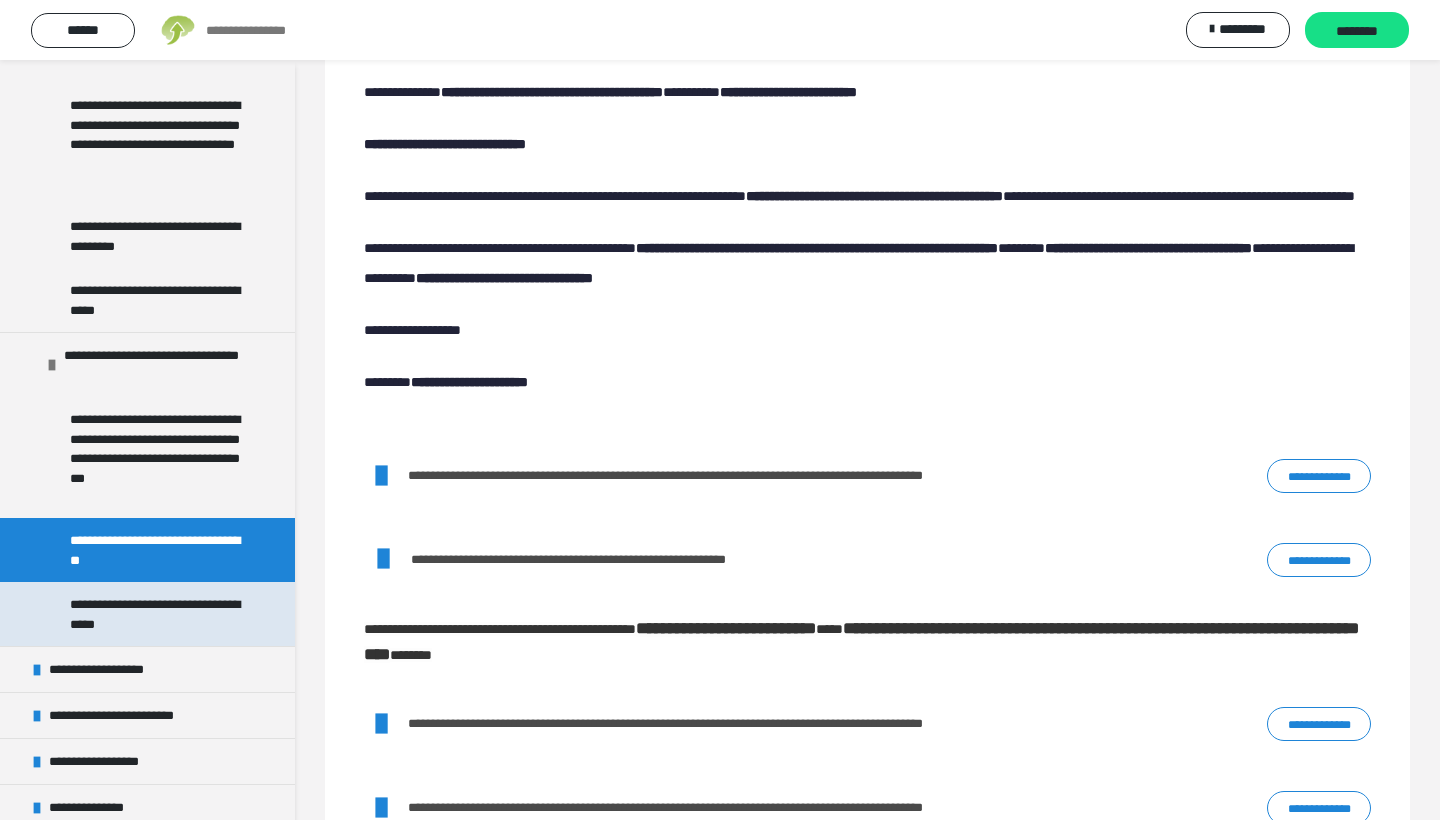 click on "**********" at bounding box center (159, 614) 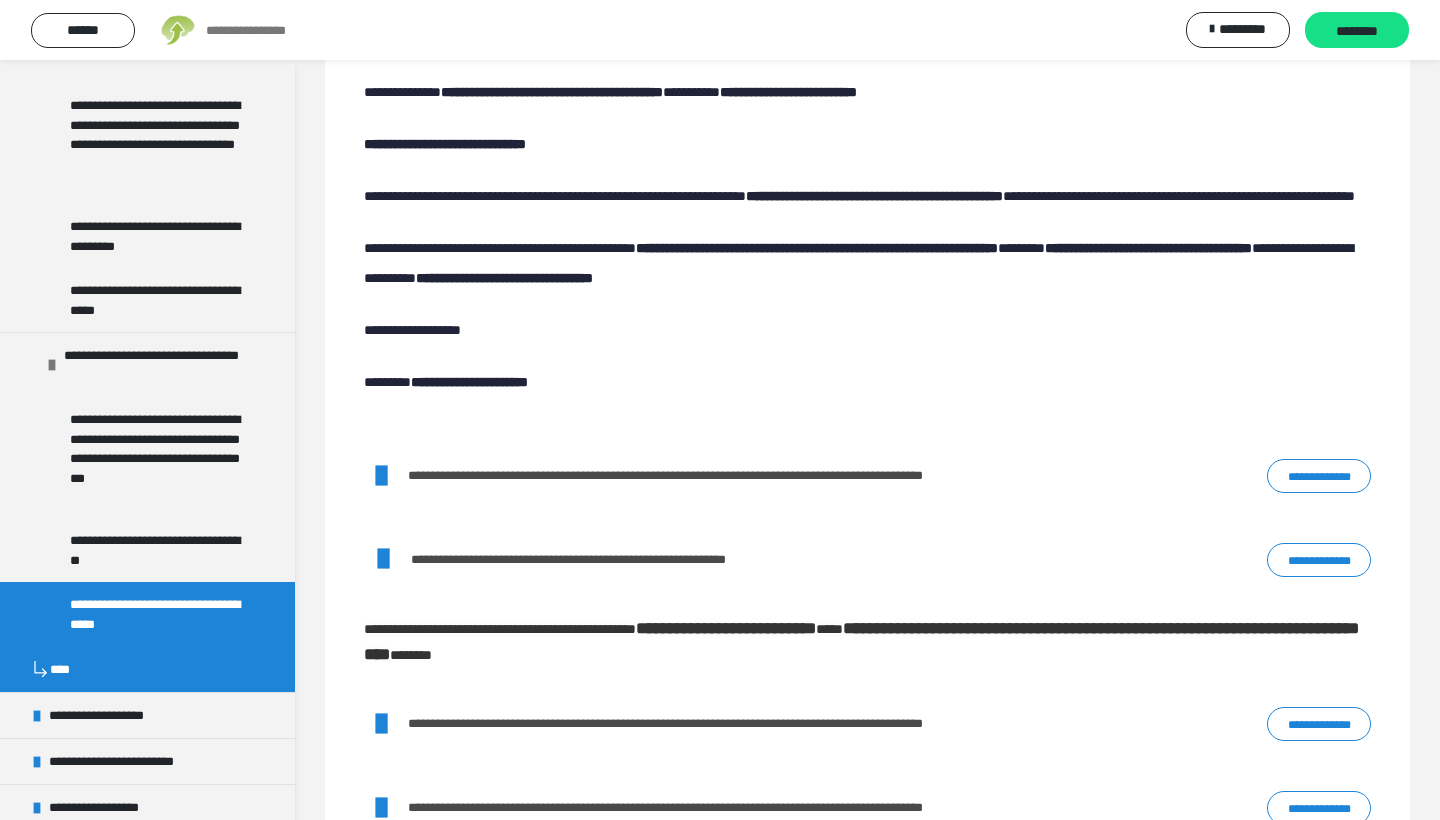 scroll, scrollTop: 3935, scrollLeft: 0, axis: vertical 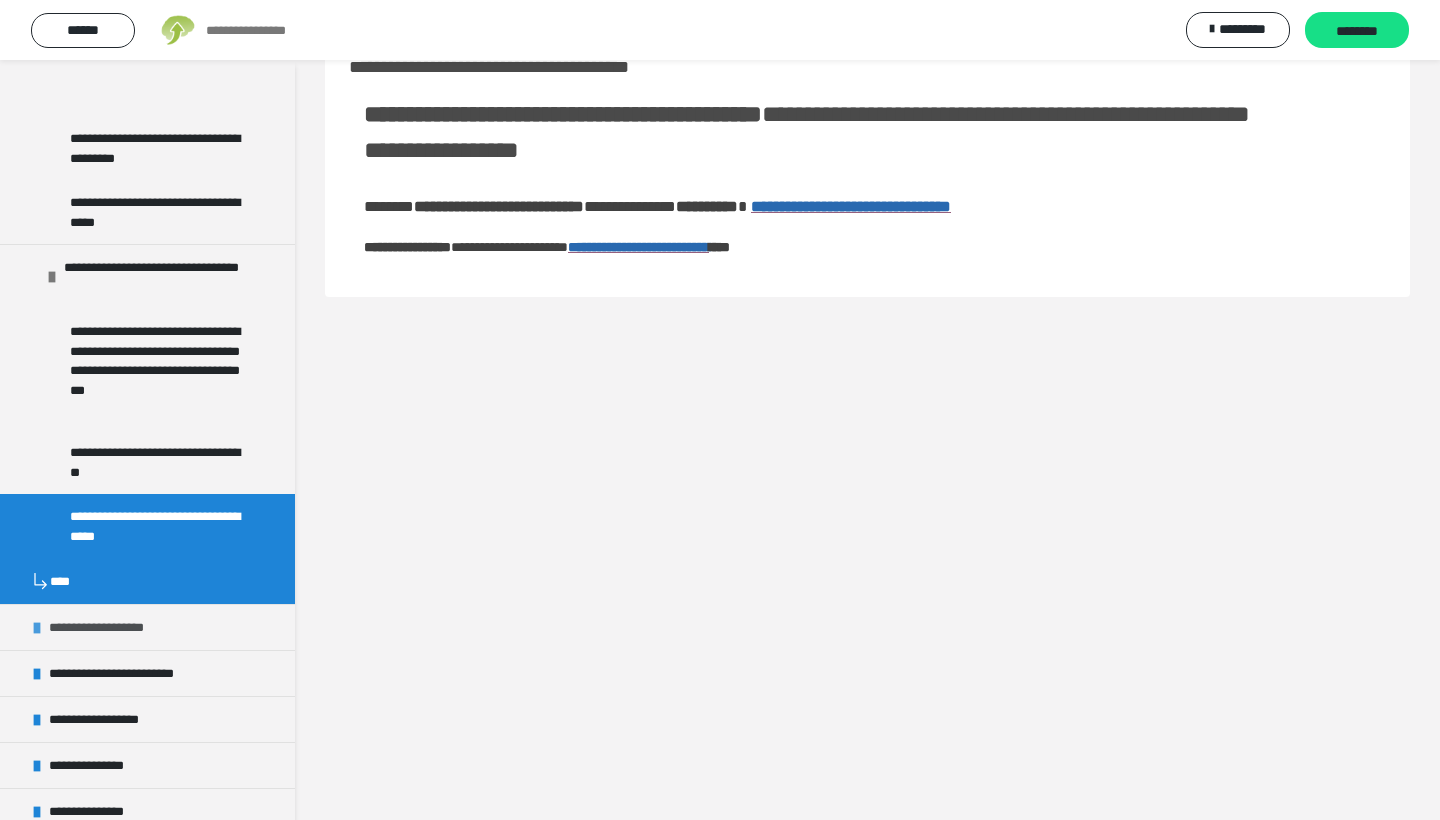click at bounding box center (37, 628) 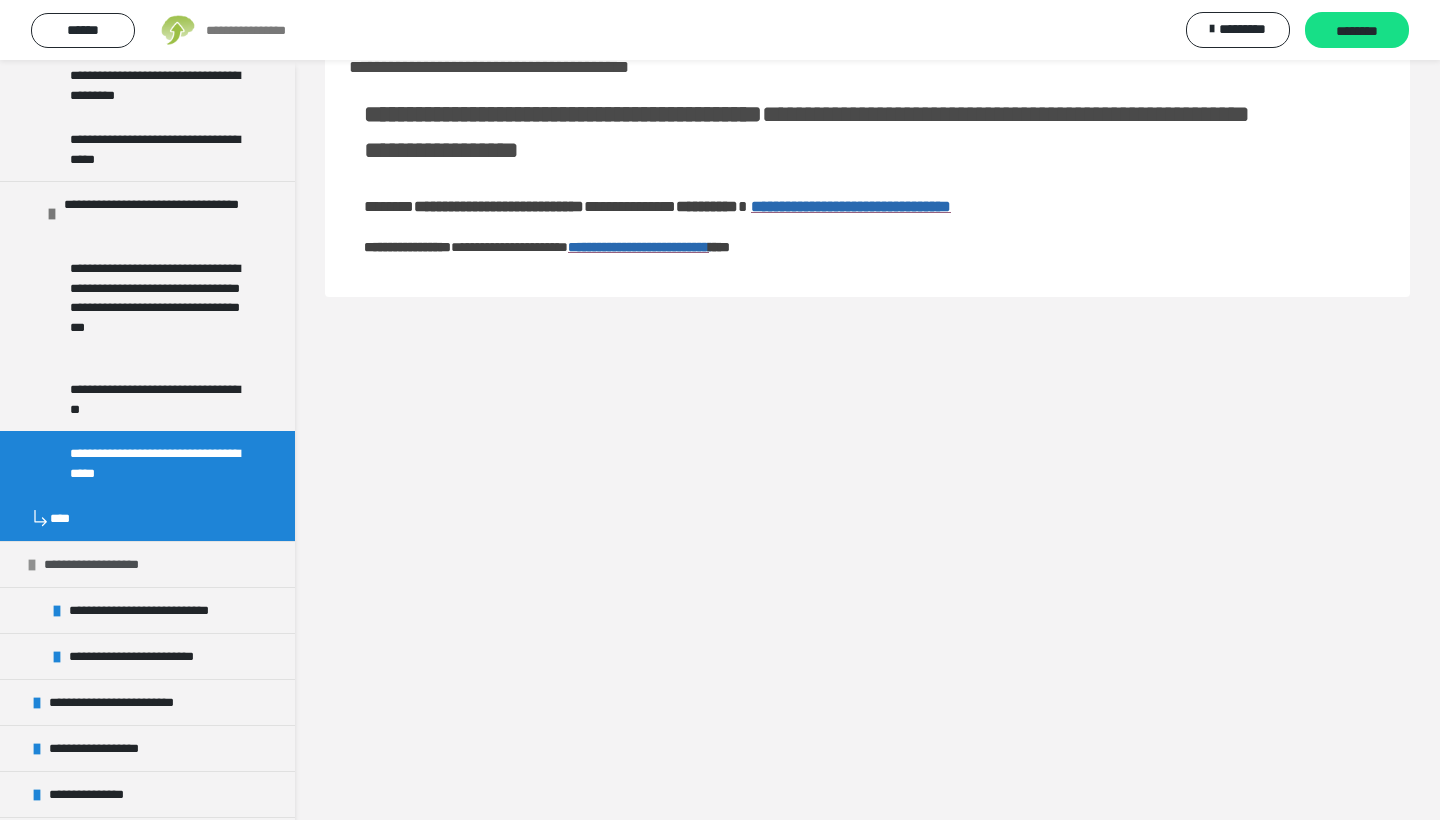 scroll, scrollTop: 4000, scrollLeft: 0, axis: vertical 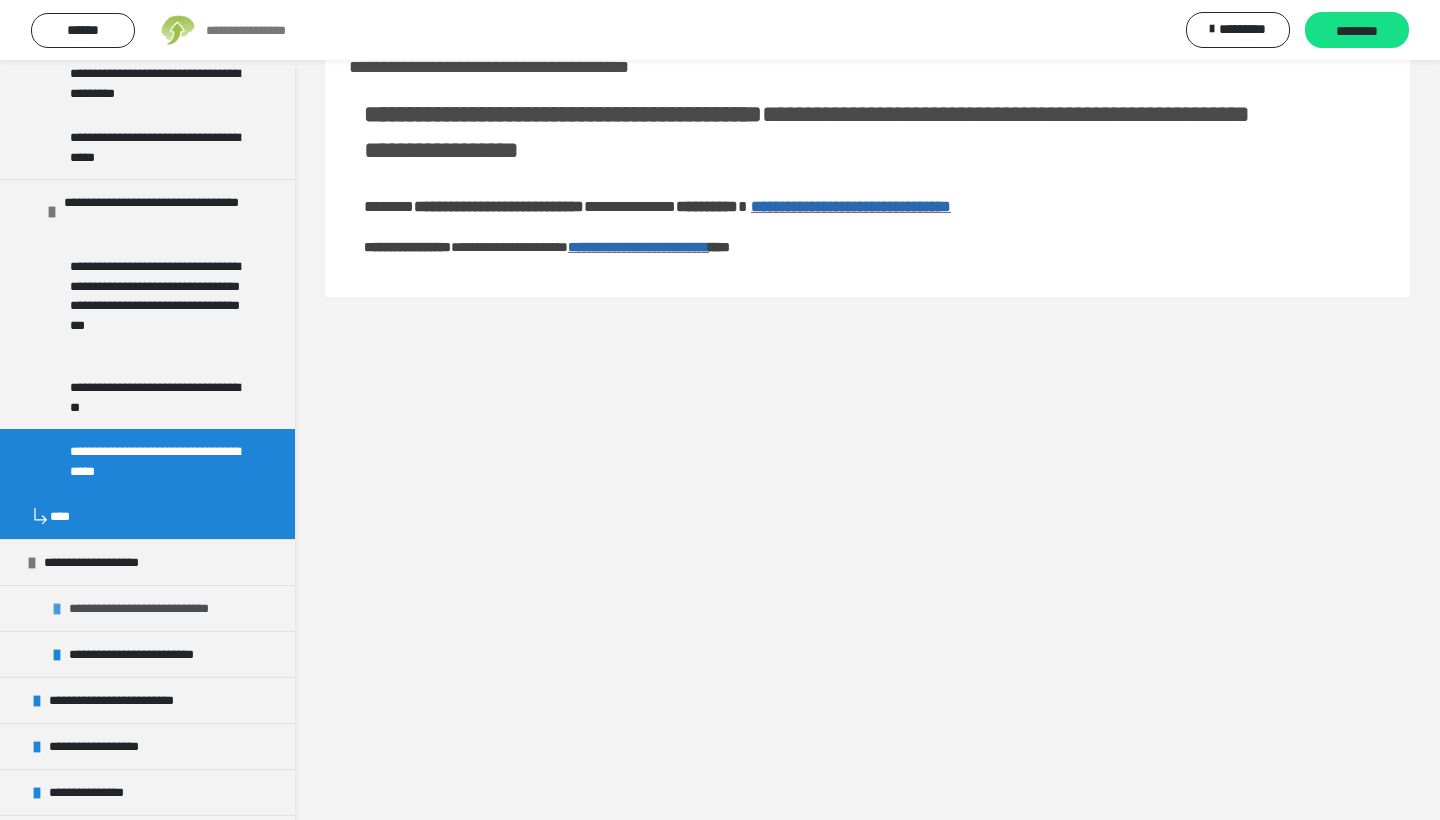click at bounding box center [57, 609] 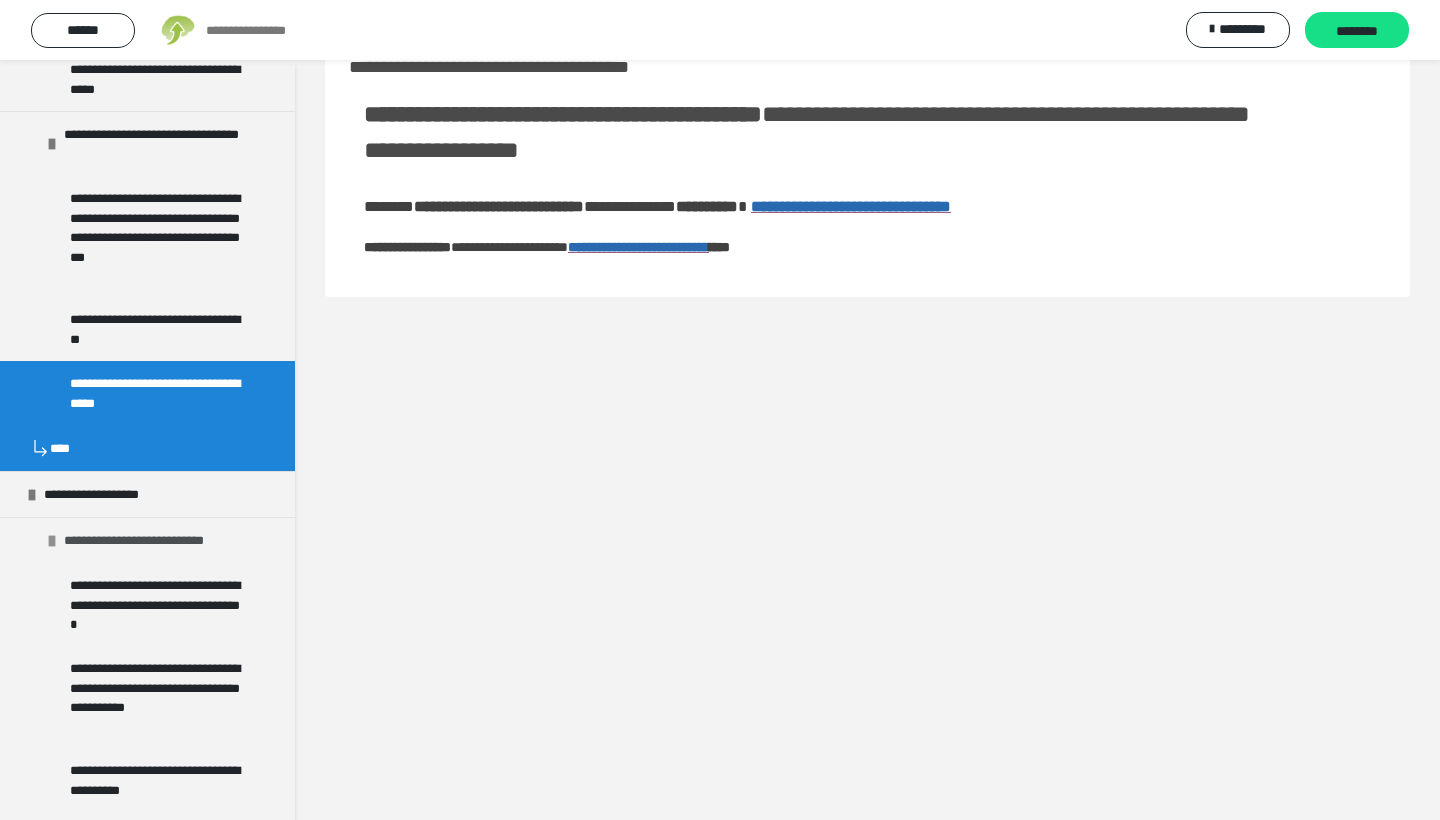 scroll, scrollTop: 4070, scrollLeft: 0, axis: vertical 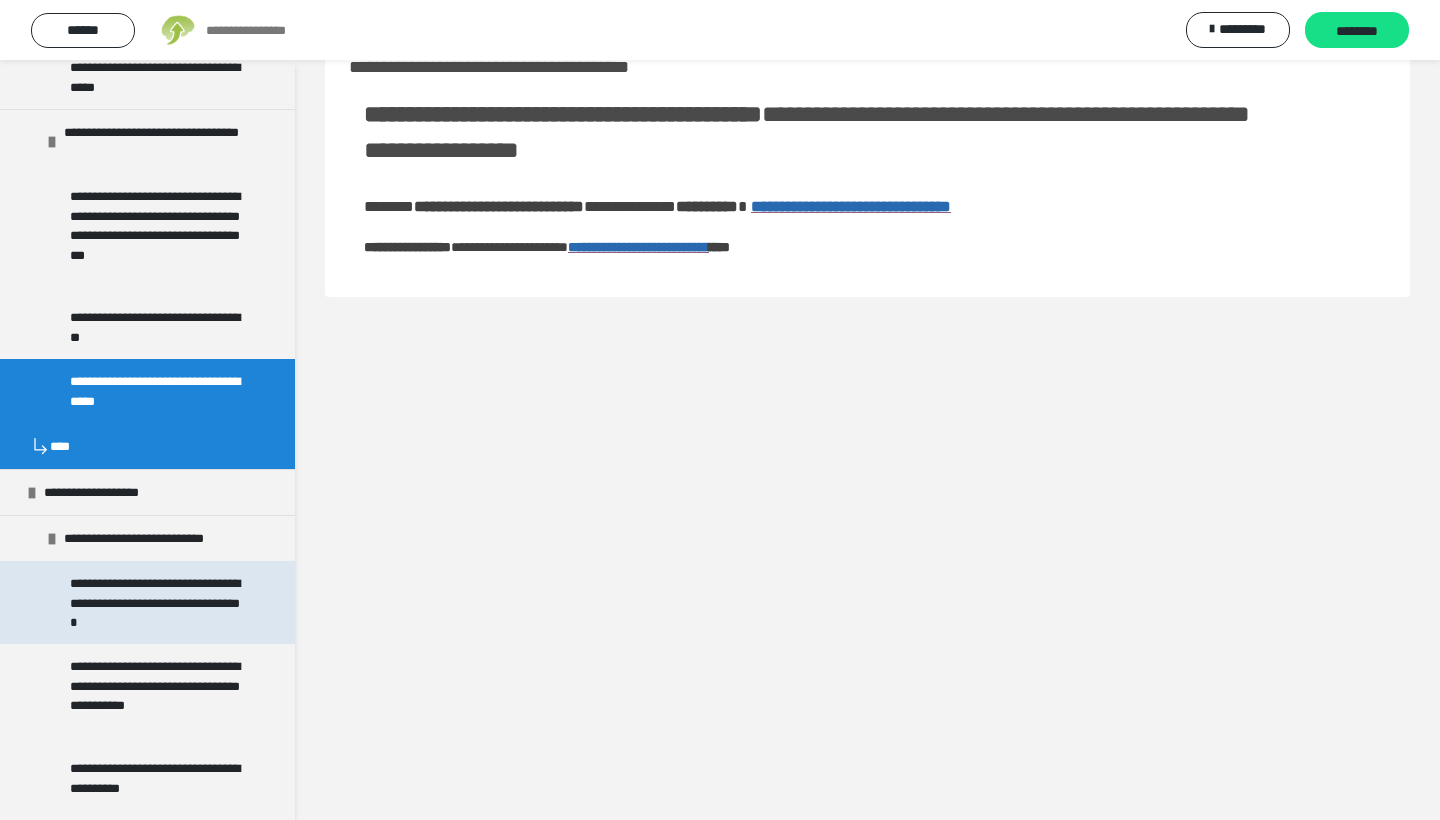 click on "**********" at bounding box center [159, 602] 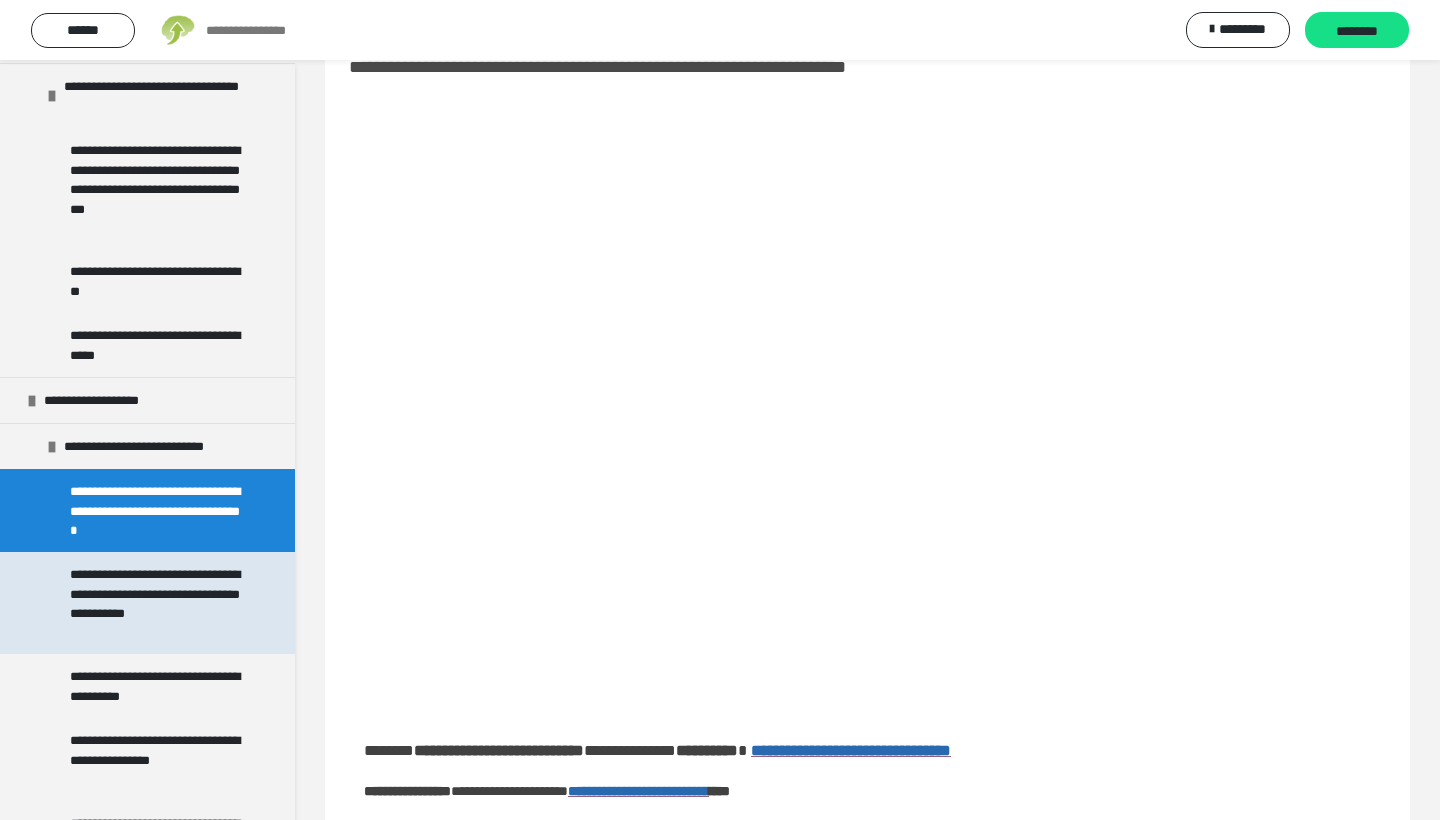 scroll, scrollTop: 4124, scrollLeft: 0, axis: vertical 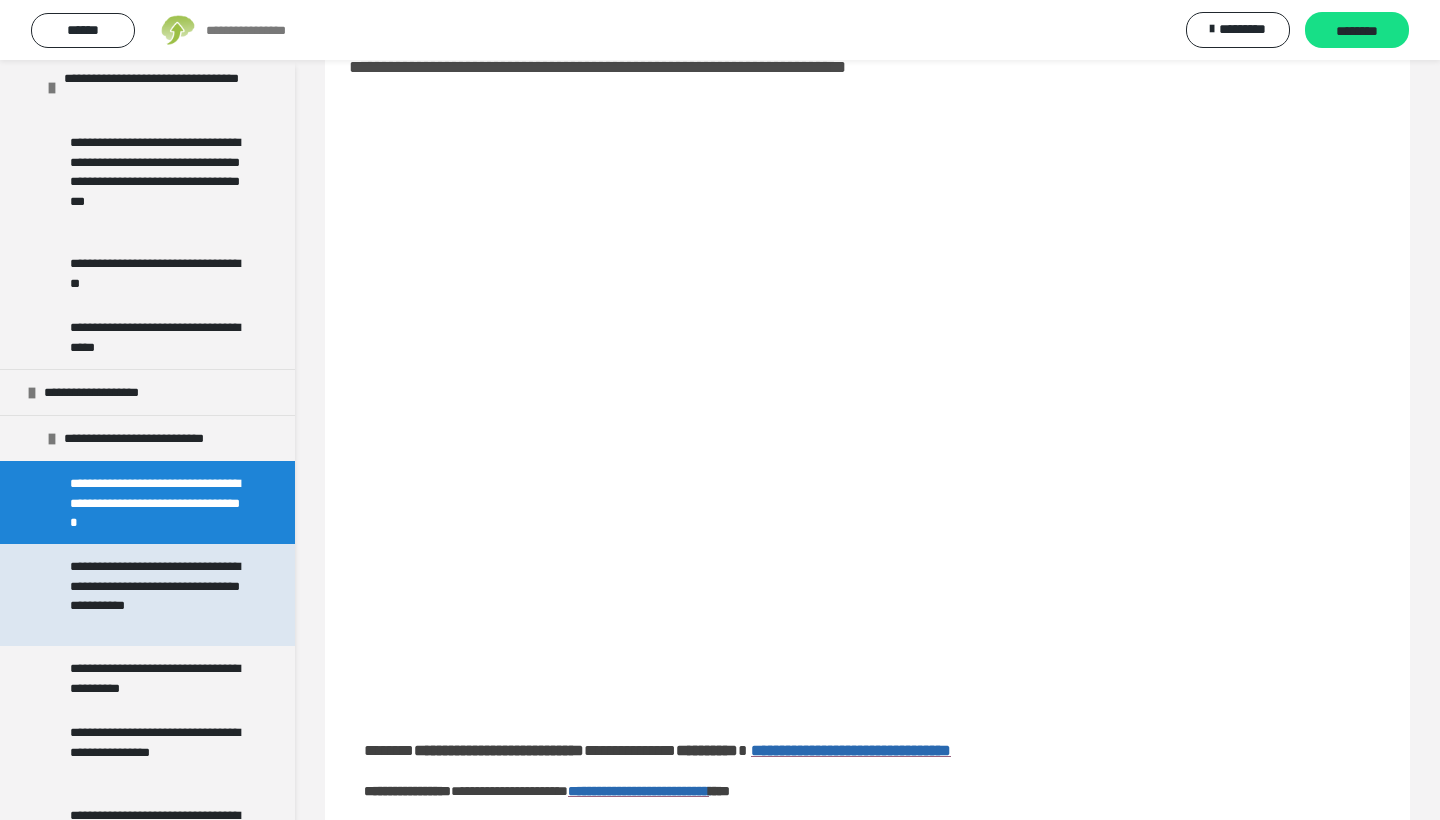 click on "**********" at bounding box center [159, 595] 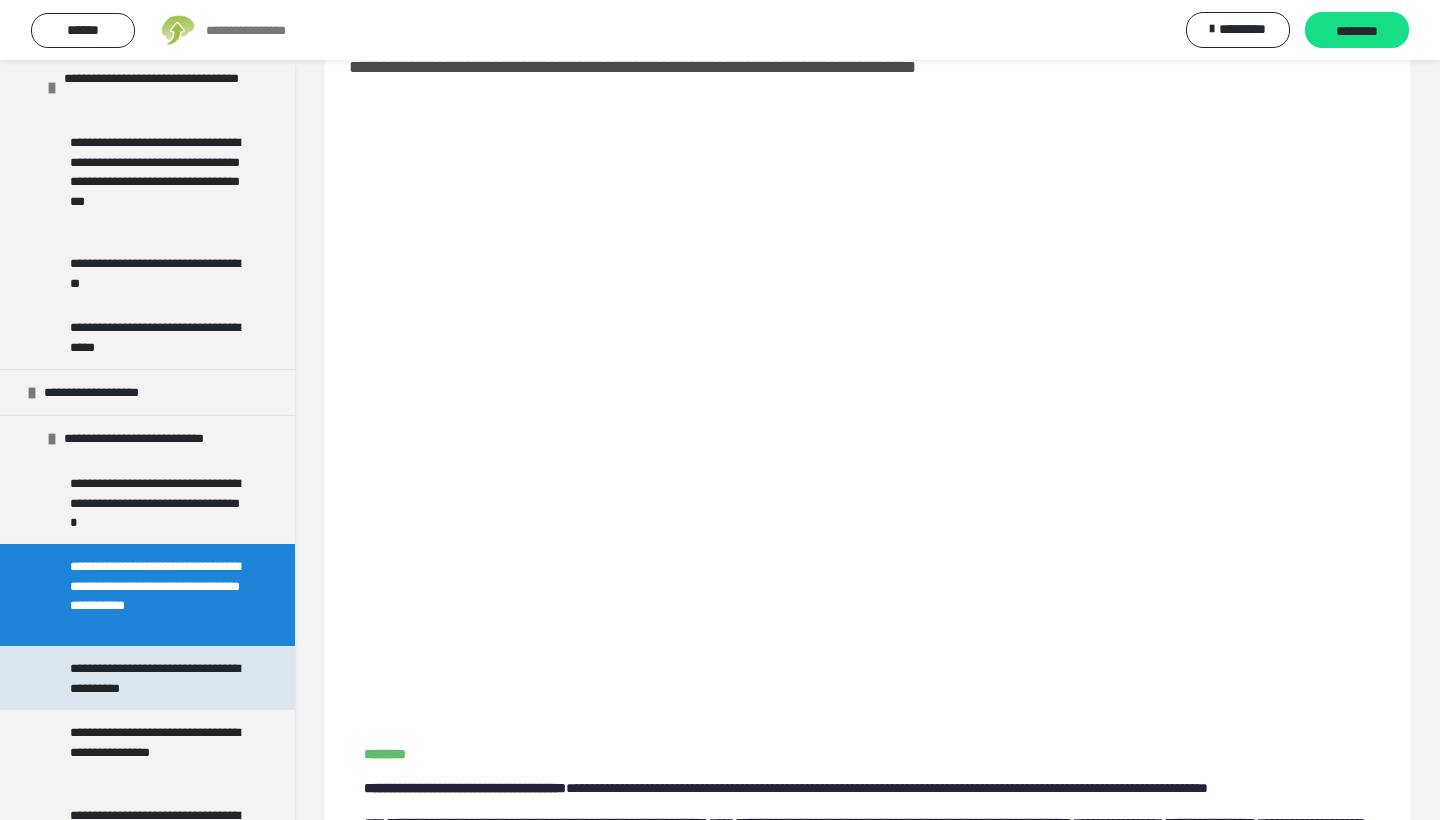 click on "**********" at bounding box center [159, 678] 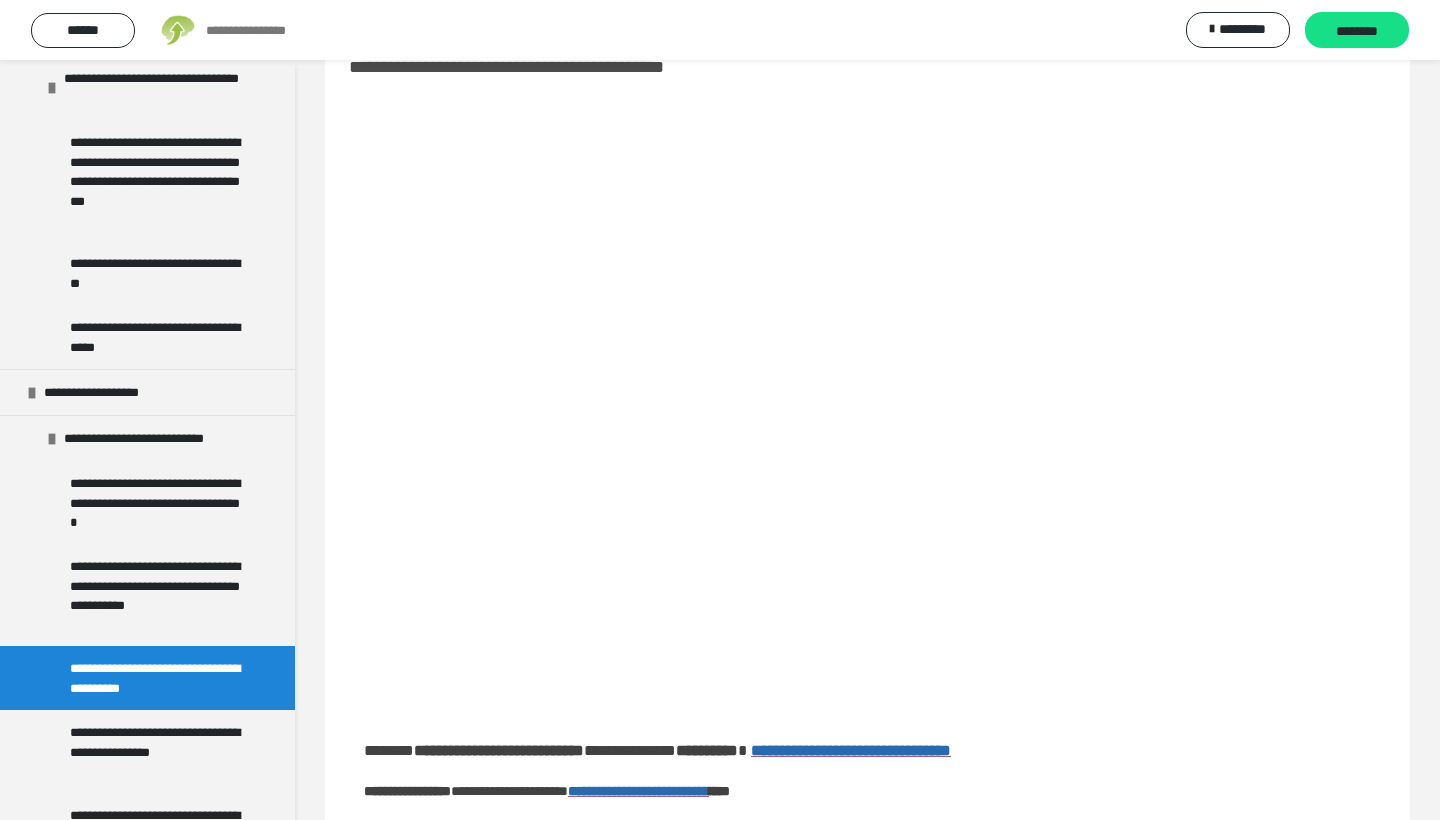 scroll, scrollTop: 4216, scrollLeft: 0, axis: vertical 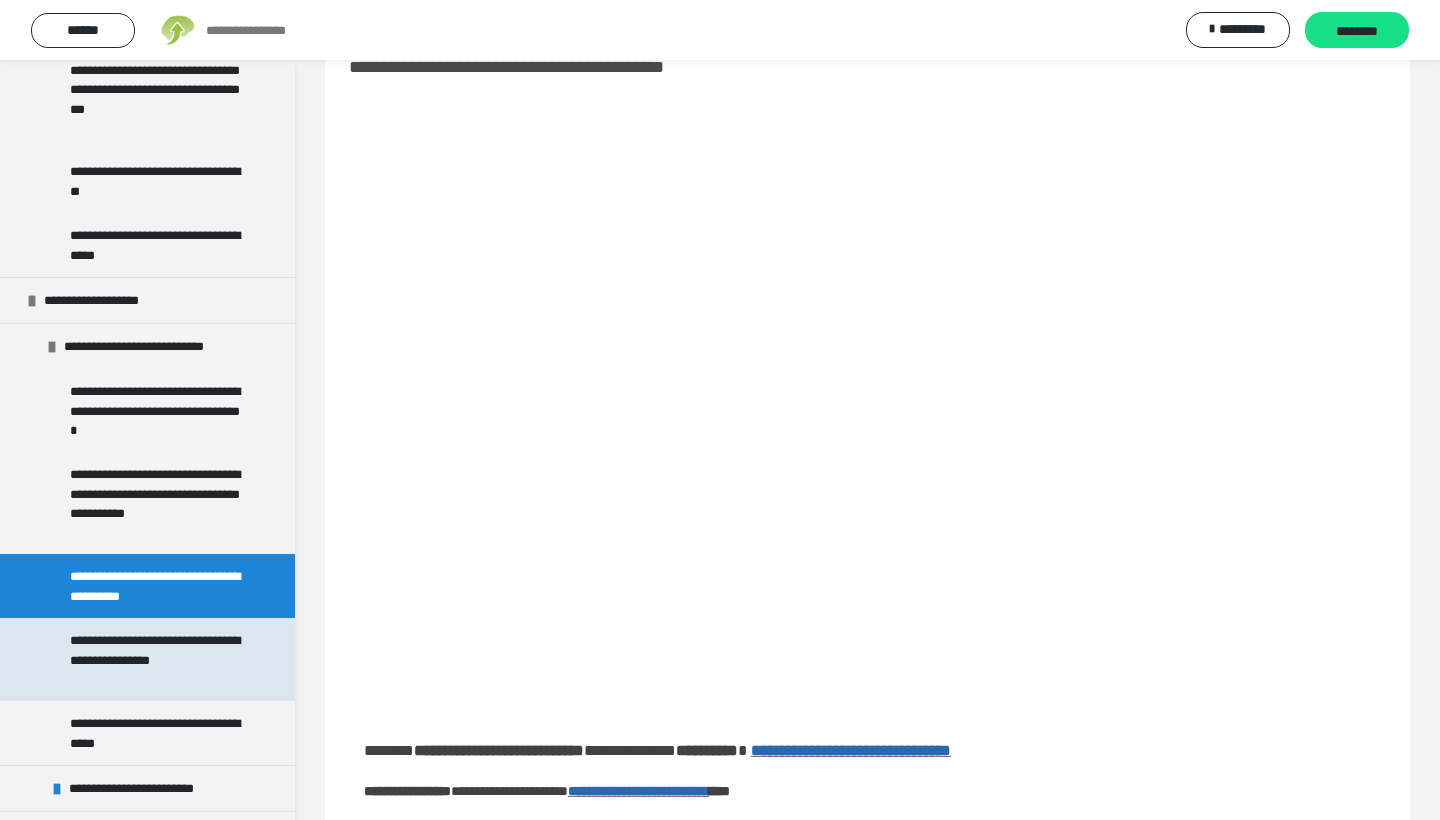 click on "**********" at bounding box center [159, 659] 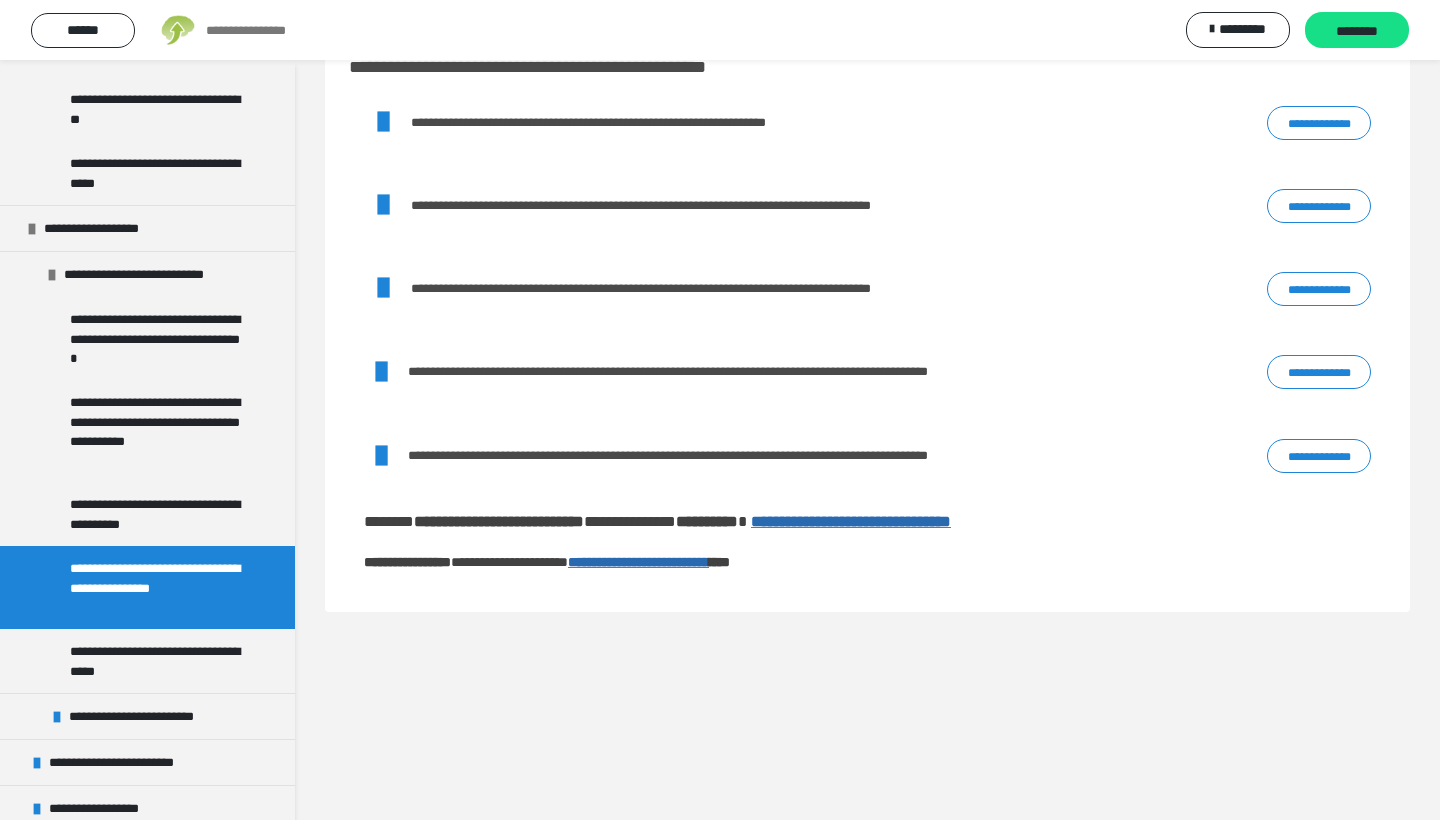 click on "**********" at bounding box center (159, 661) 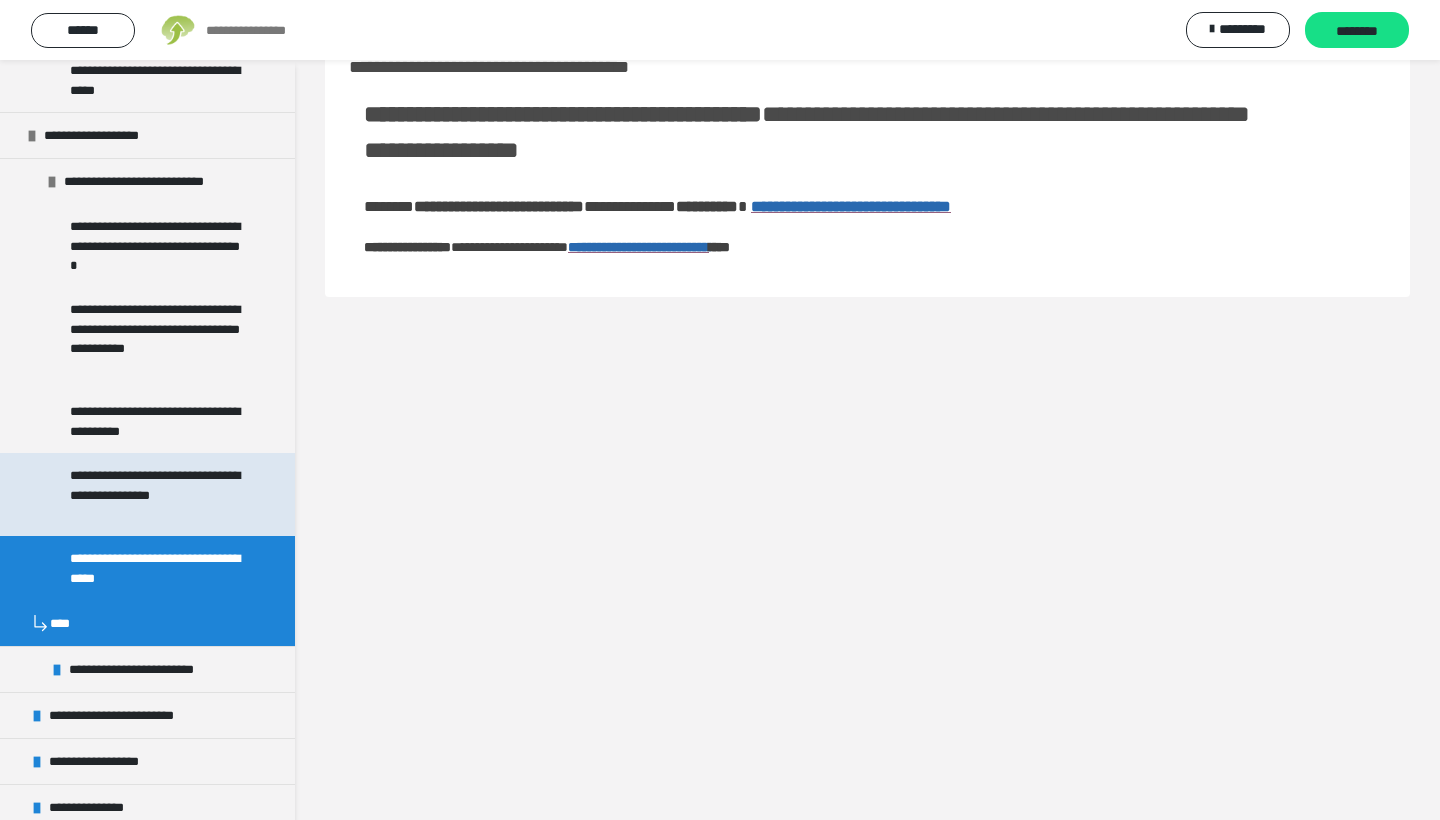 scroll, scrollTop: 4385, scrollLeft: 0, axis: vertical 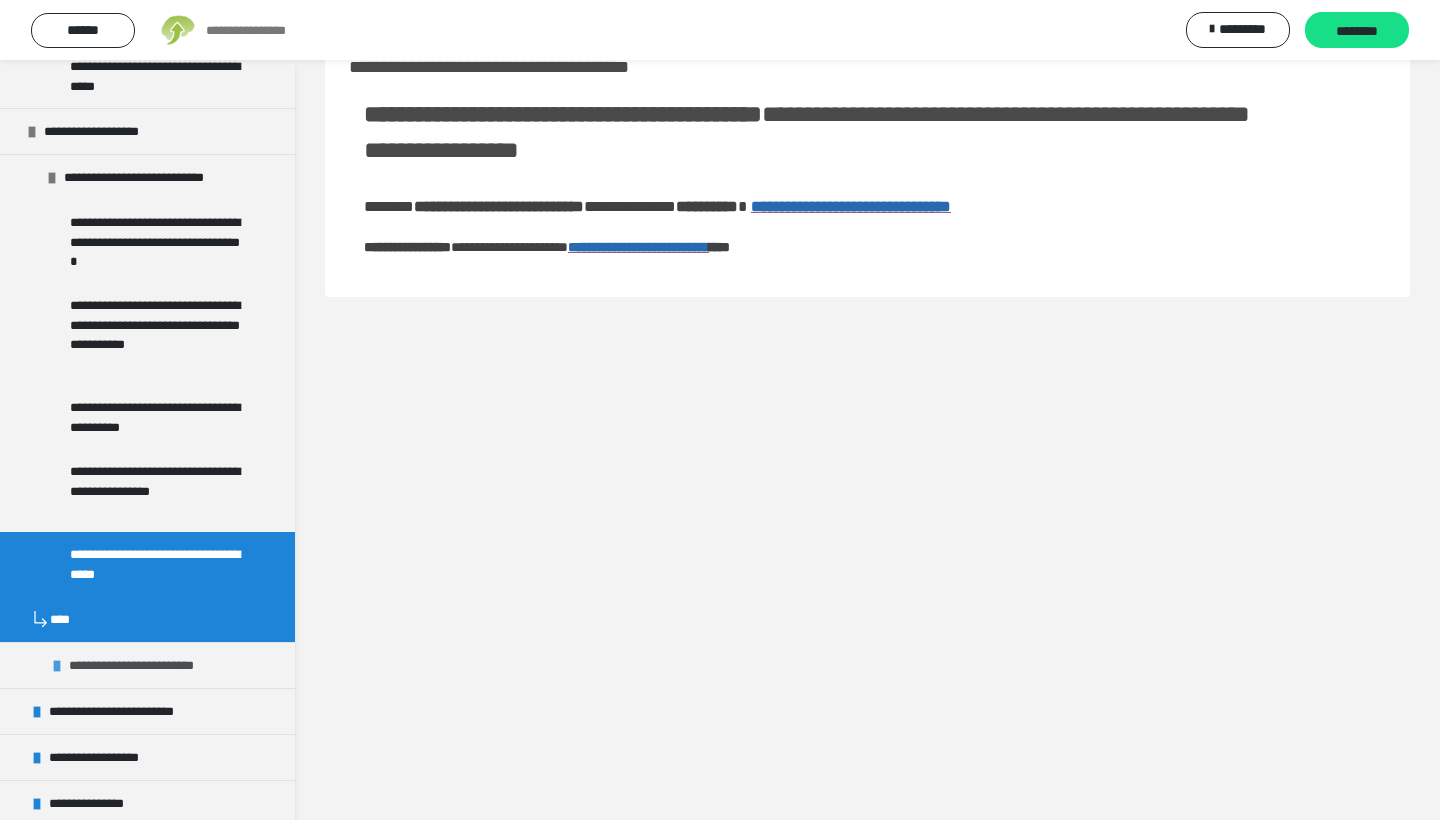 click at bounding box center (57, 666) 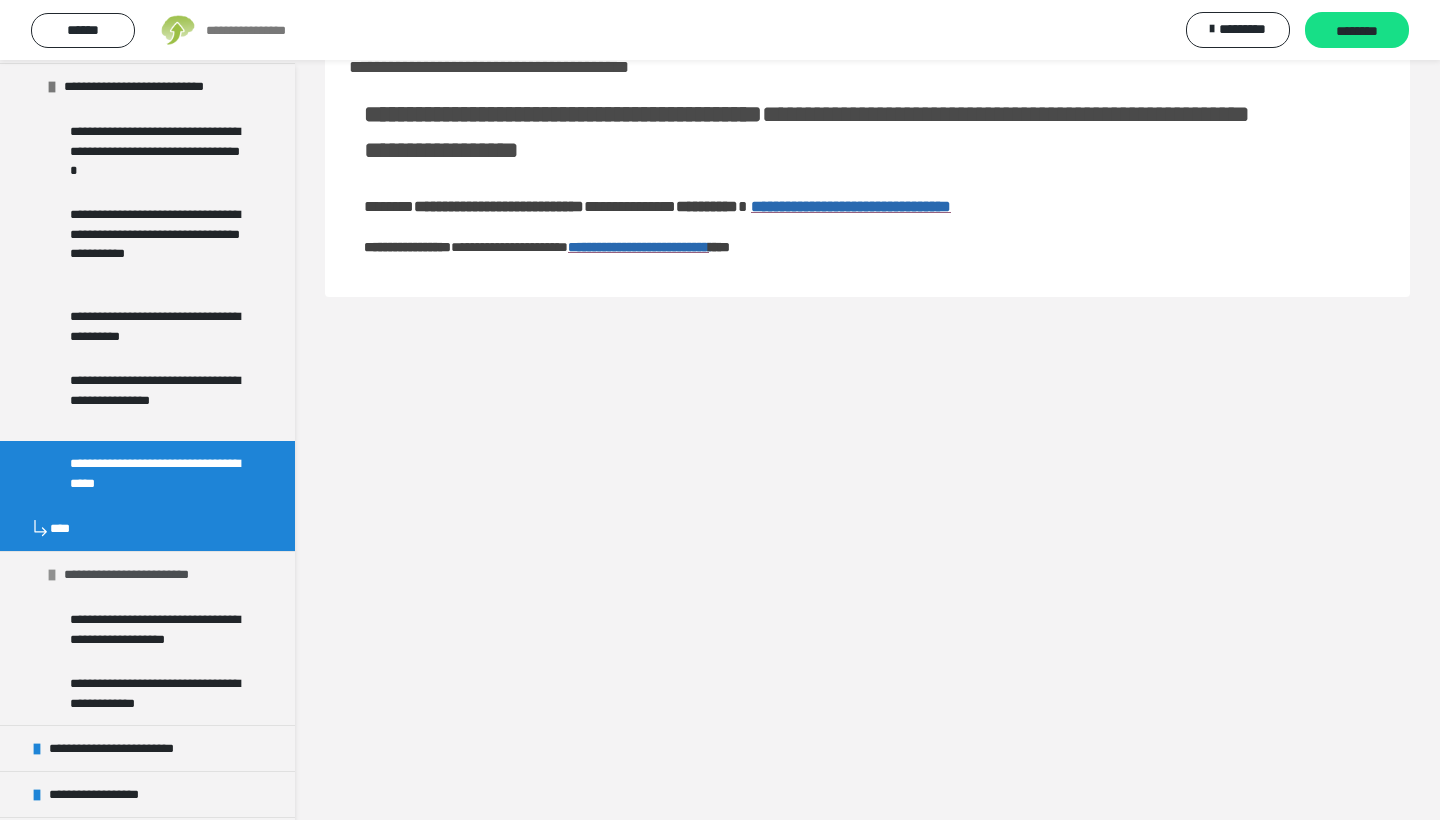 scroll, scrollTop: 4482, scrollLeft: 0, axis: vertical 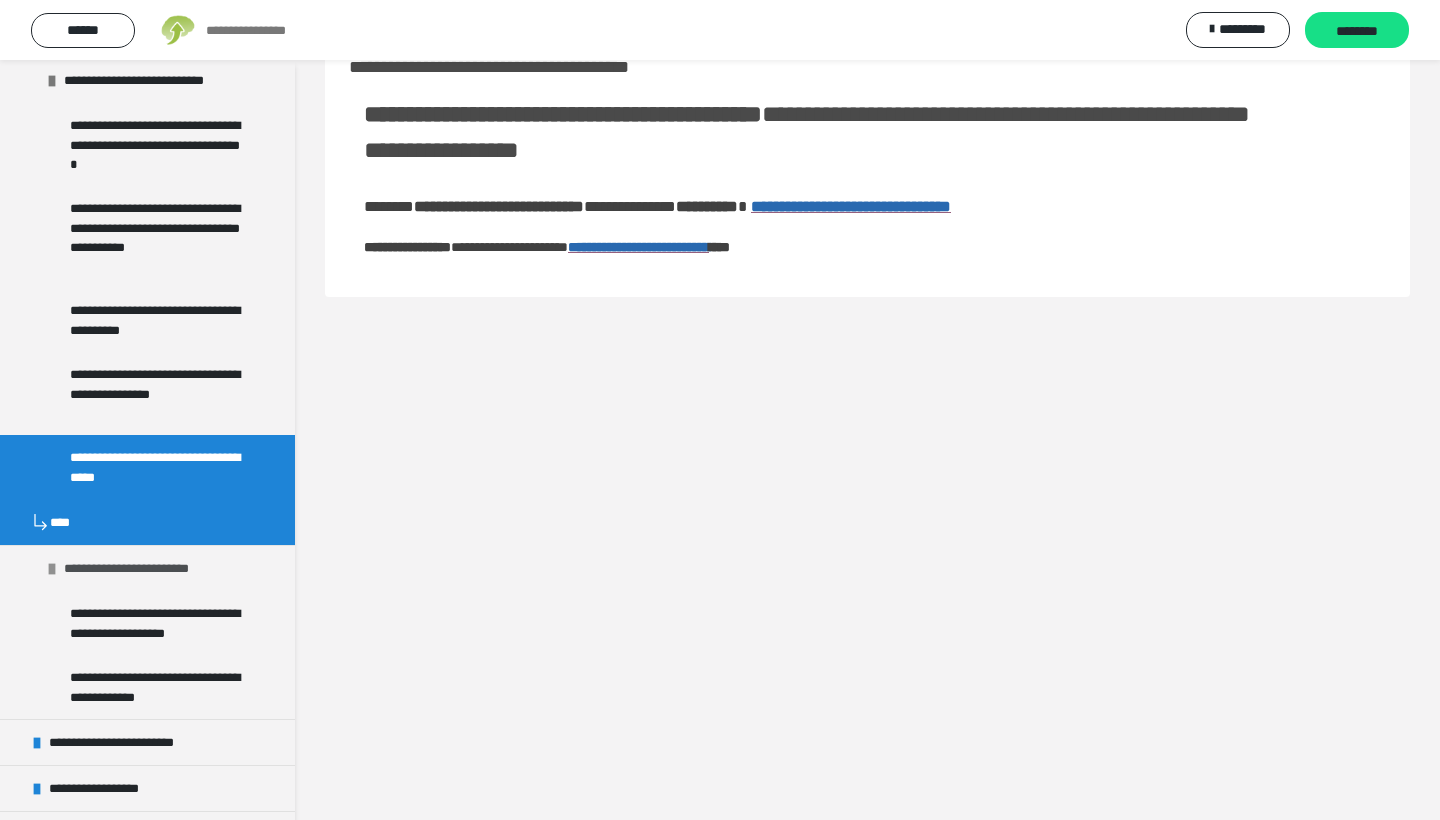 click on "**********" at bounding box center (147, 623) 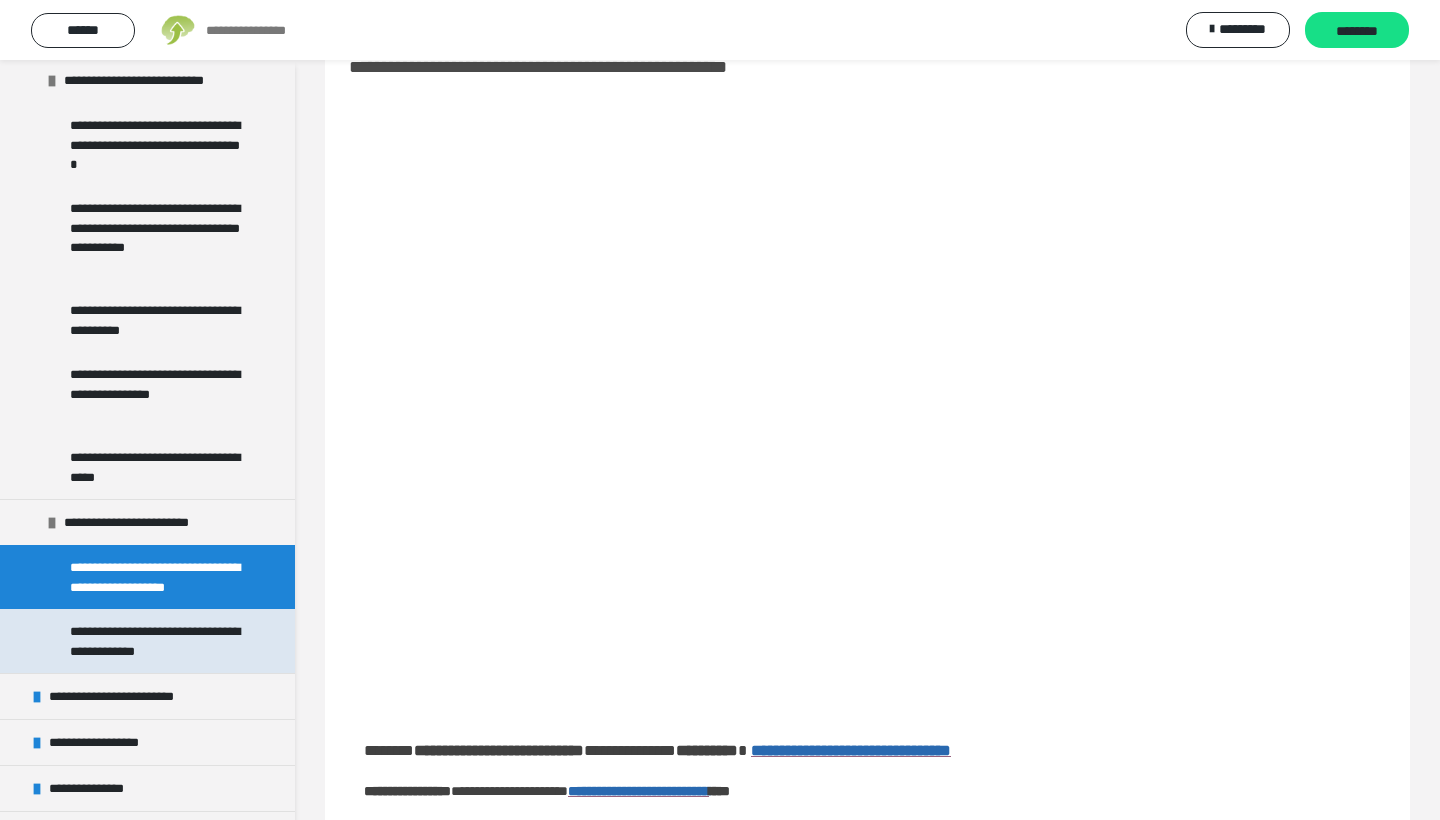 click on "**********" at bounding box center [159, 641] 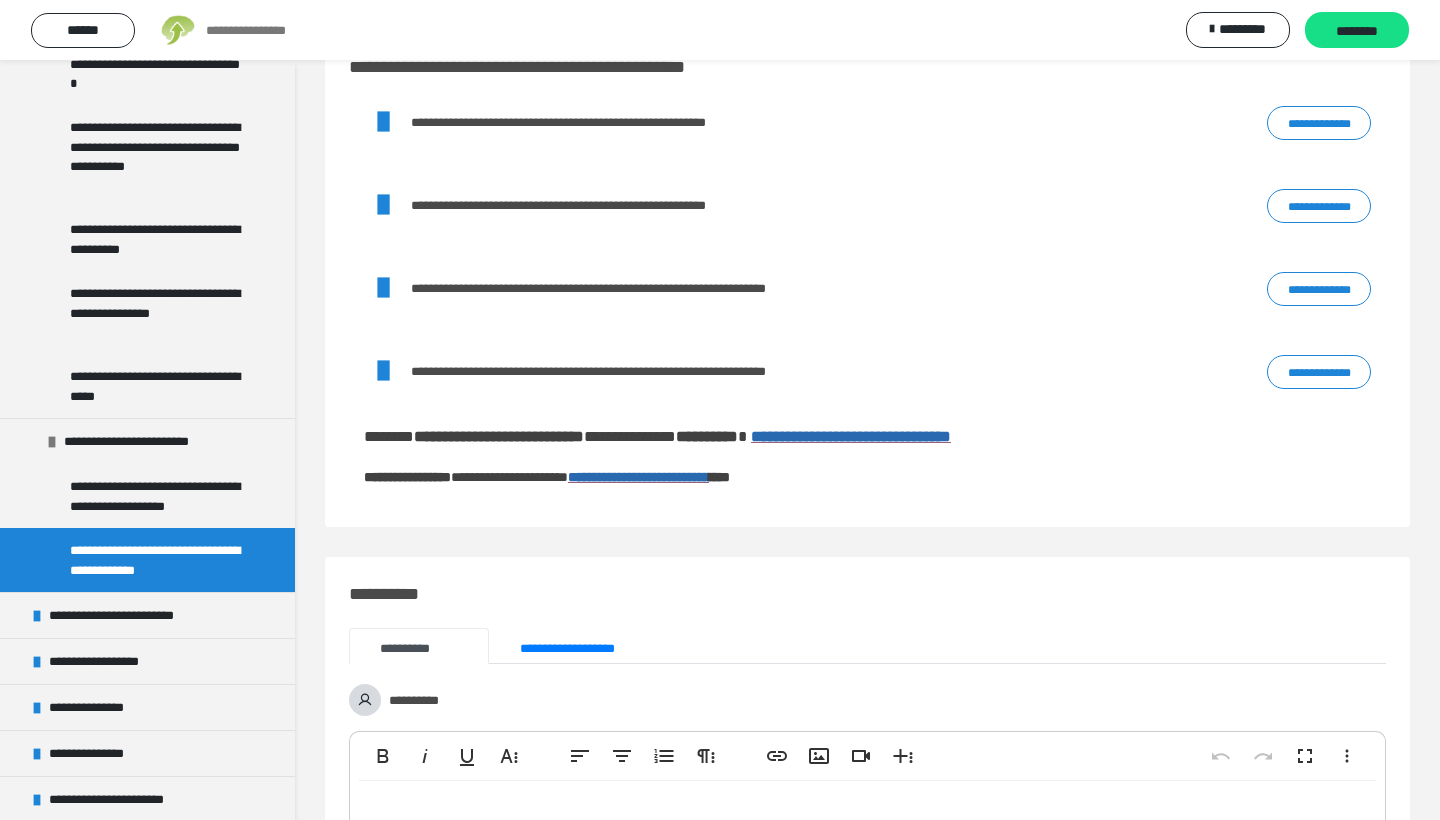 scroll, scrollTop: 4565, scrollLeft: 0, axis: vertical 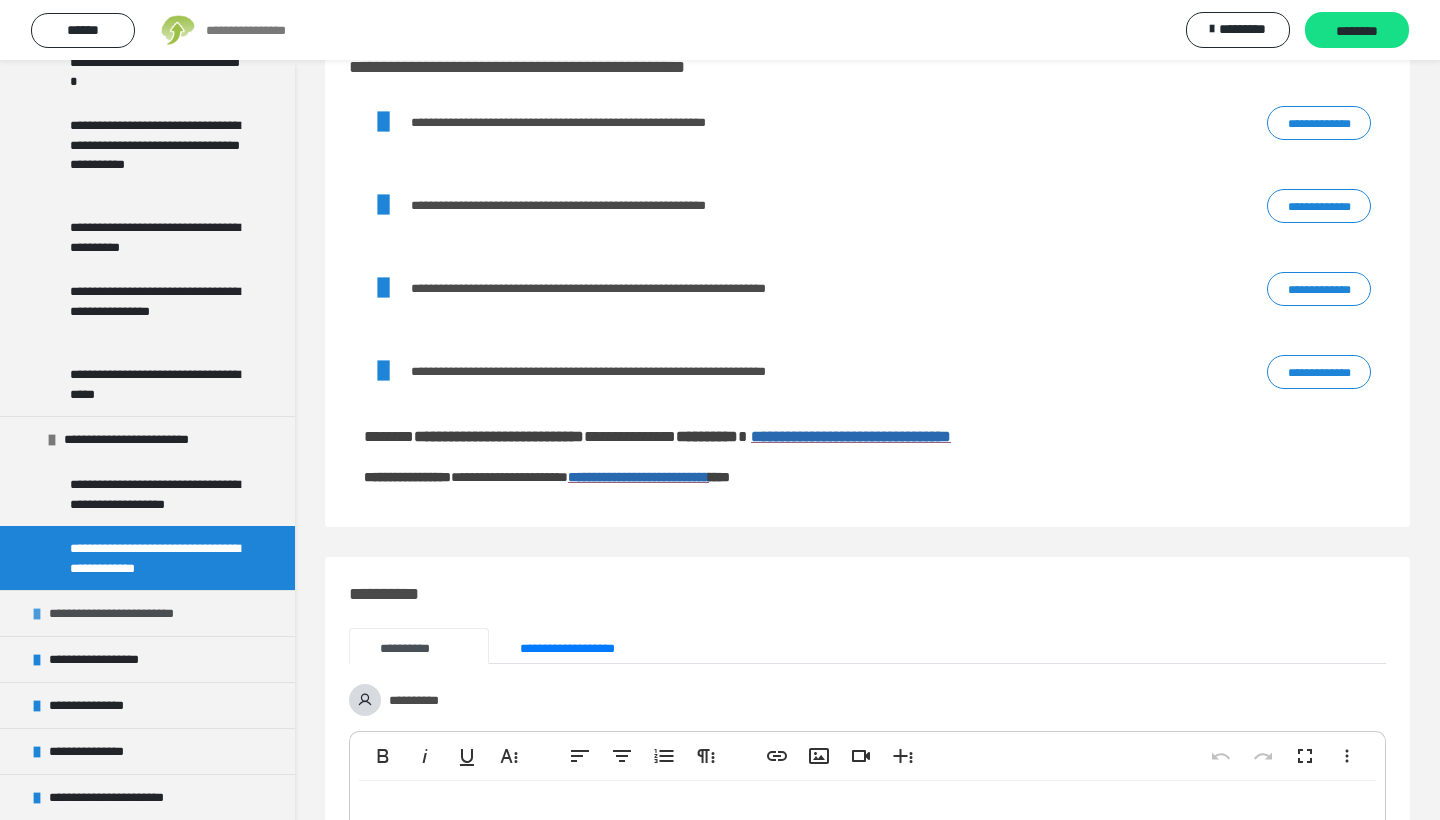 click at bounding box center [37, 614] 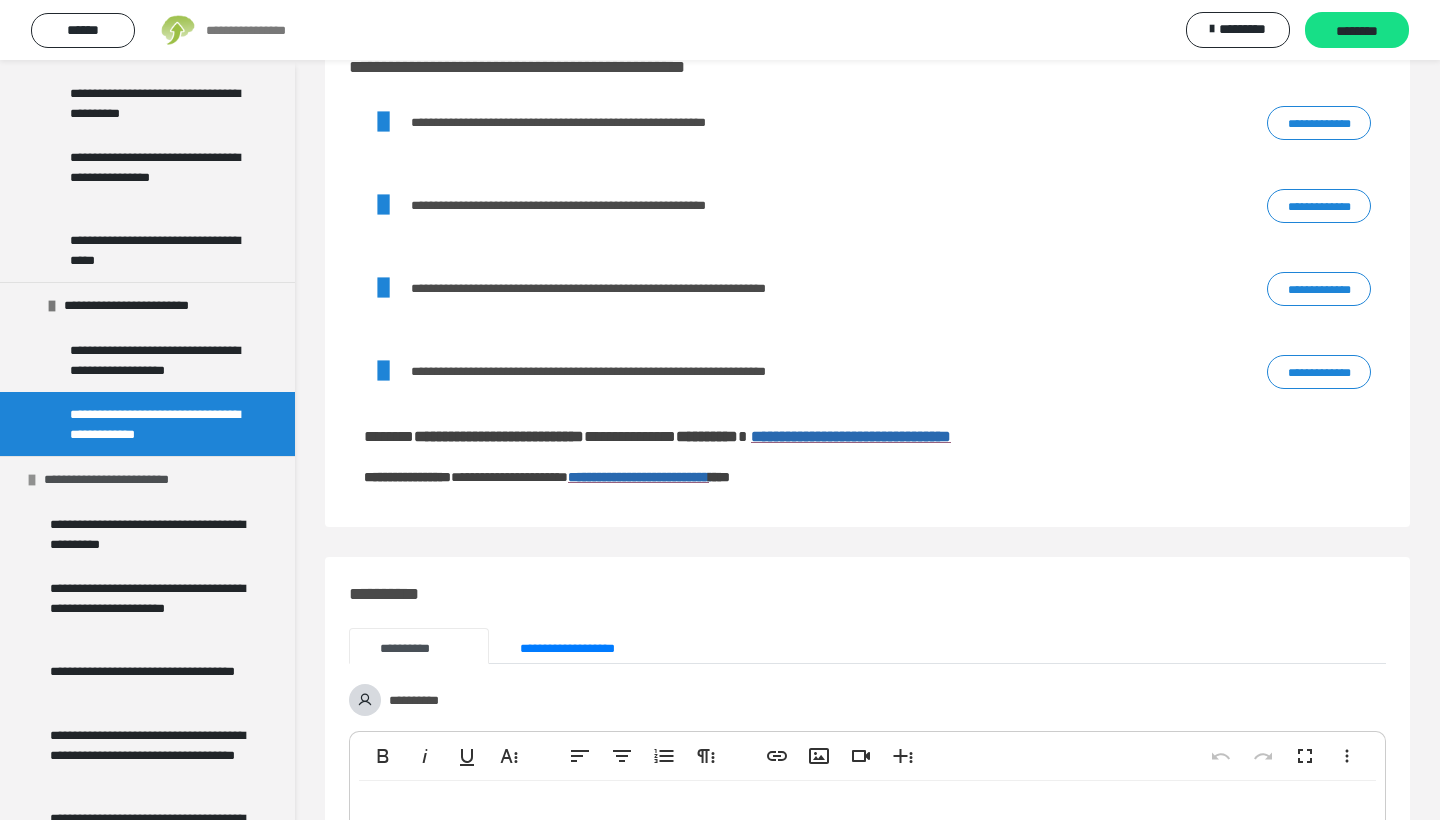 scroll, scrollTop: 4710, scrollLeft: 0, axis: vertical 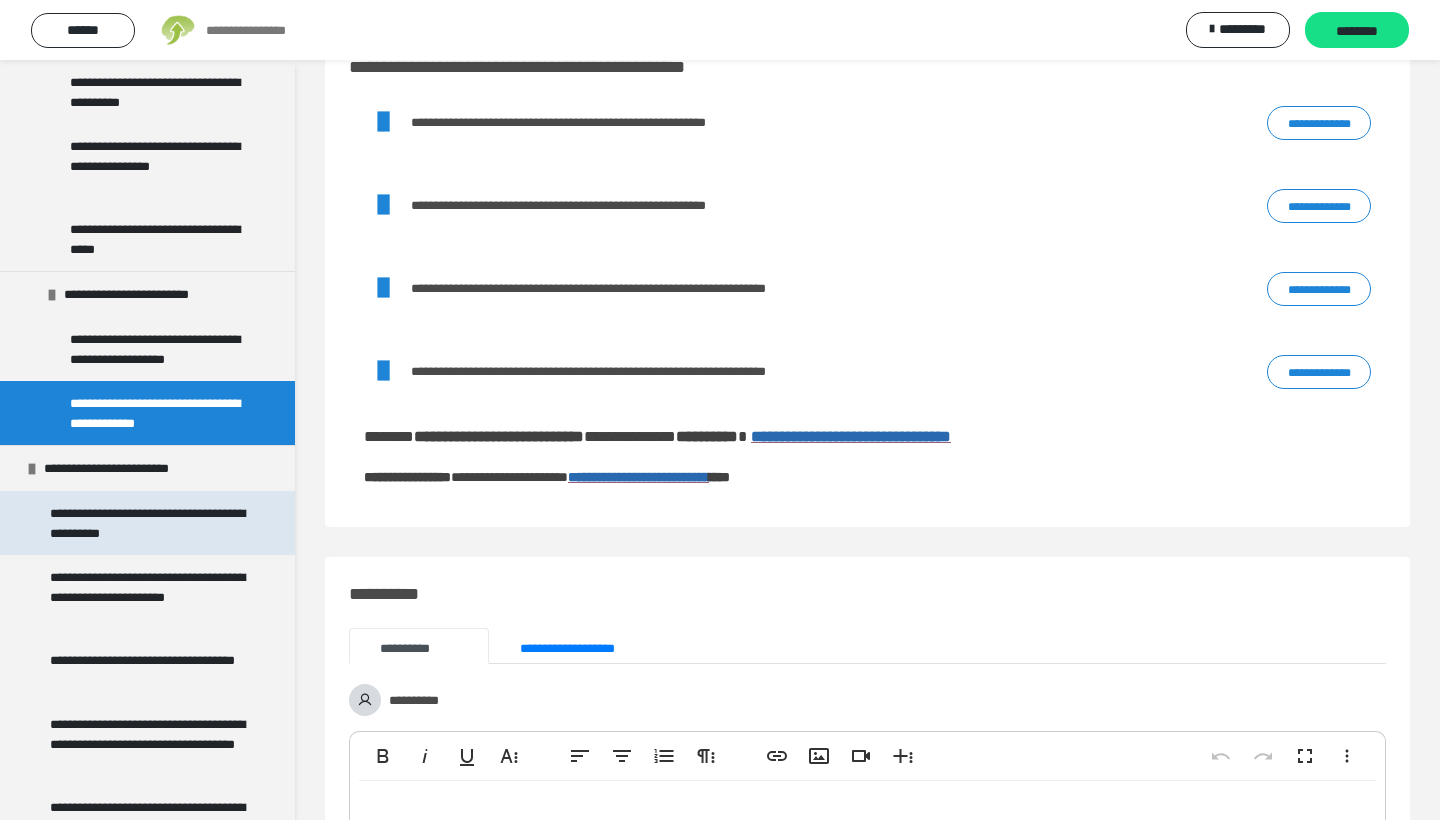 click on "**********" at bounding box center [149, 523] 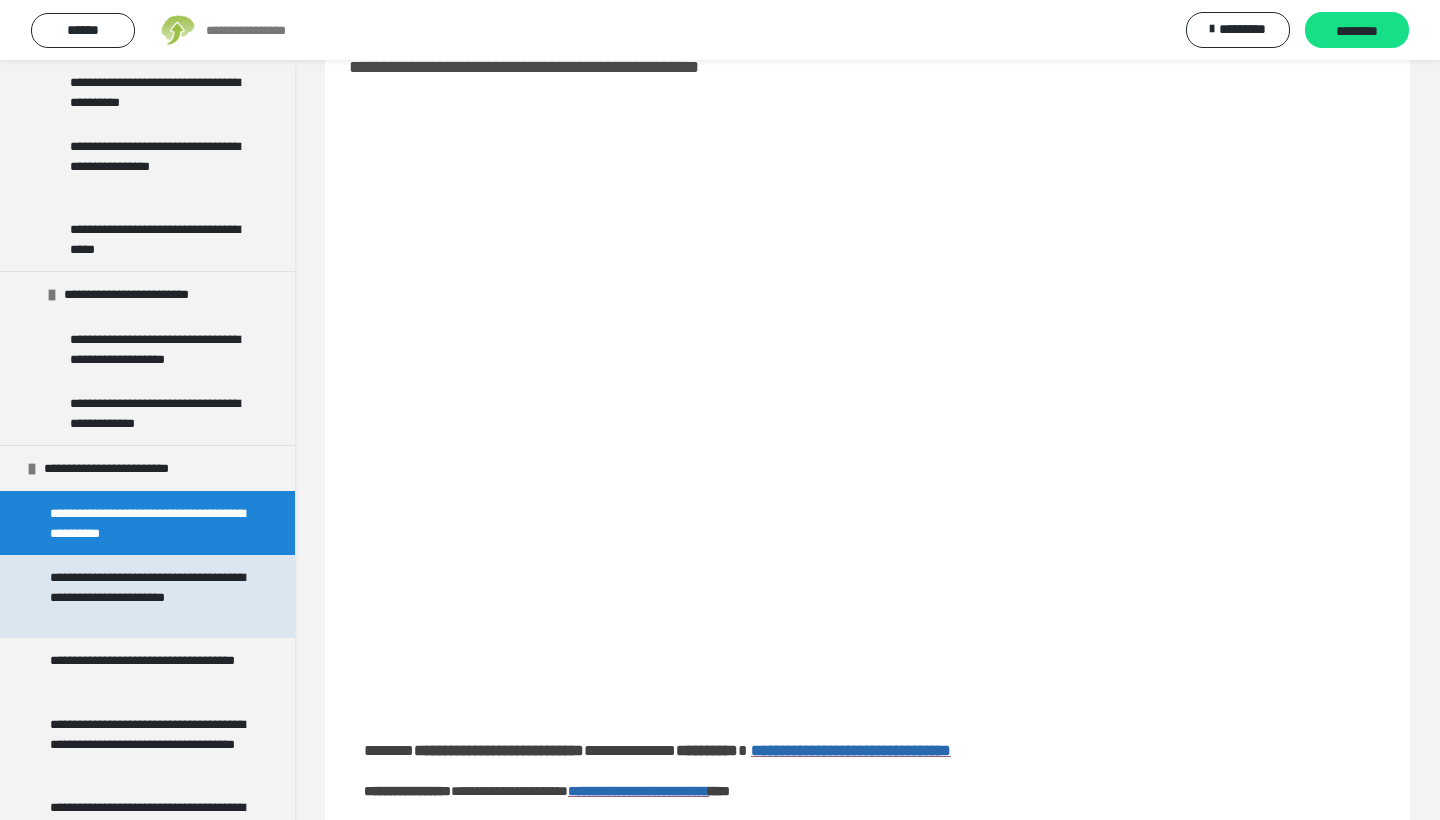 click on "**********" at bounding box center [149, 596] 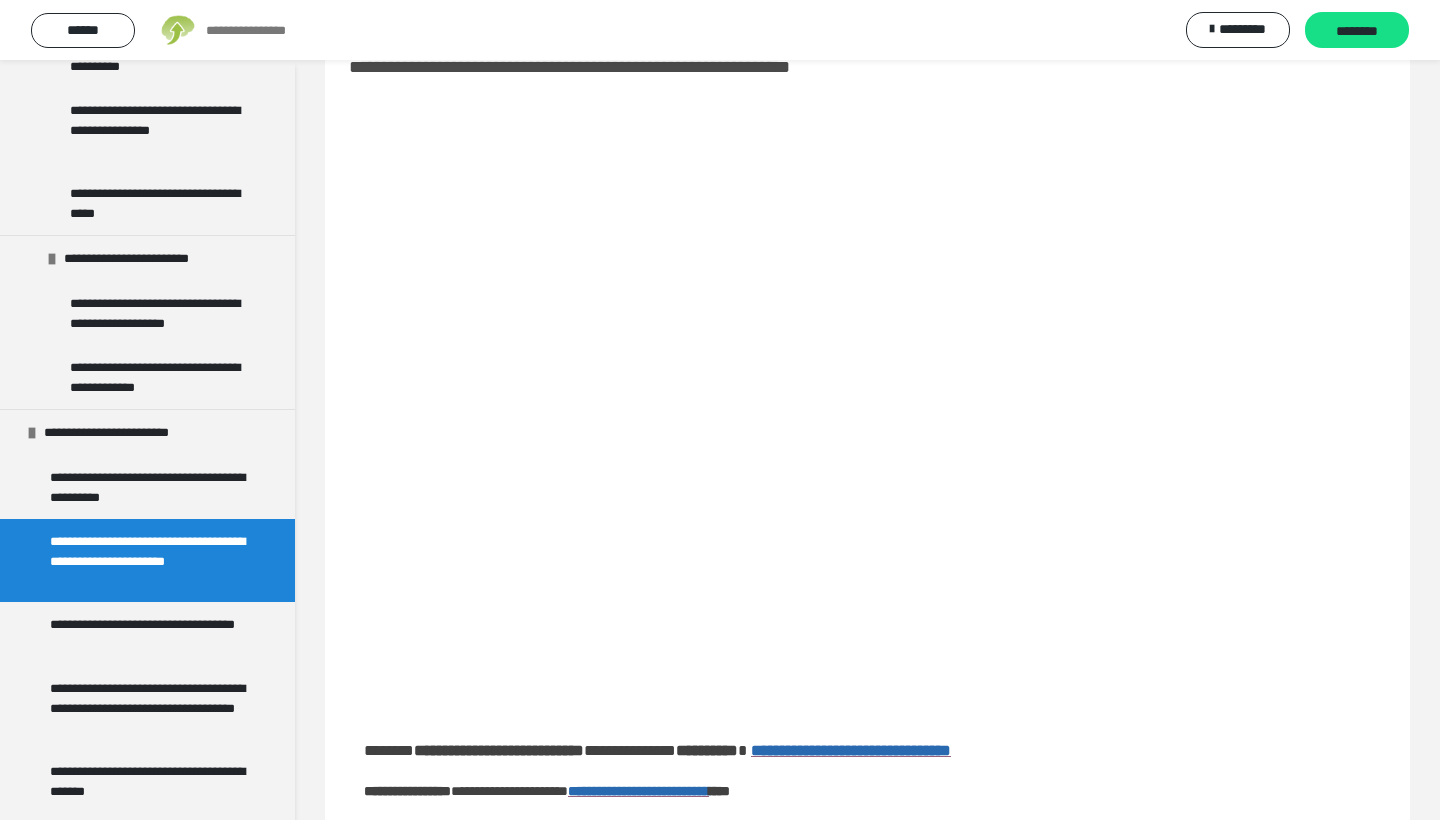 scroll, scrollTop: 4810, scrollLeft: 0, axis: vertical 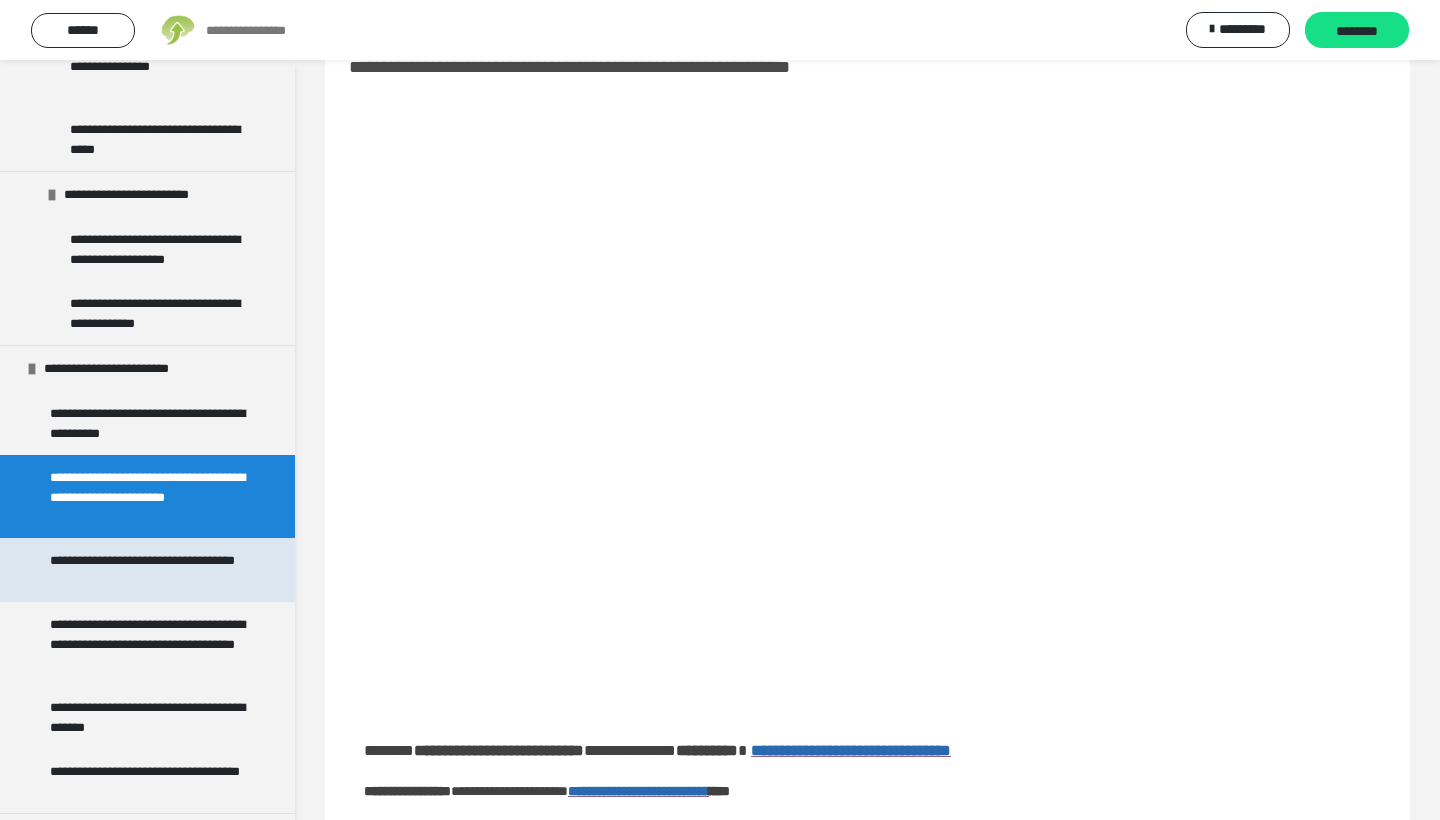 click on "**********" at bounding box center [149, 570] 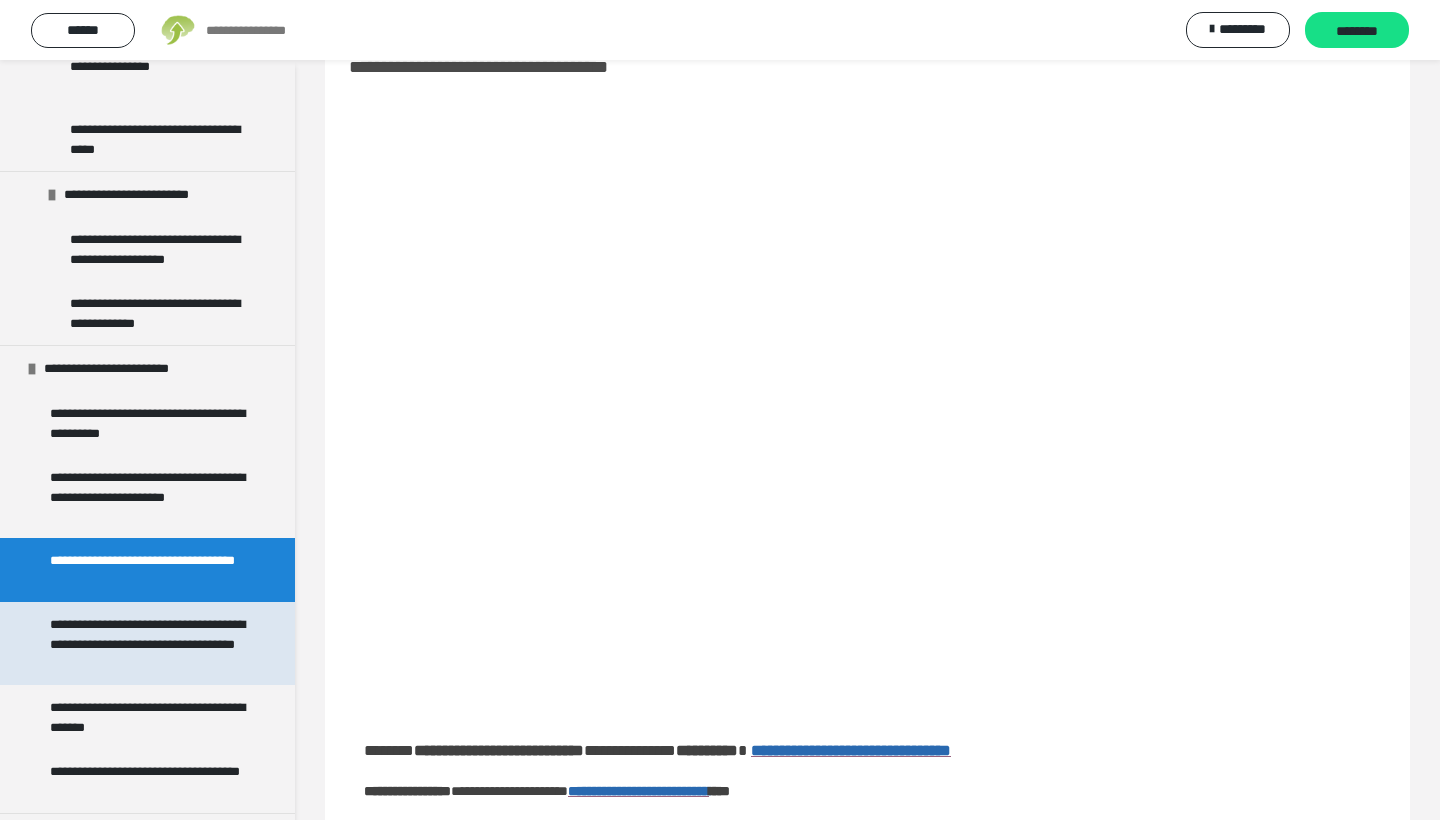 click on "**********" at bounding box center (149, 643) 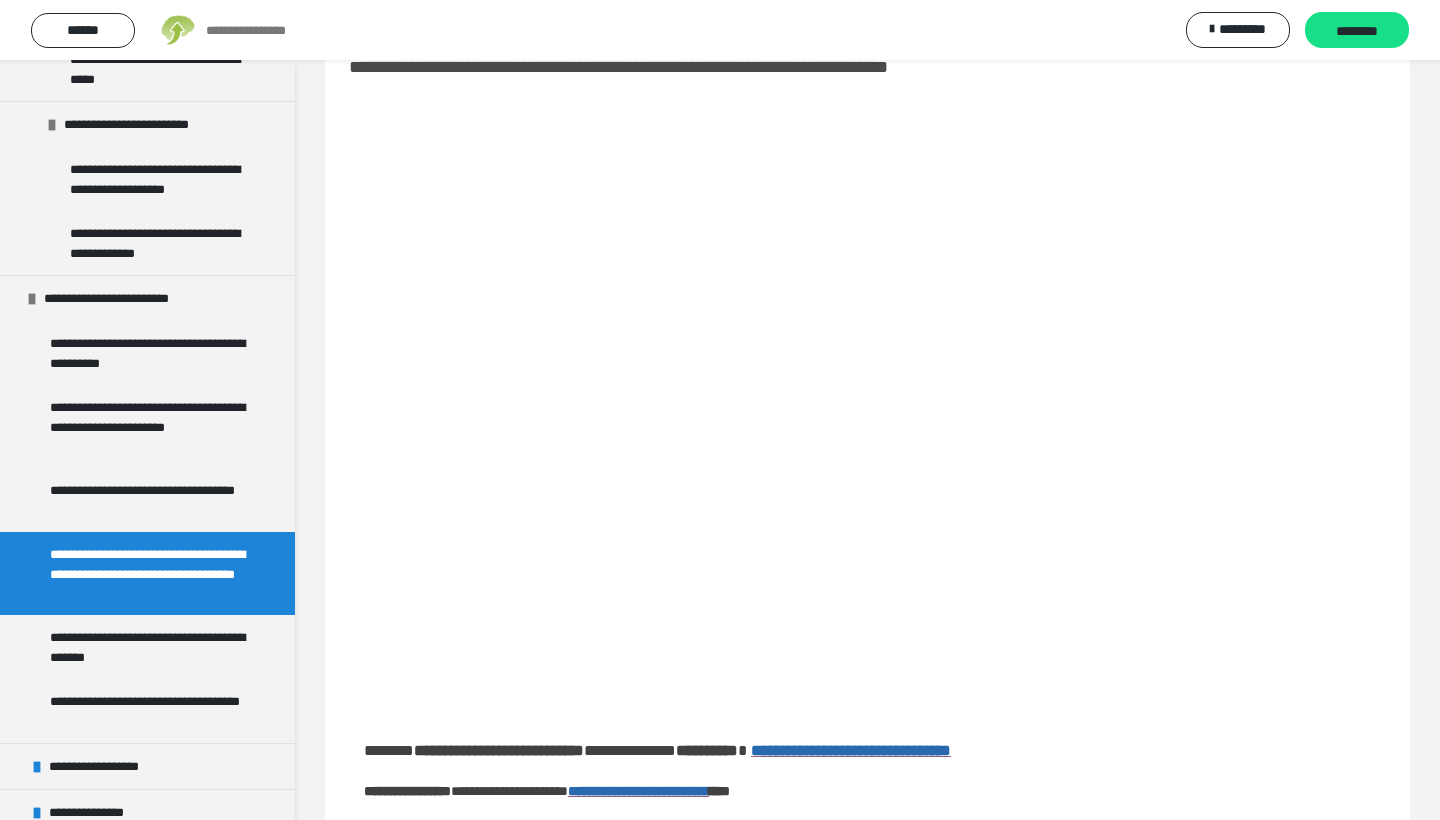 scroll, scrollTop: 4893, scrollLeft: 0, axis: vertical 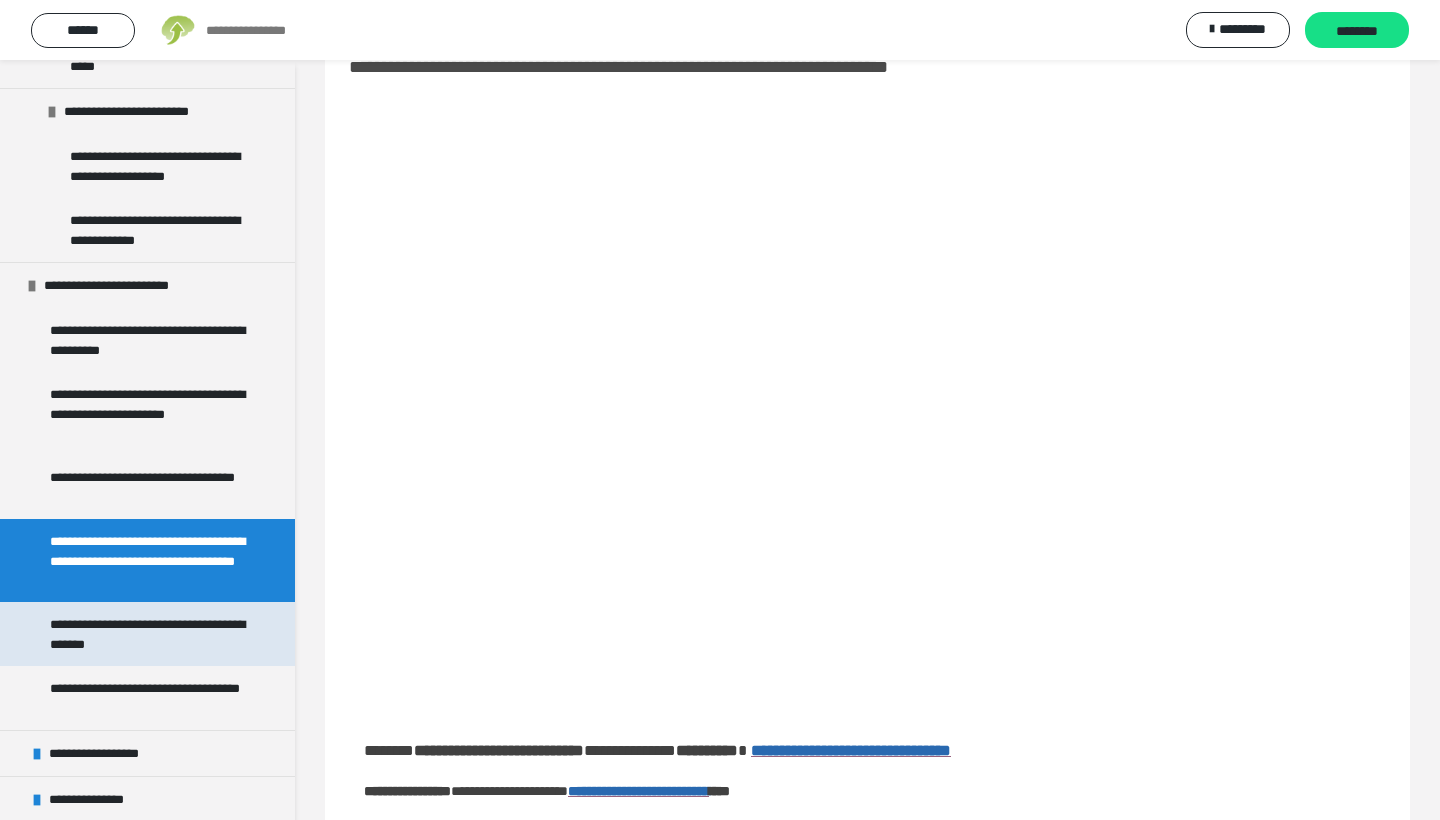 click on "**********" at bounding box center [149, 634] 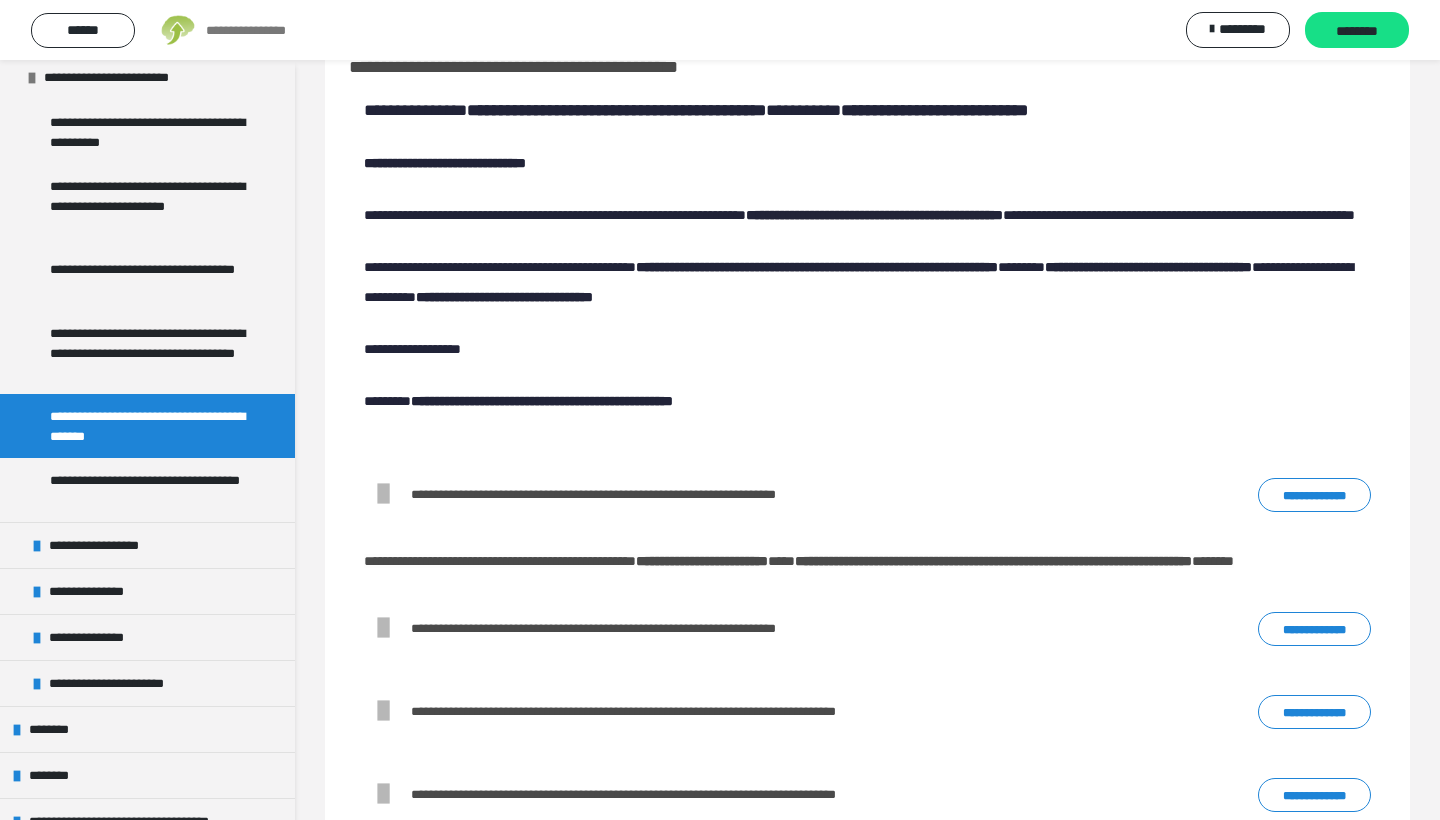 scroll, scrollTop: 5118, scrollLeft: 0, axis: vertical 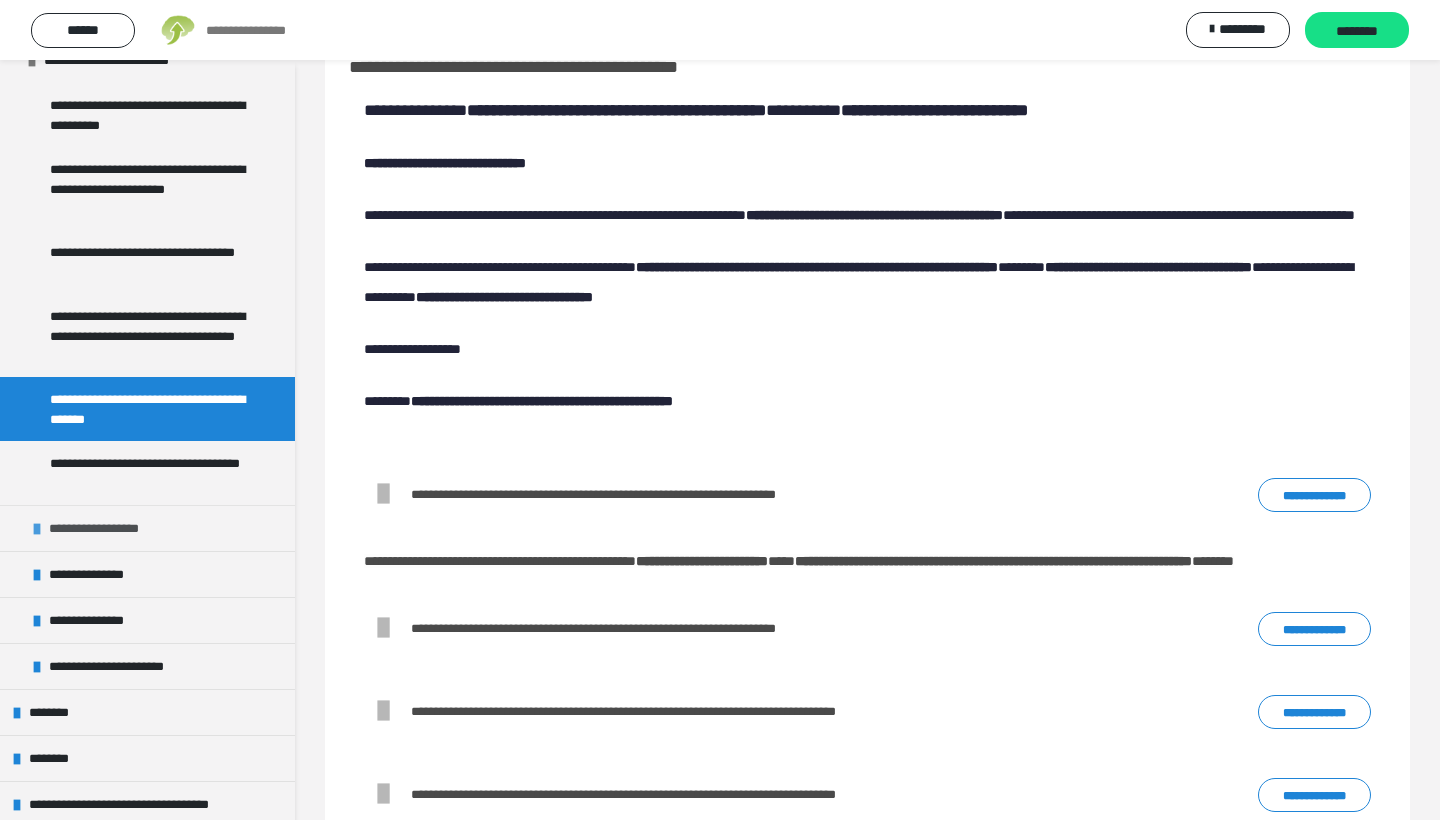 click at bounding box center [37, 529] 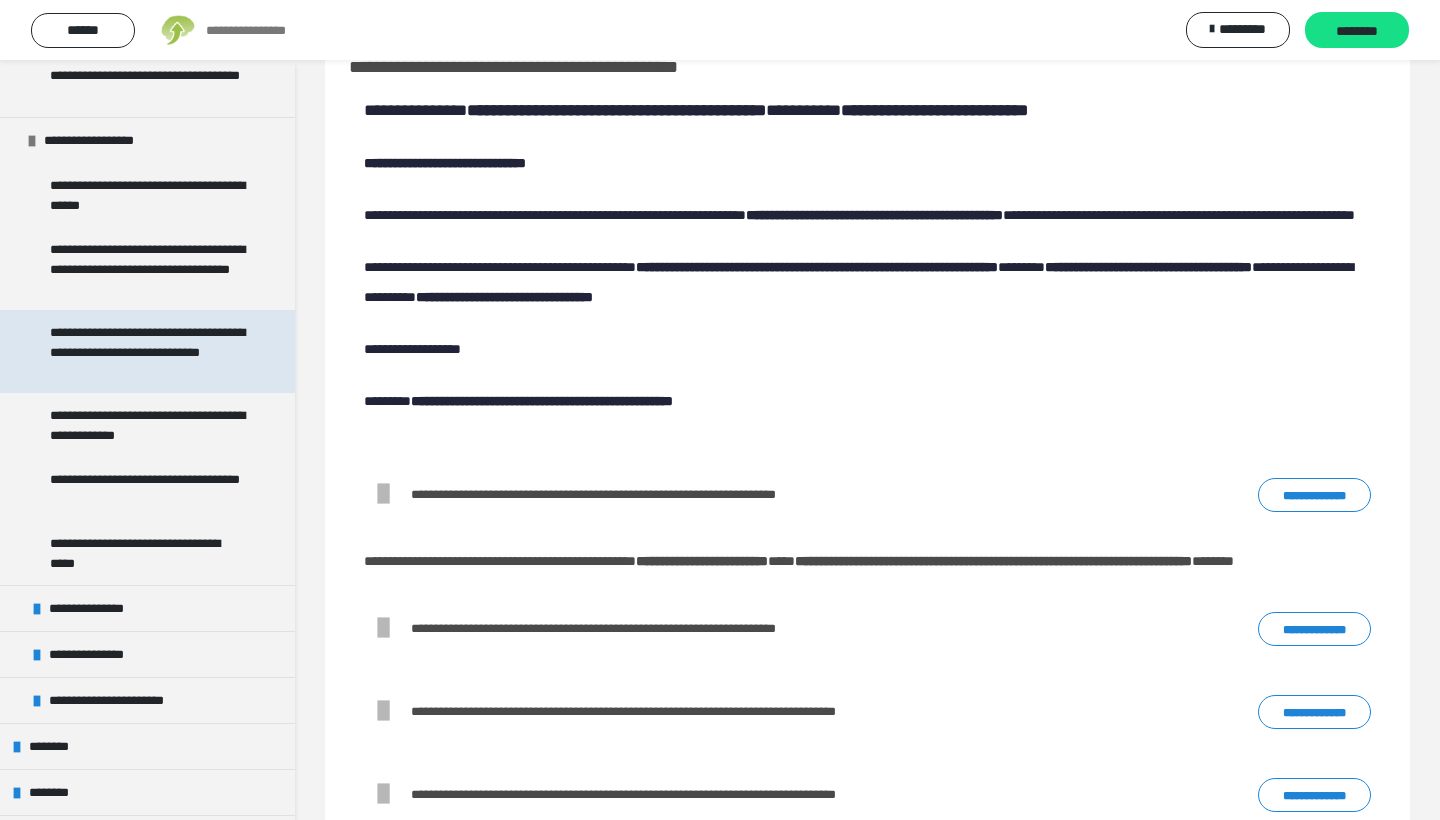 scroll, scrollTop: 5531, scrollLeft: 0, axis: vertical 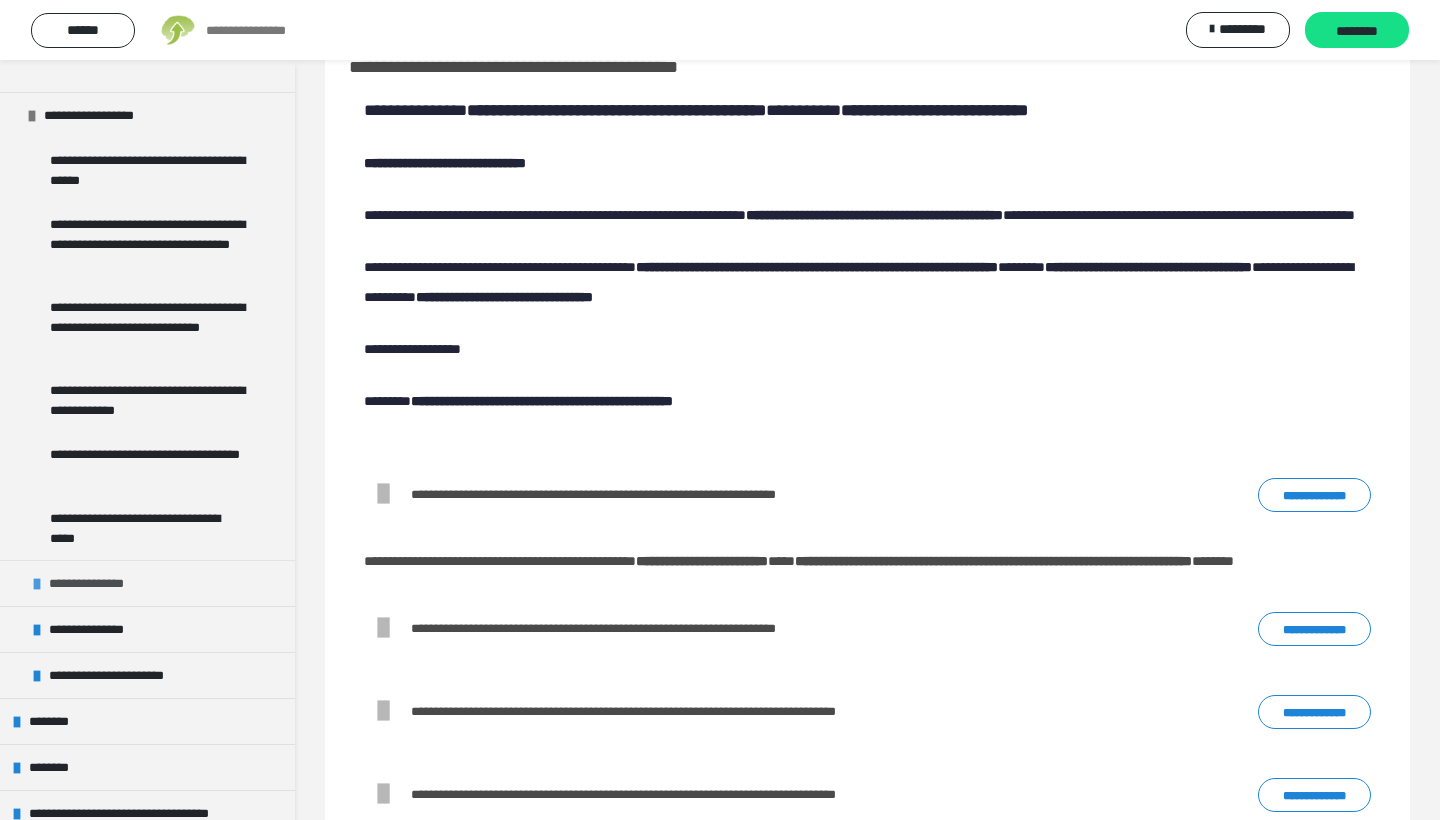 click at bounding box center [37, 584] 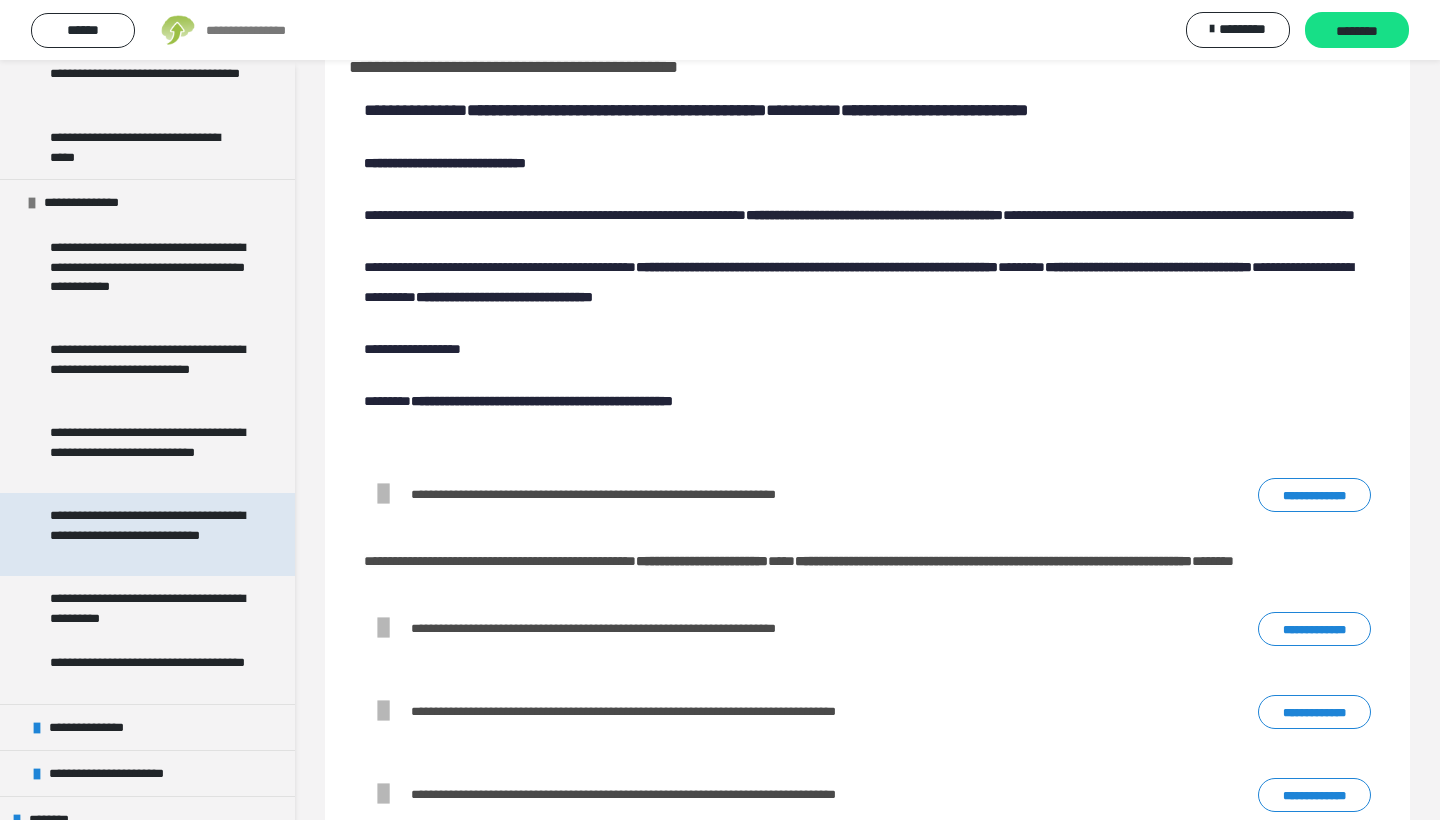 scroll, scrollTop: 5913, scrollLeft: 0, axis: vertical 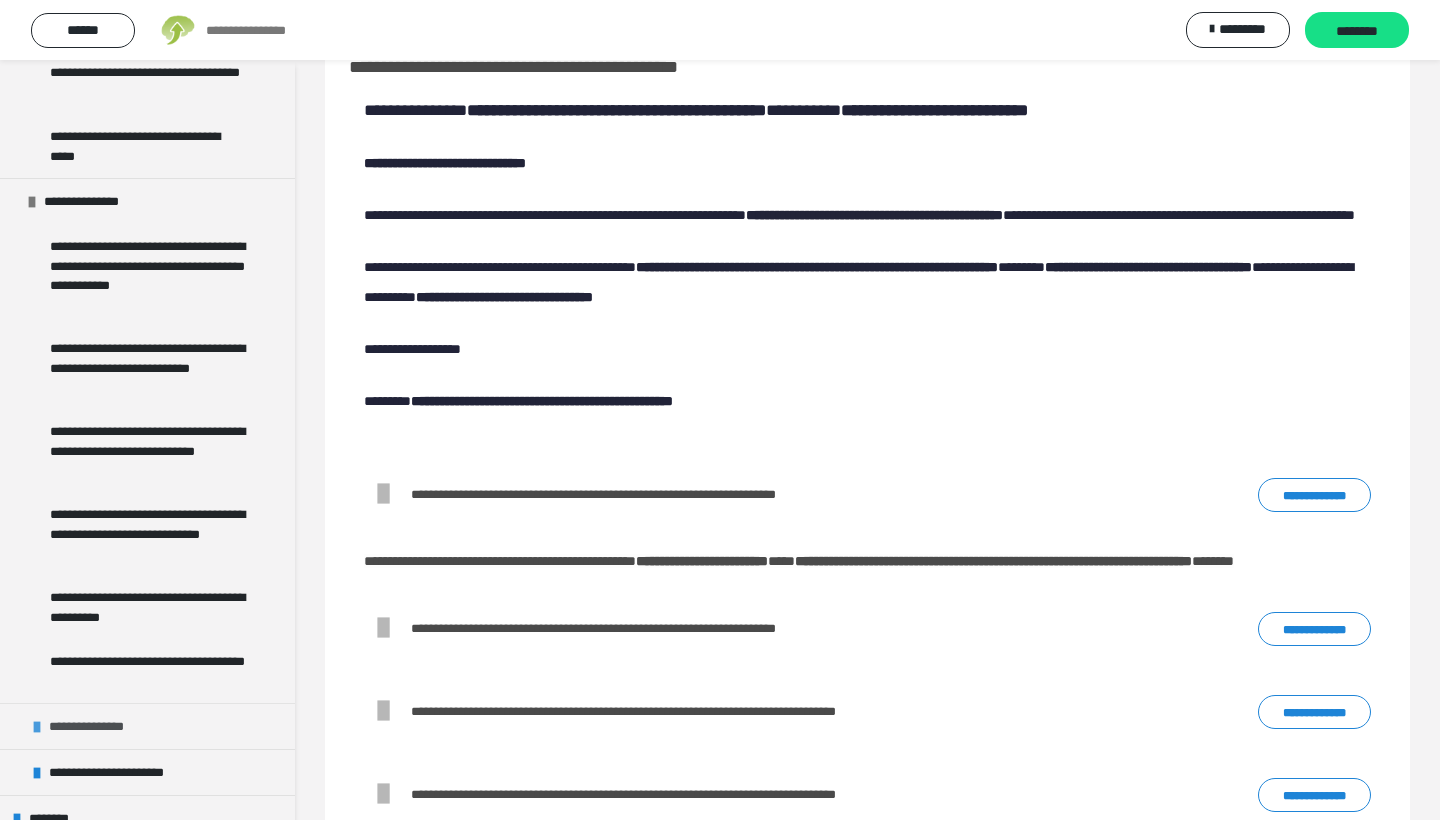 click at bounding box center [37, 727] 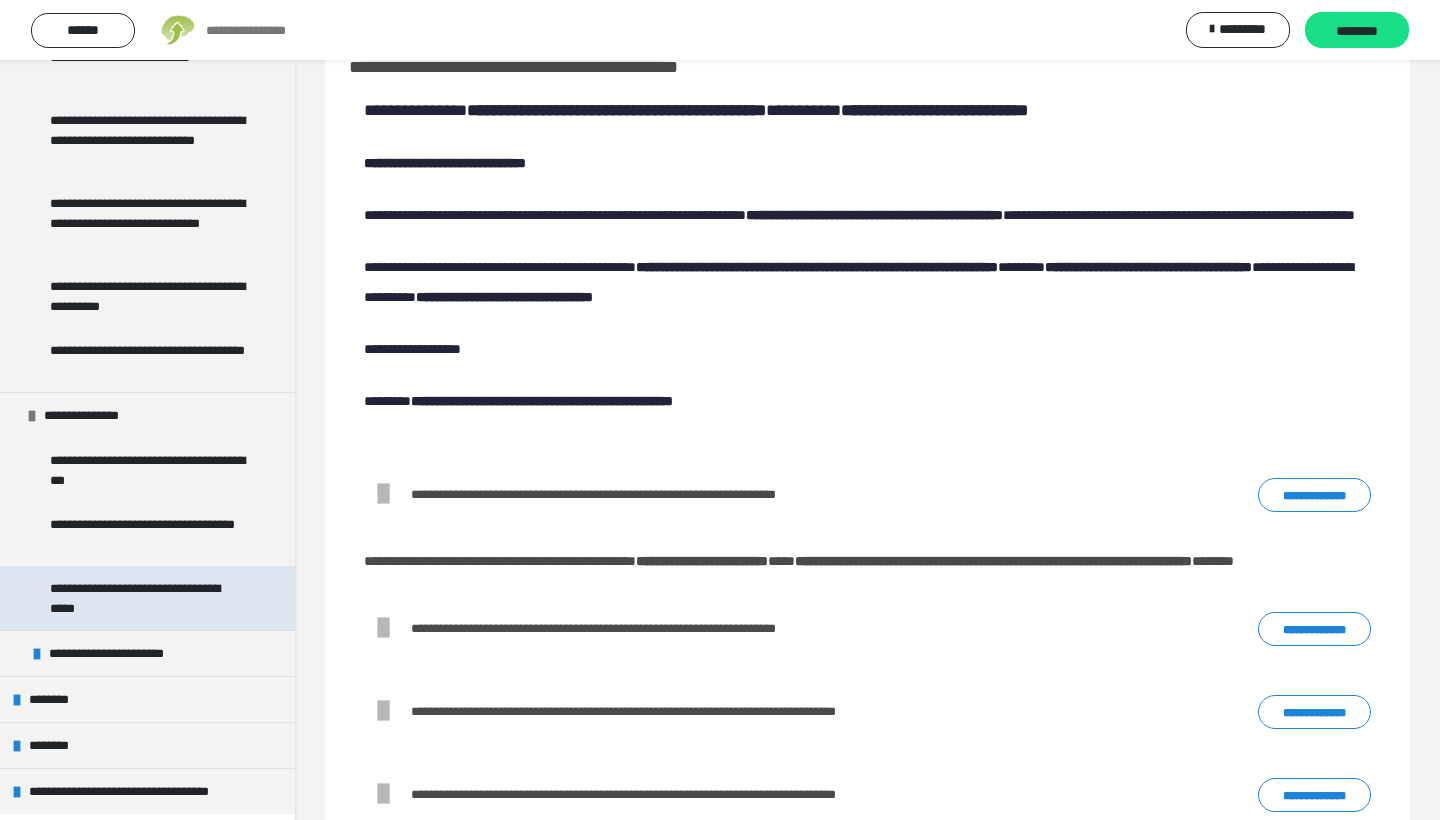 scroll, scrollTop: 6223, scrollLeft: 0, axis: vertical 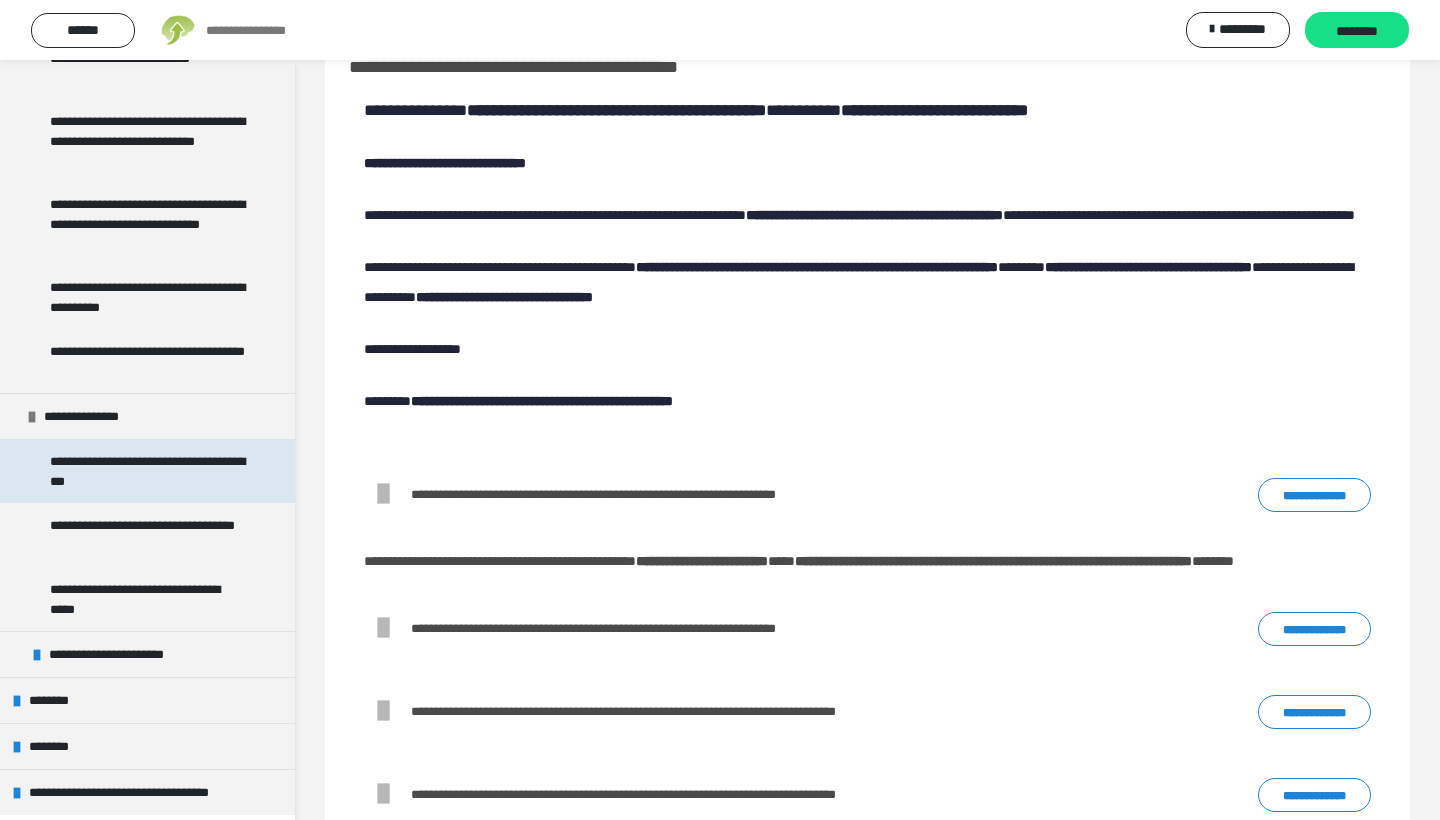 click on "**********" at bounding box center (149, 471) 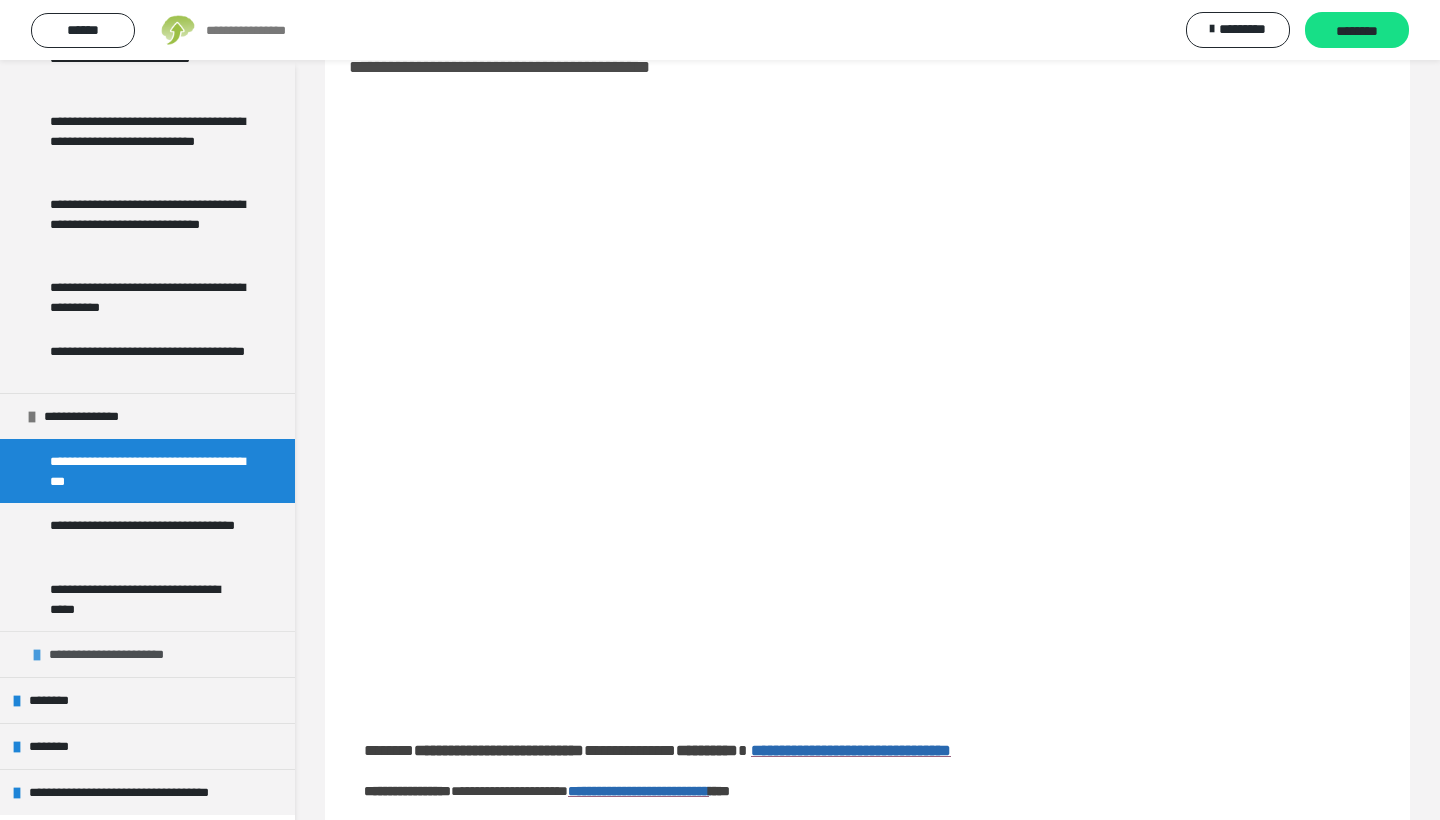 click at bounding box center [37, 655] 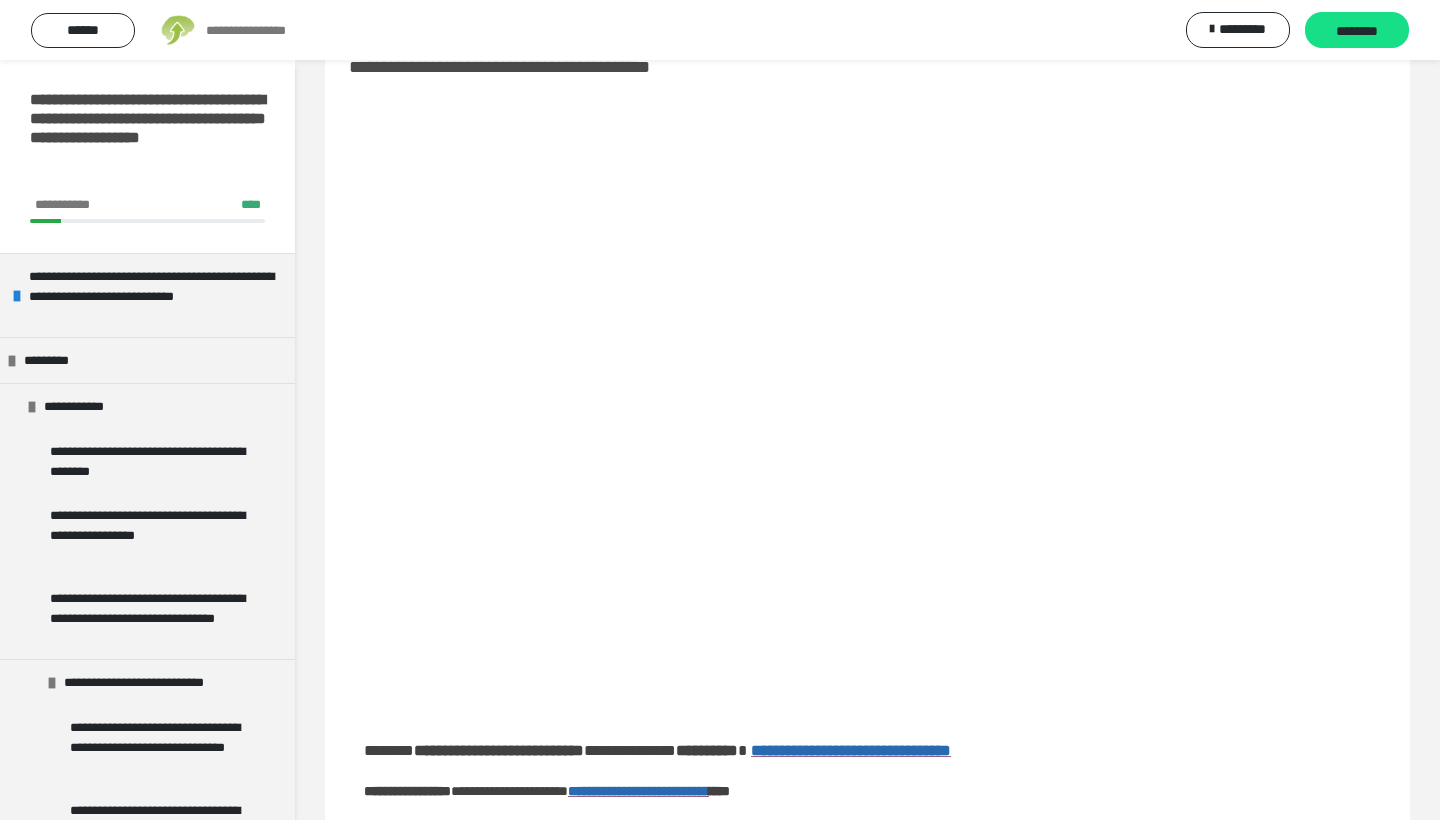 scroll, scrollTop: 0, scrollLeft: 0, axis: both 